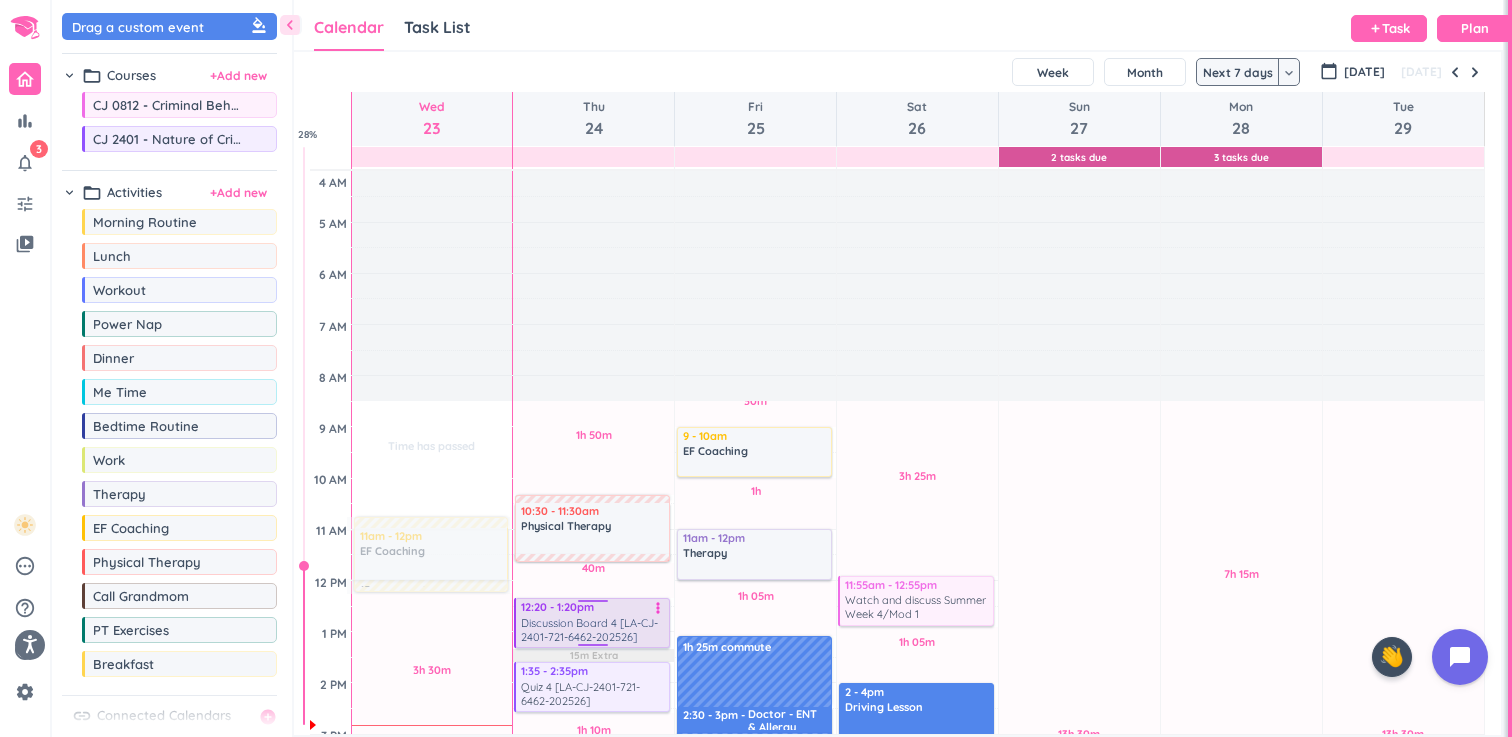 scroll, scrollTop: 0, scrollLeft: 0, axis: both 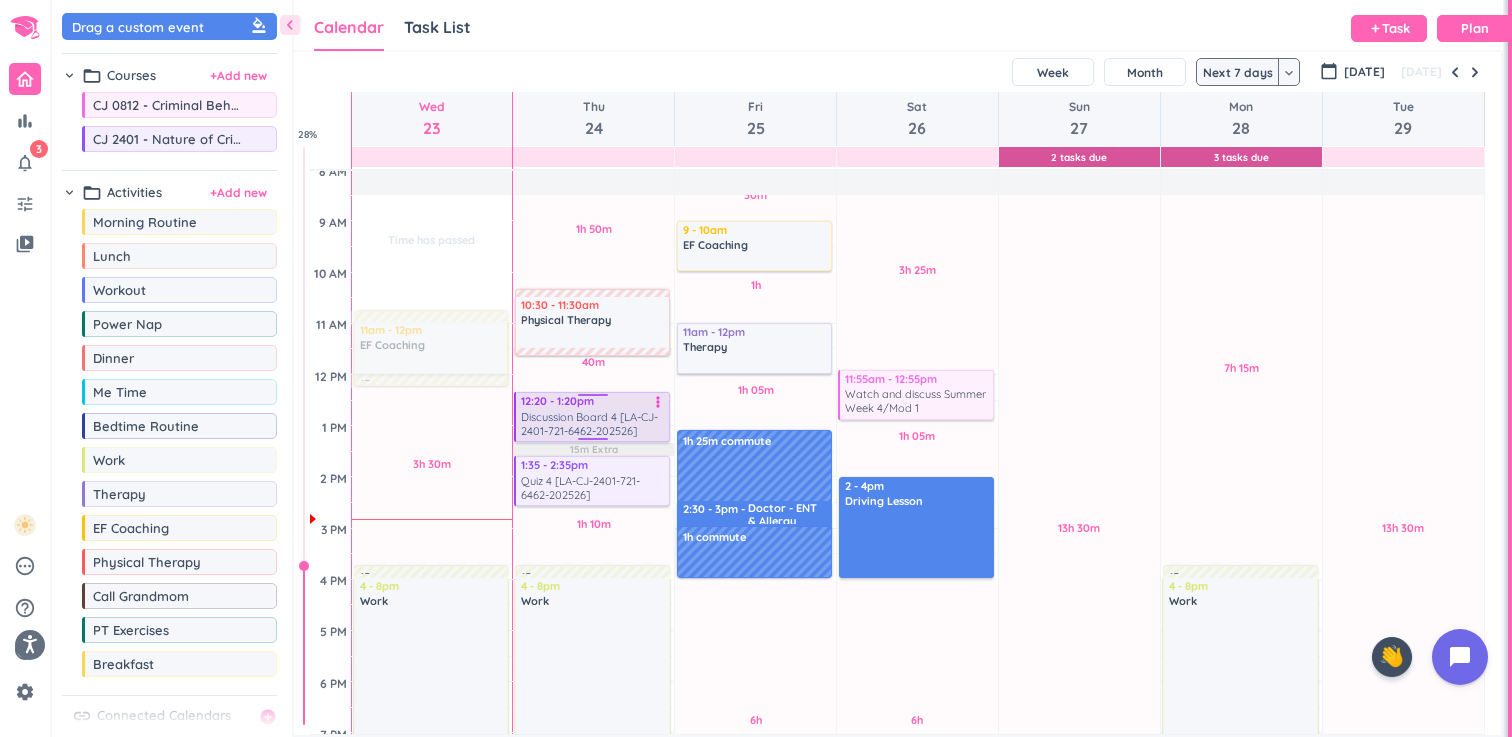click on "Discussion Board 4 [LA-CJ-2401-721-6462-202526]" at bounding box center (593, 424) 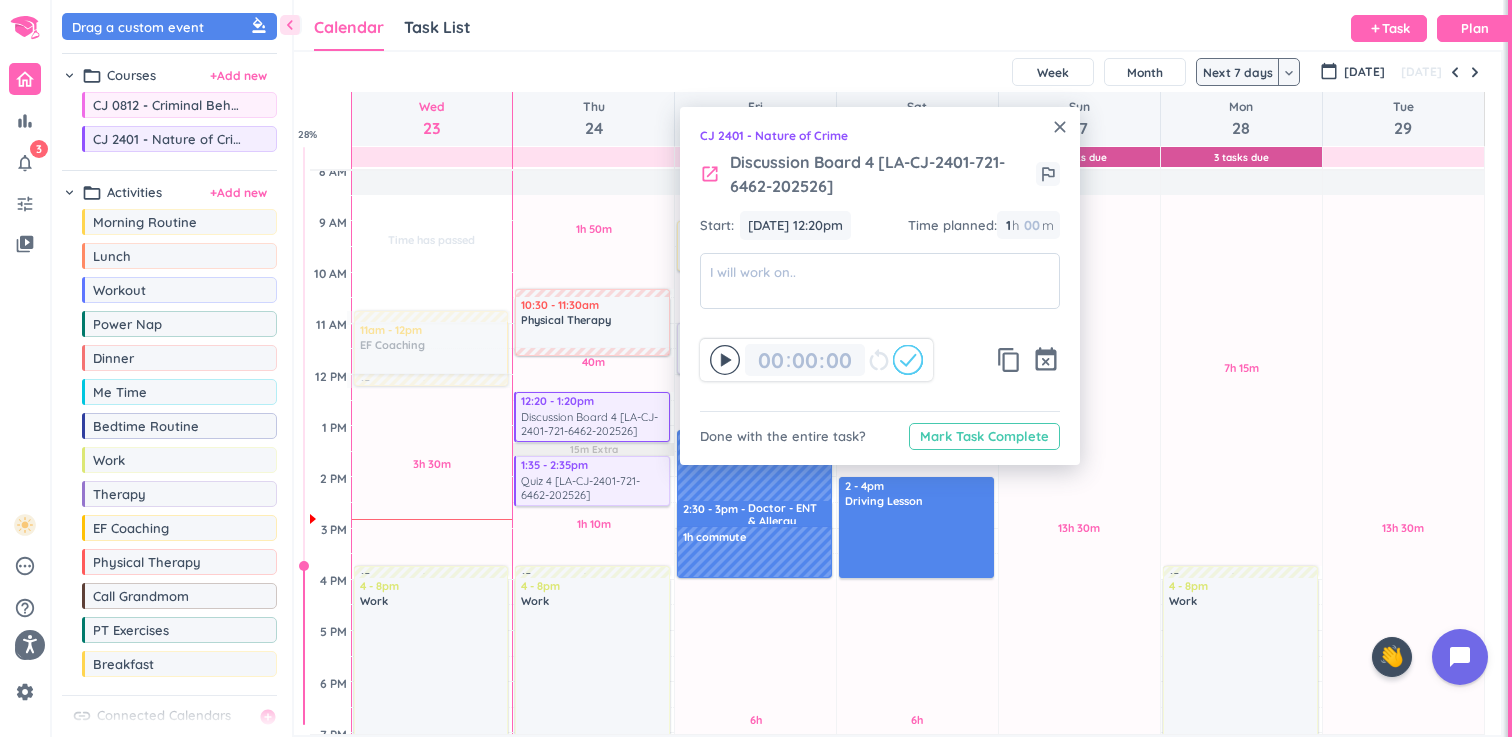click on "Mark Task Complete" at bounding box center (984, 436) 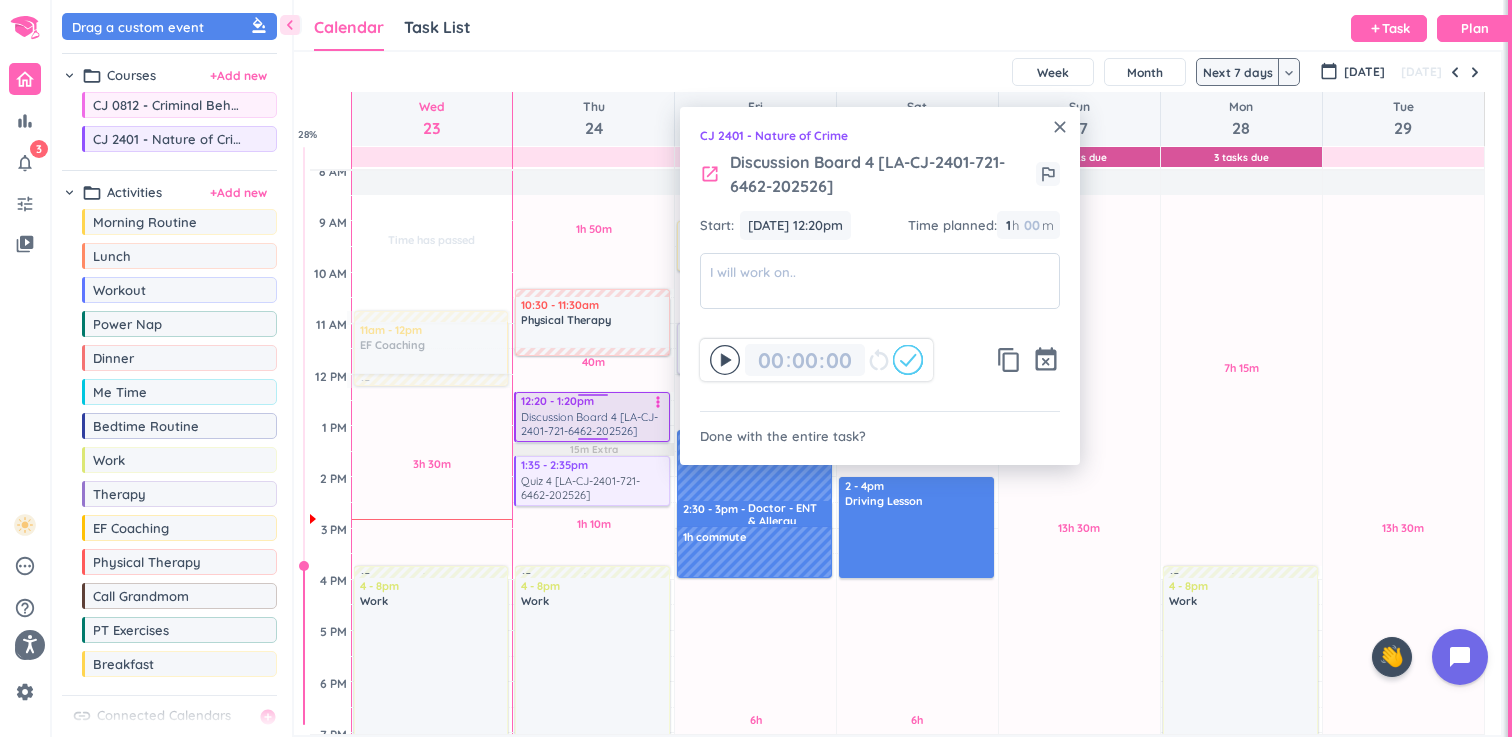type on "01" 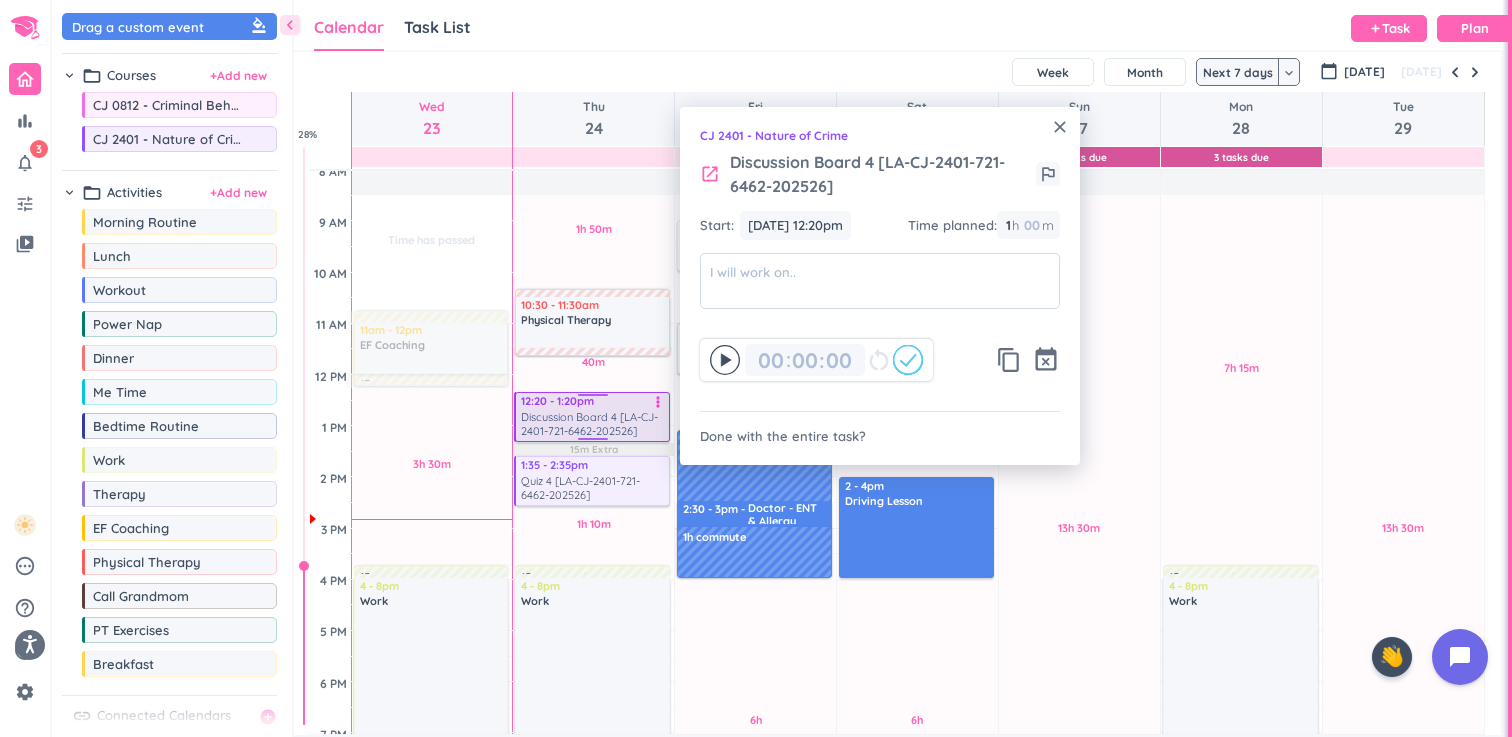 type on "00" 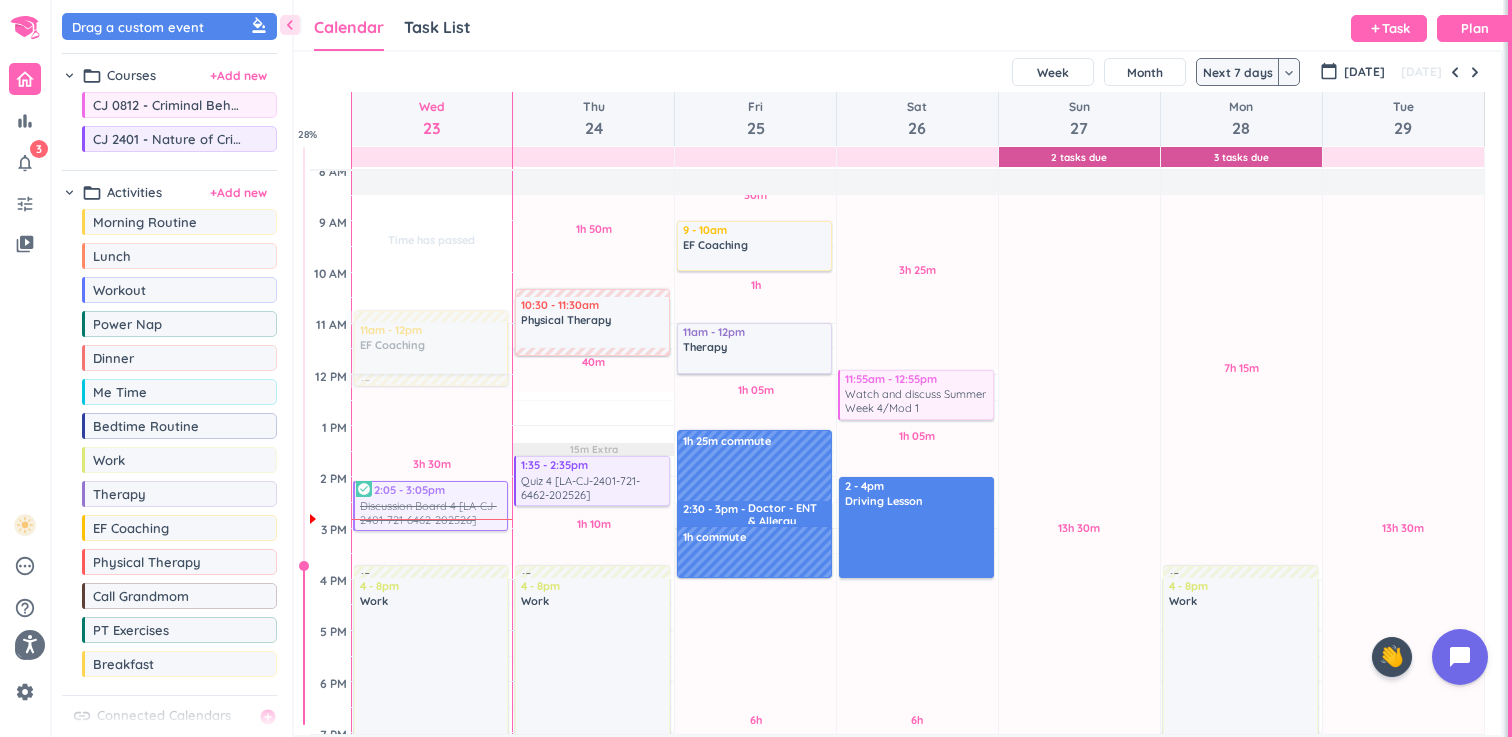 drag, startPoint x: 606, startPoint y: 433, endPoint x: 424, endPoint y: 519, distance: 201.2958 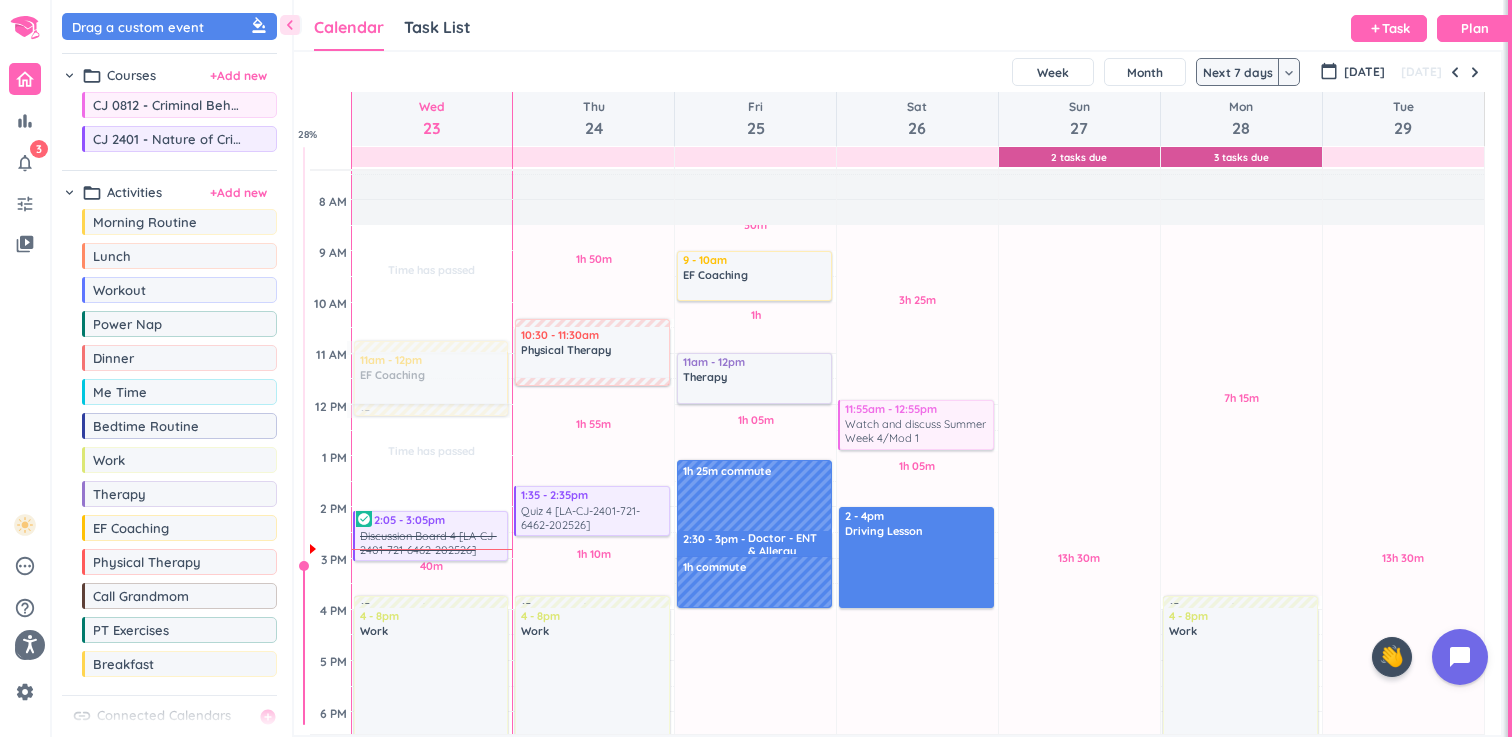 scroll, scrollTop: 179, scrollLeft: 0, axis: vertical 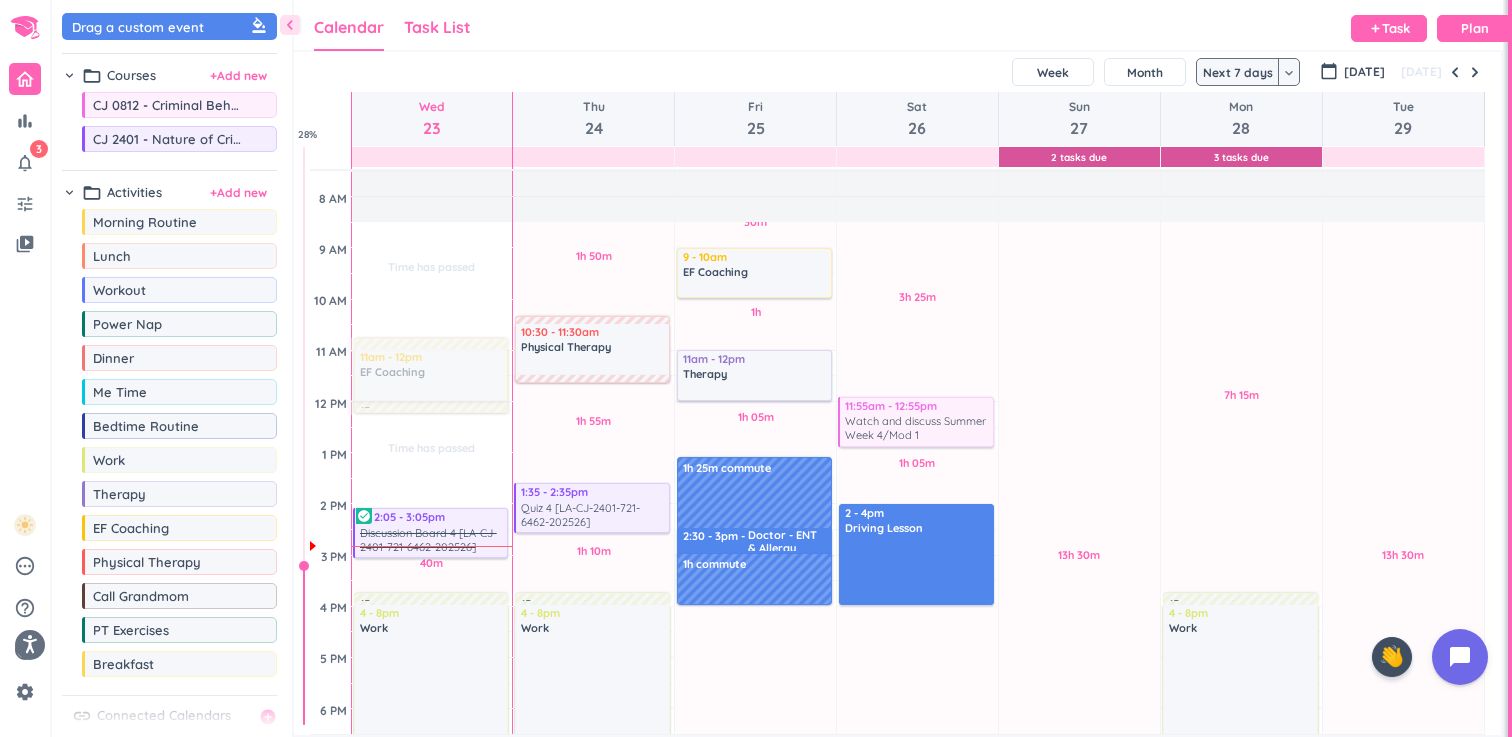 click on "Task List" at bounding box center (437, 27) 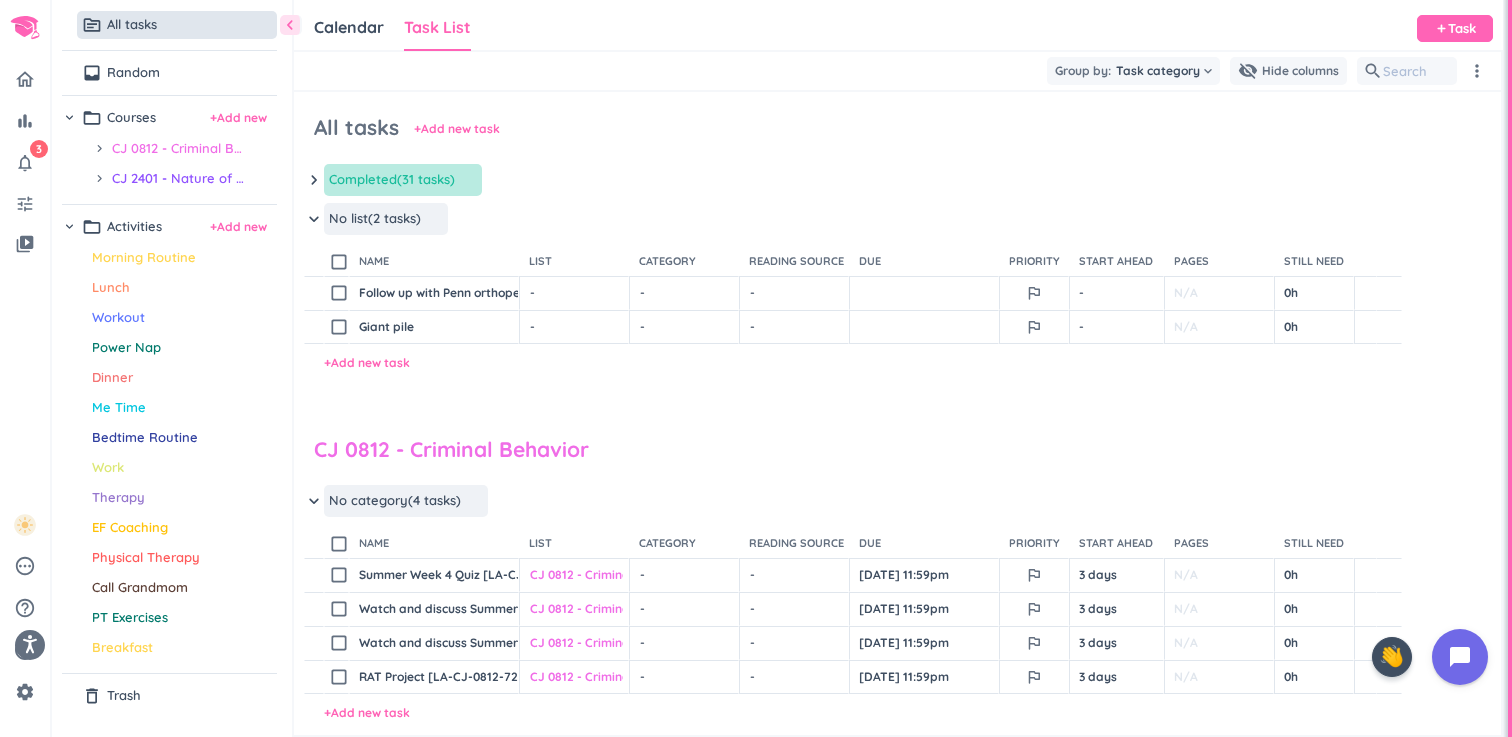 scroll, scrollTop: 1, scrollLeft: 1, axis: both 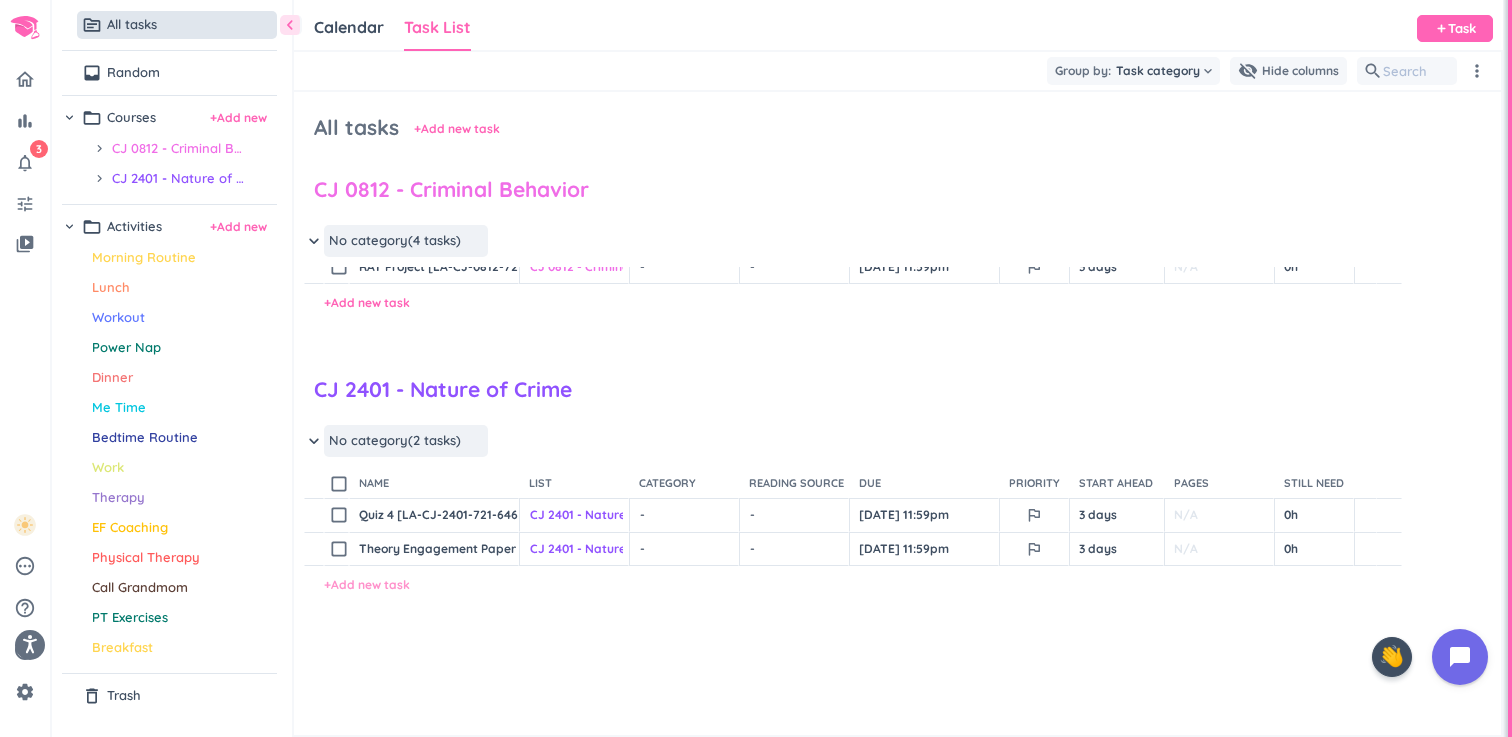 click on "+  Add new task" at bounding box center (367, 585) 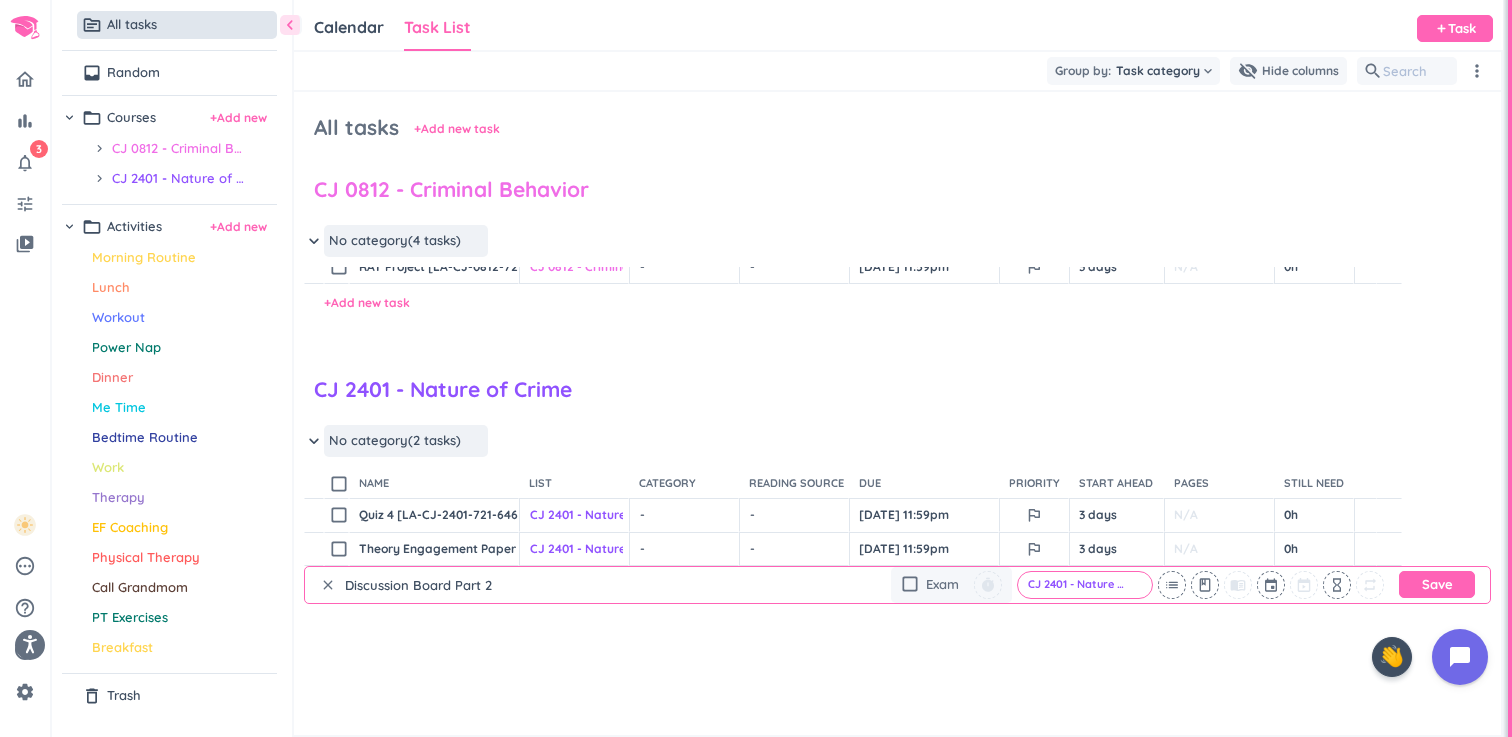 click on "Discussion Board Part 2" at bounding box center [436, 585] 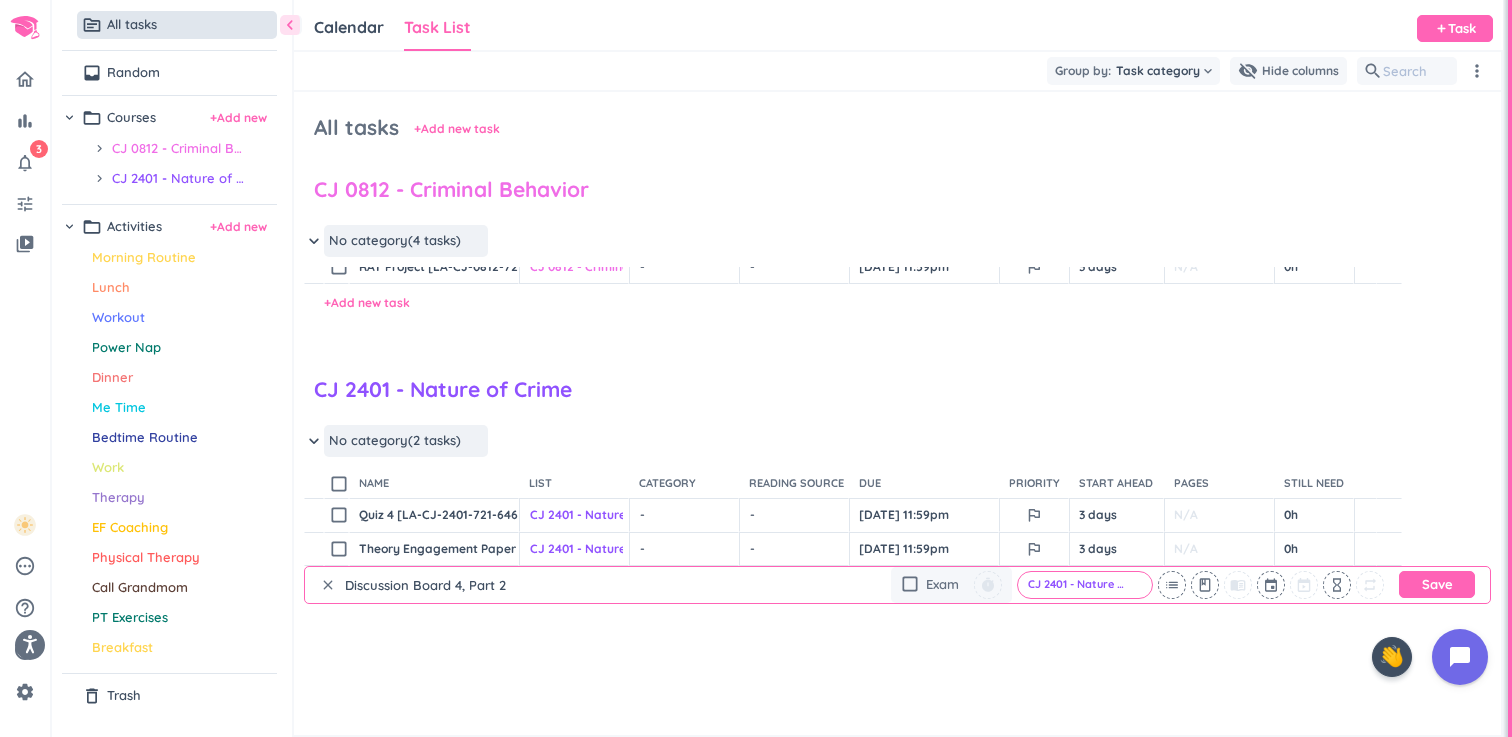 type on "Discussion Board 4, Part 2" 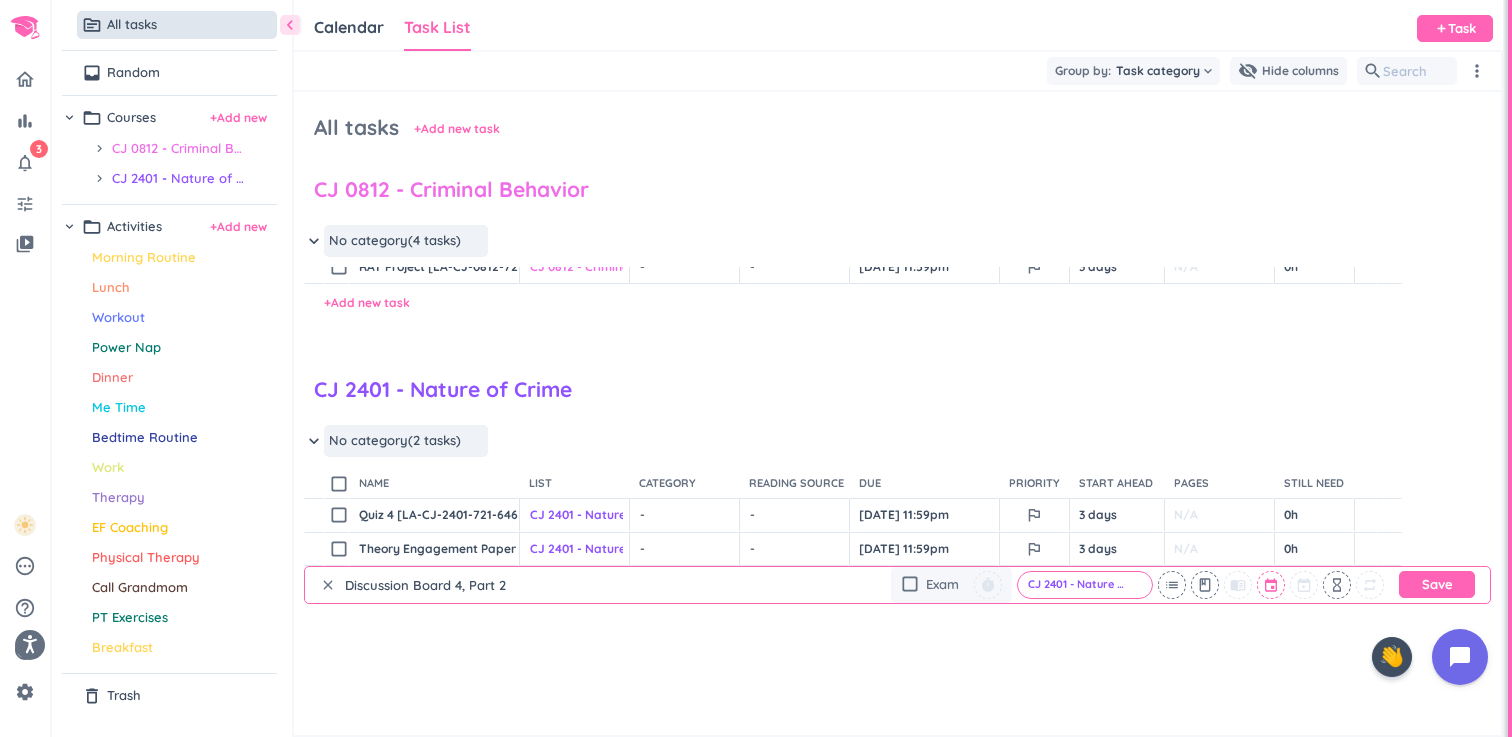 click at bounding box center (1272, 585) 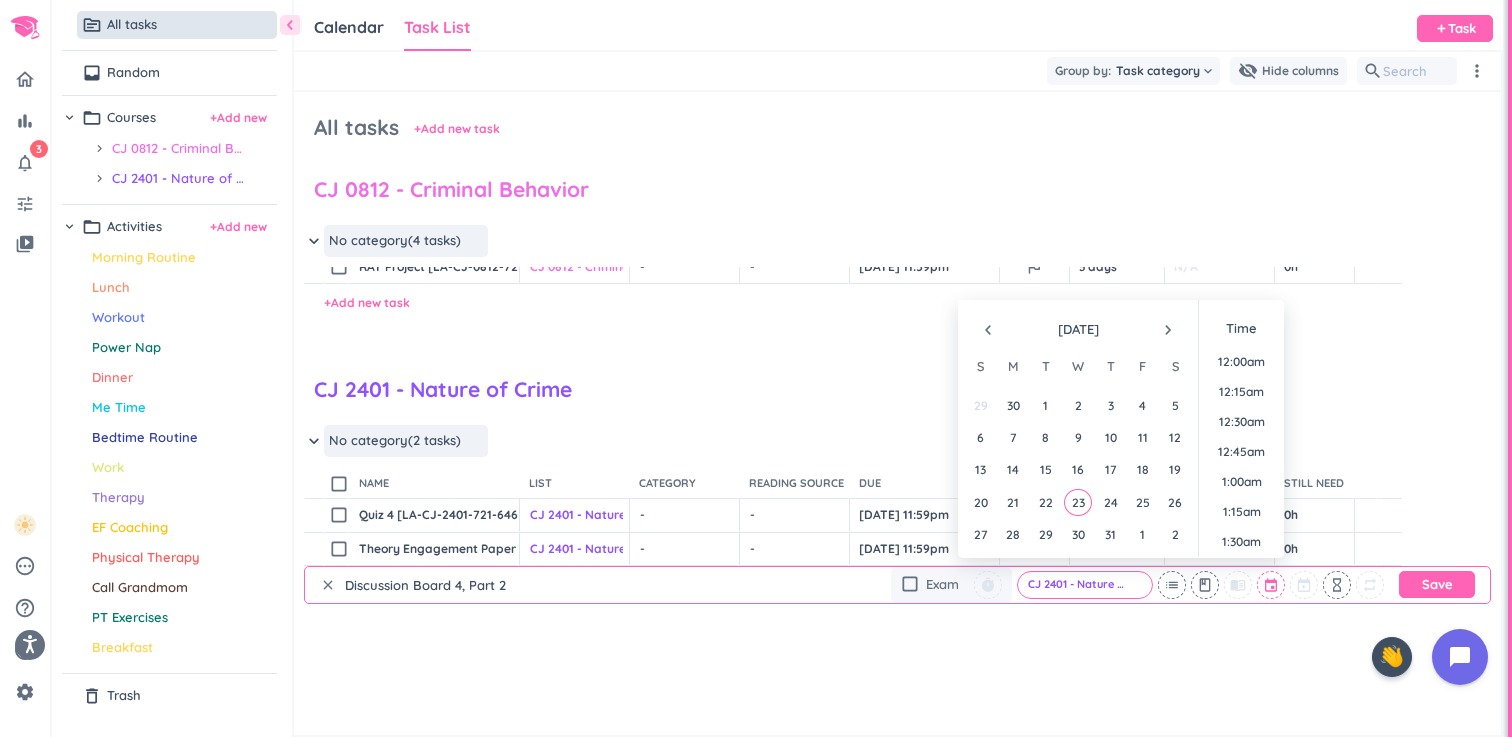 scroll, scrollTop: 1709, scrollLeft: 0, axis: vertical 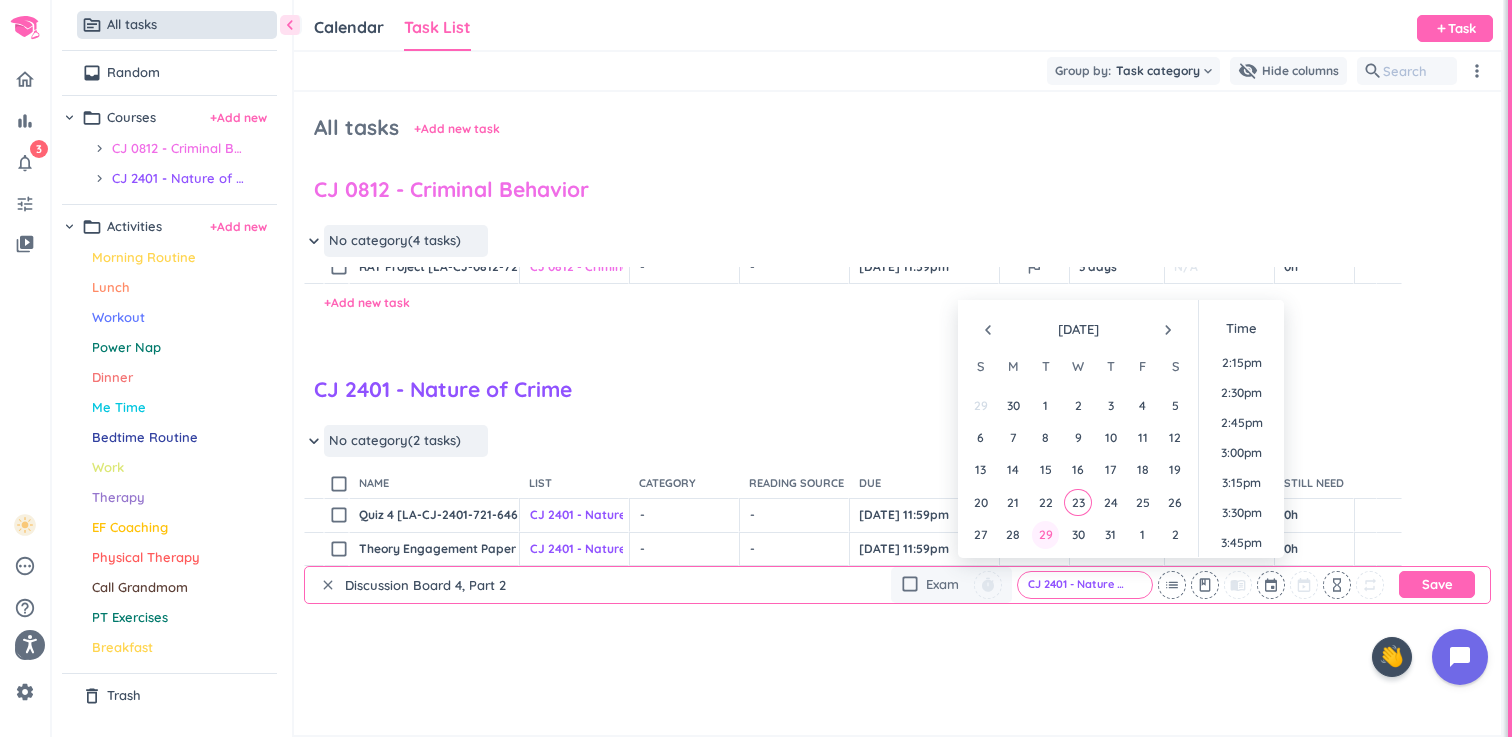 click on "29" at bounding box center (1045, 534) 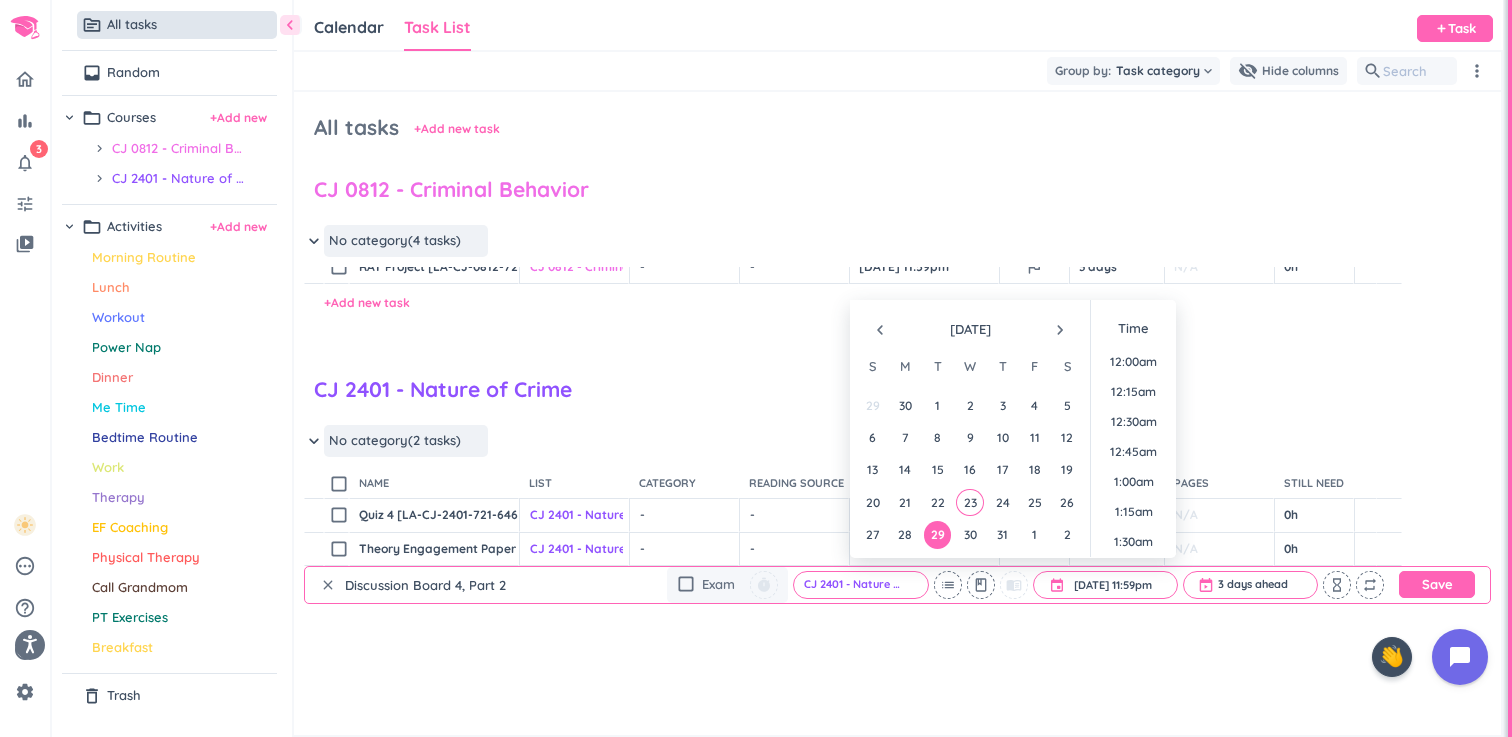 scroll, scrollTop: 2699, scrollLeft: 0, axis: vertical 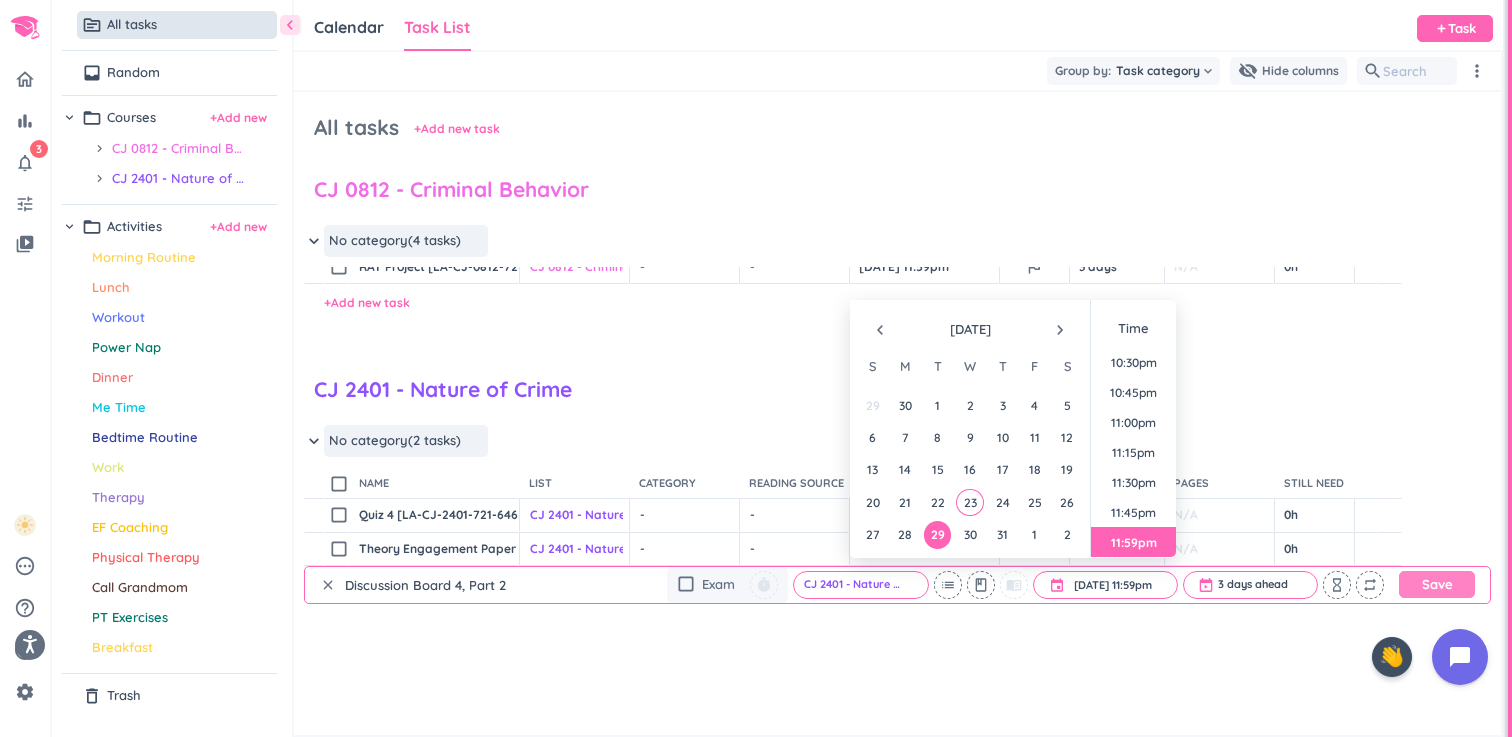 click on "Save" at bounding box center [1437, 584] 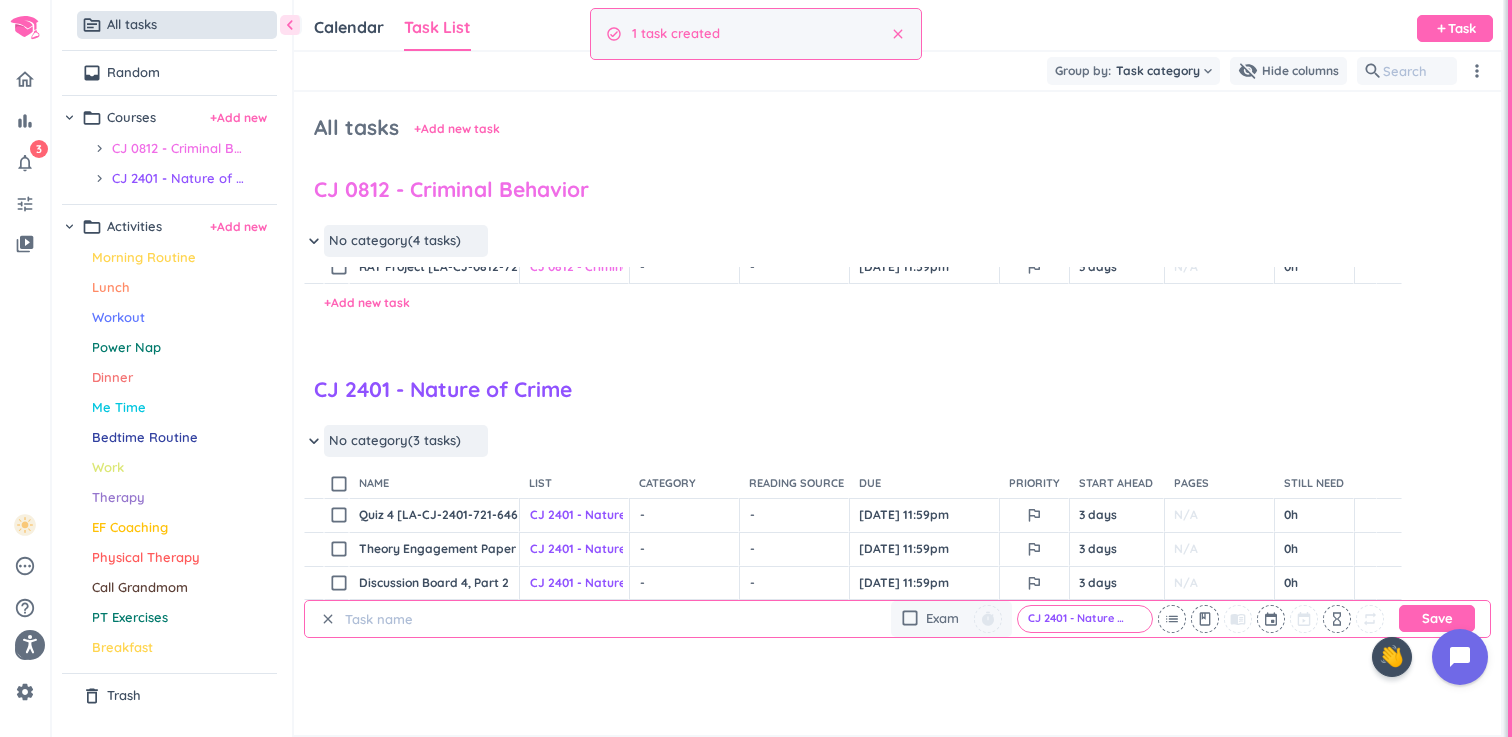 click on "Calendar Task List Task List keyboard_arrow_down add Task 0 Tasks   selected compare_arrows hourglass_empty text_snippet folder_open list list class class outlined_flag check_circle_outline delete_outline close Group by: Task category keyboard_arrow_down visibility_off   Hide columns search more_vert All tasks +  Add new task keyboard_arrow_down Completed  (31 tasks) more_horiz keyboard_arrow_down No list  (2 tasks) more_horiz   check_box_outline_blank name List drag_indicator Category drag_indicator Reading source drag_indicator Due drag_indicator Priority drag_indicator Start ahead drag_indicator Pages drag_indicator Still need drag_indicator     check_box_outline_blank Follow up with Penn orthopedics - - - outlined_flag 0   days N/A 0h check_box_outline_blank Giant pile - - - outlined_flag 0   days N/A 0h +  Add new task CJ 0812 - Criminal Behavior keyboard_arrow_down No category  (4 tasks) more_horiz   check_box_outline_blank name List drag_indicator Category drag_indicator Reading source drag_indicator" at bounding box center [898, 368] 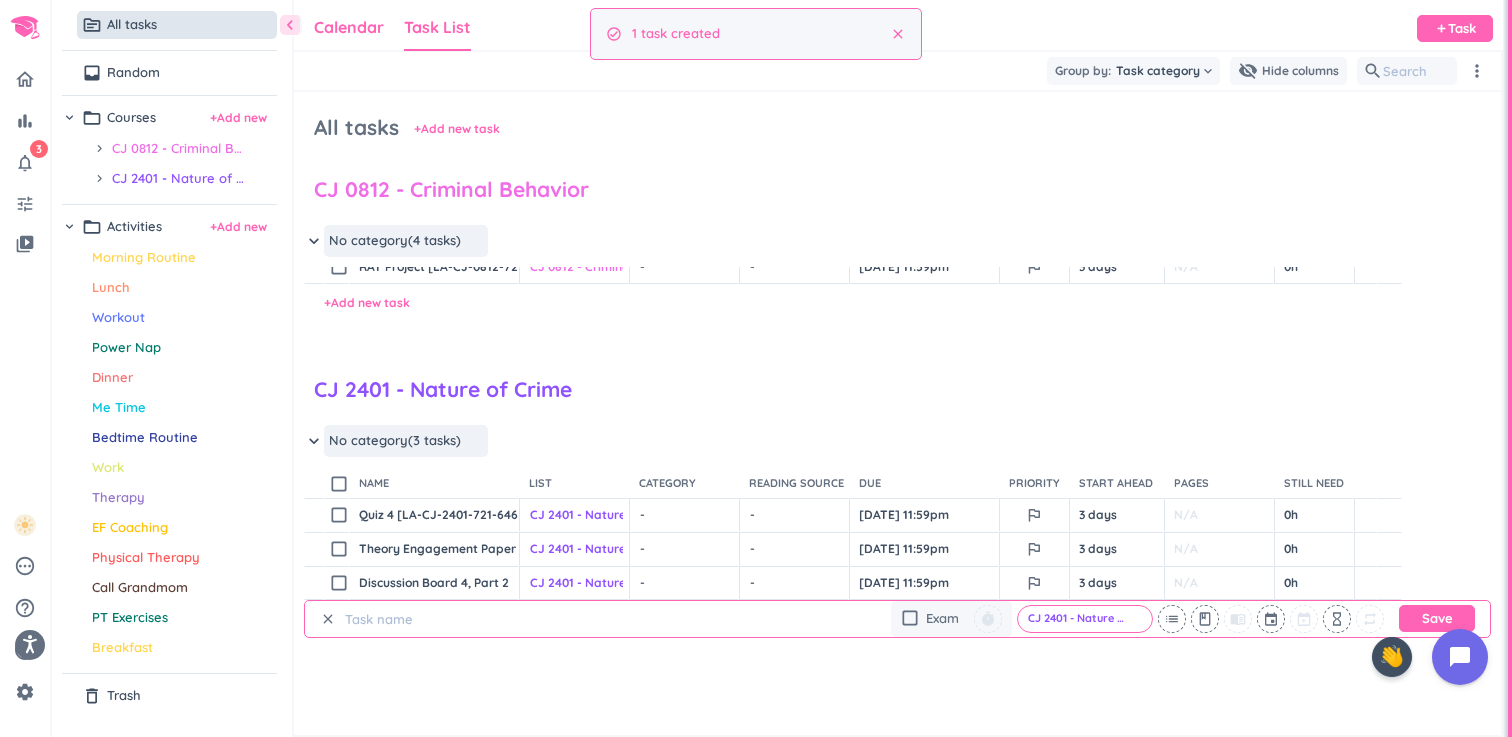 click on "Calendar" at bounding box center (349, 28) 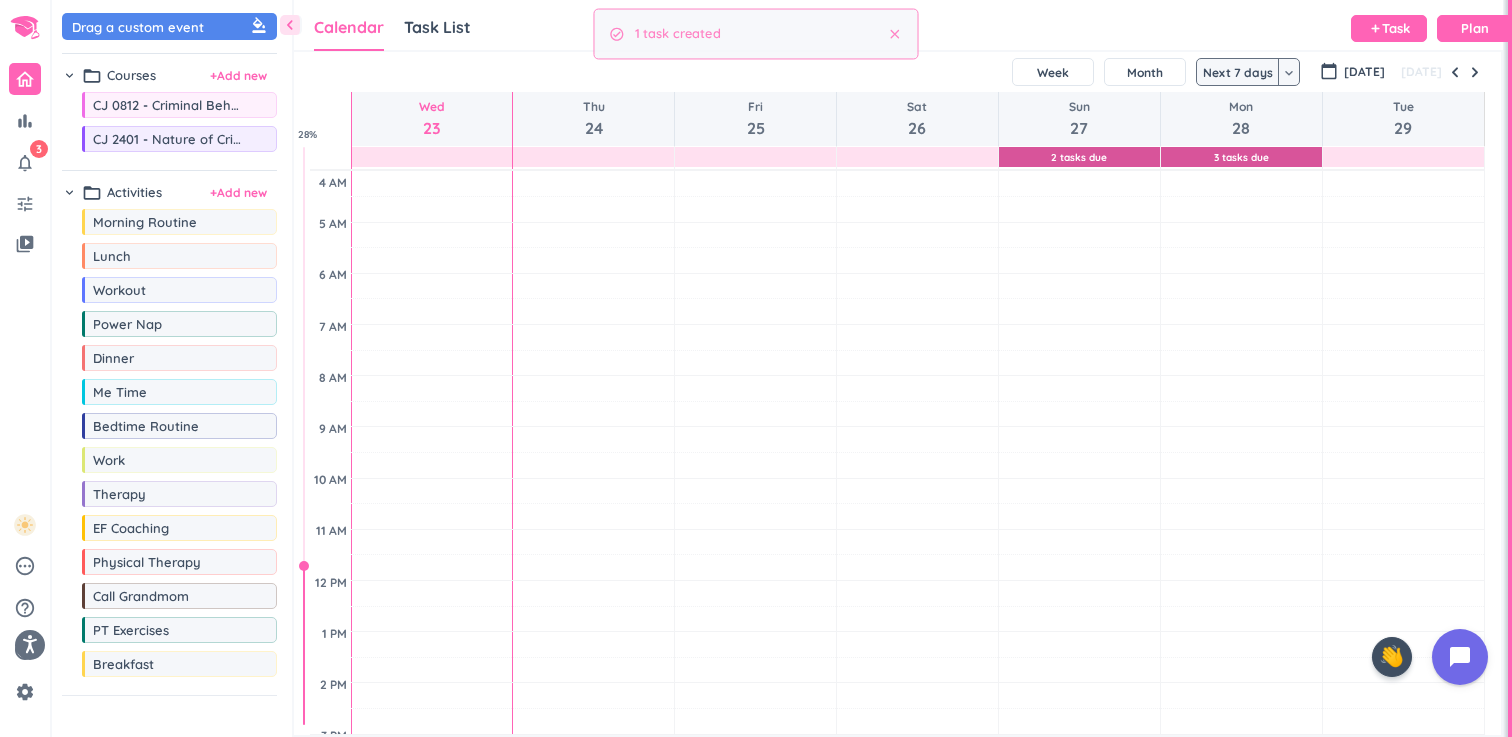 scroll, scrollTop: 1, scrollLeft: 1, axis: both 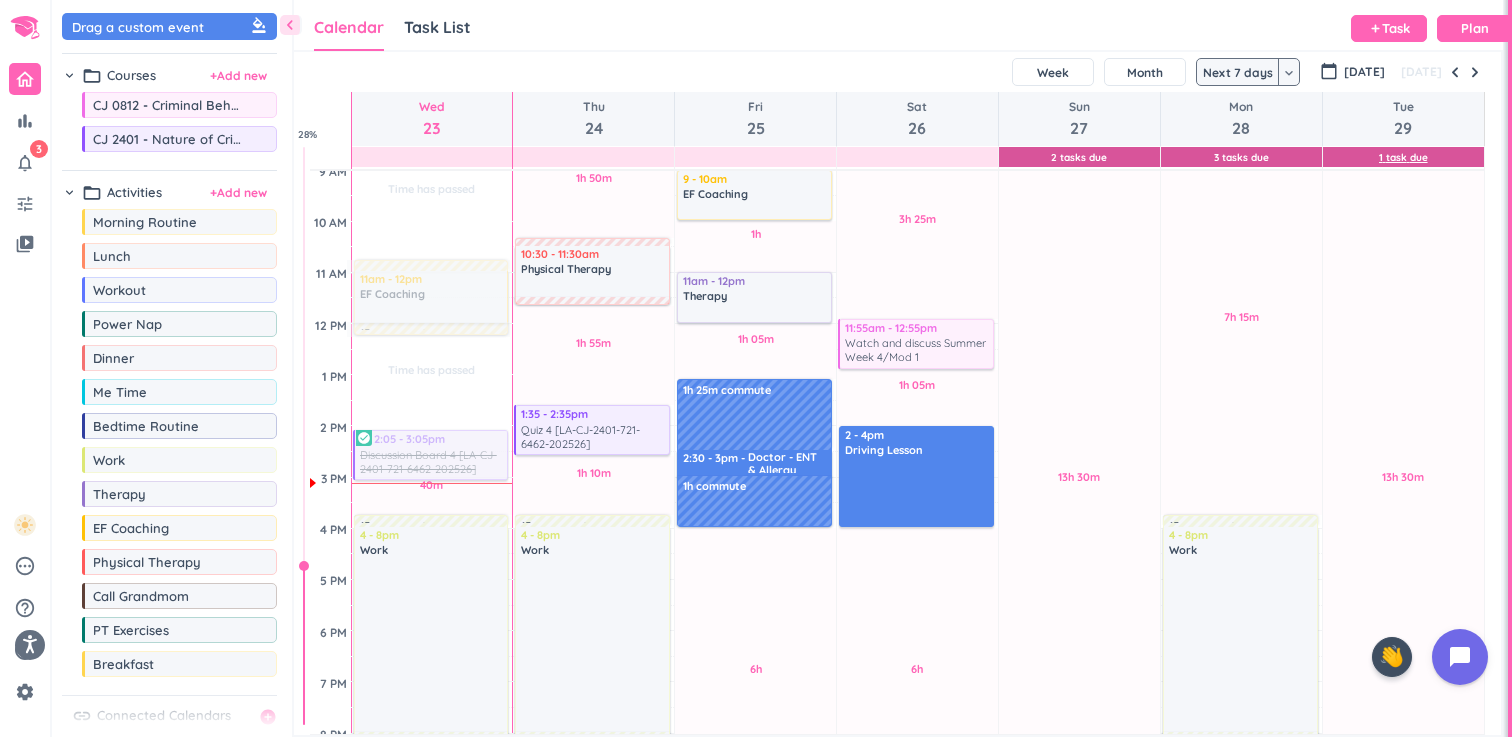 click on "1   Task   Due" at bounding box center [1403, 157] 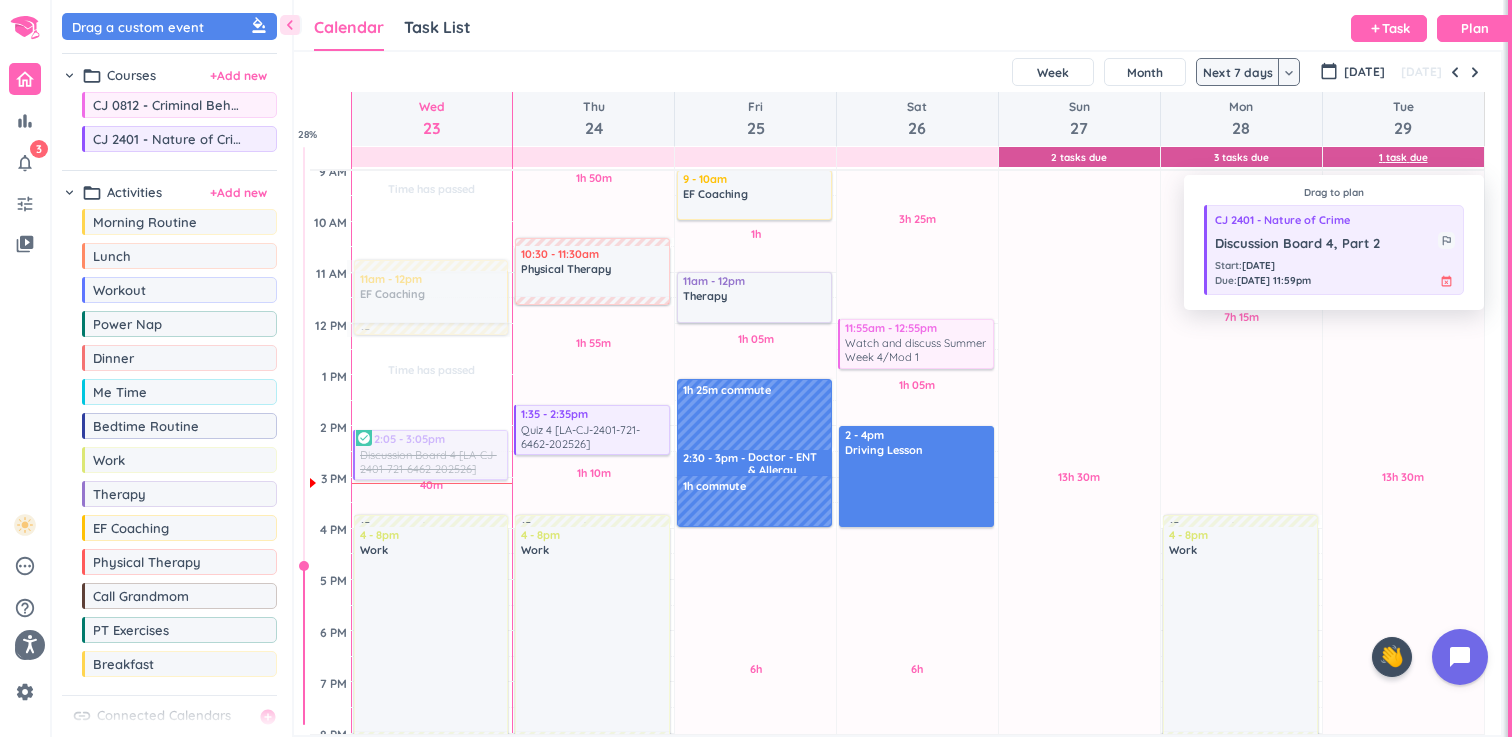 click on "1   Task   Due" at bounding box center [1403, 157] 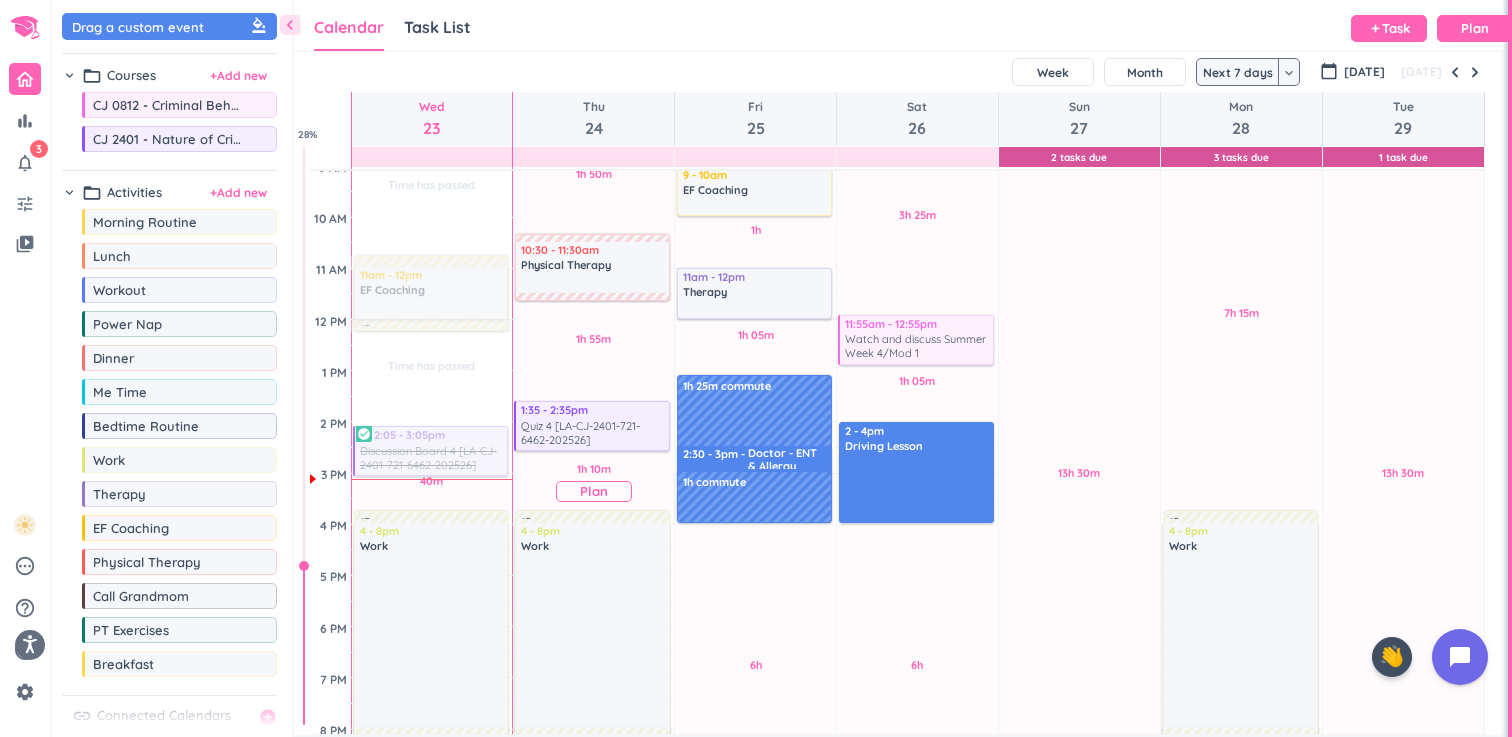 scroll, scrollTop: 243, scrollLeft: 0, axis: vertical 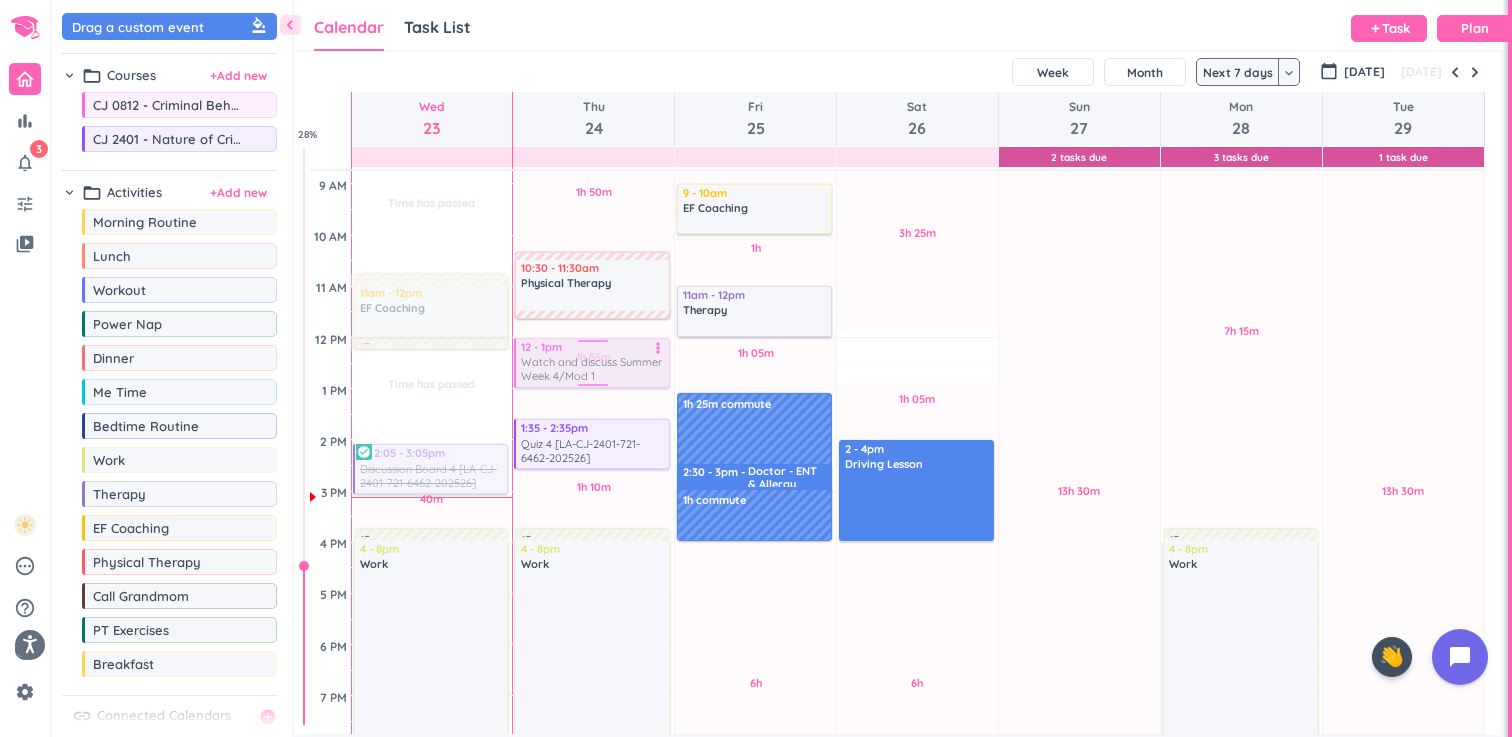 drag, startPoint x: 898, startPoint y: 362, endPoint x: 574, endPoint y: 375, distance: 324.2607 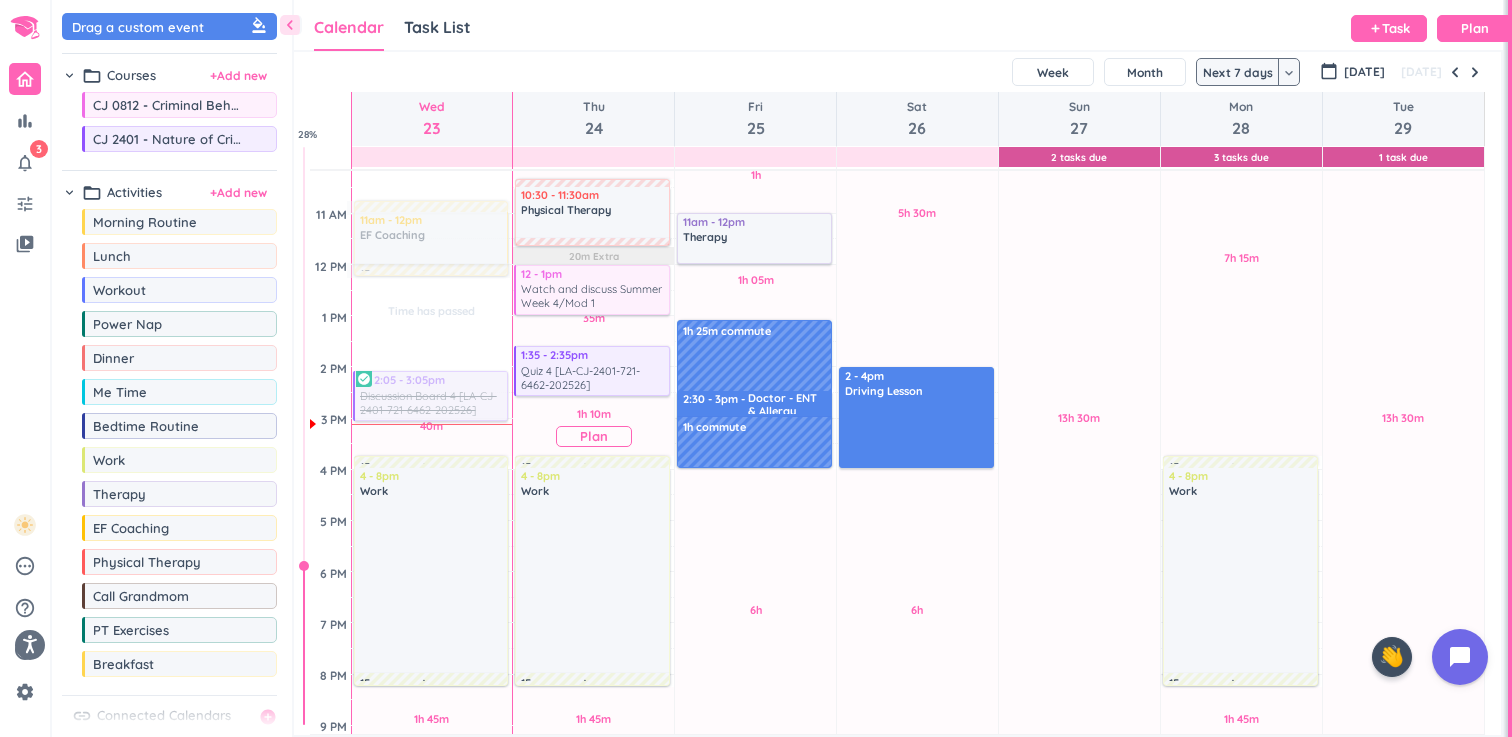 scroll, scrollTop: 294, scrollLeft: 0, axis: vertical 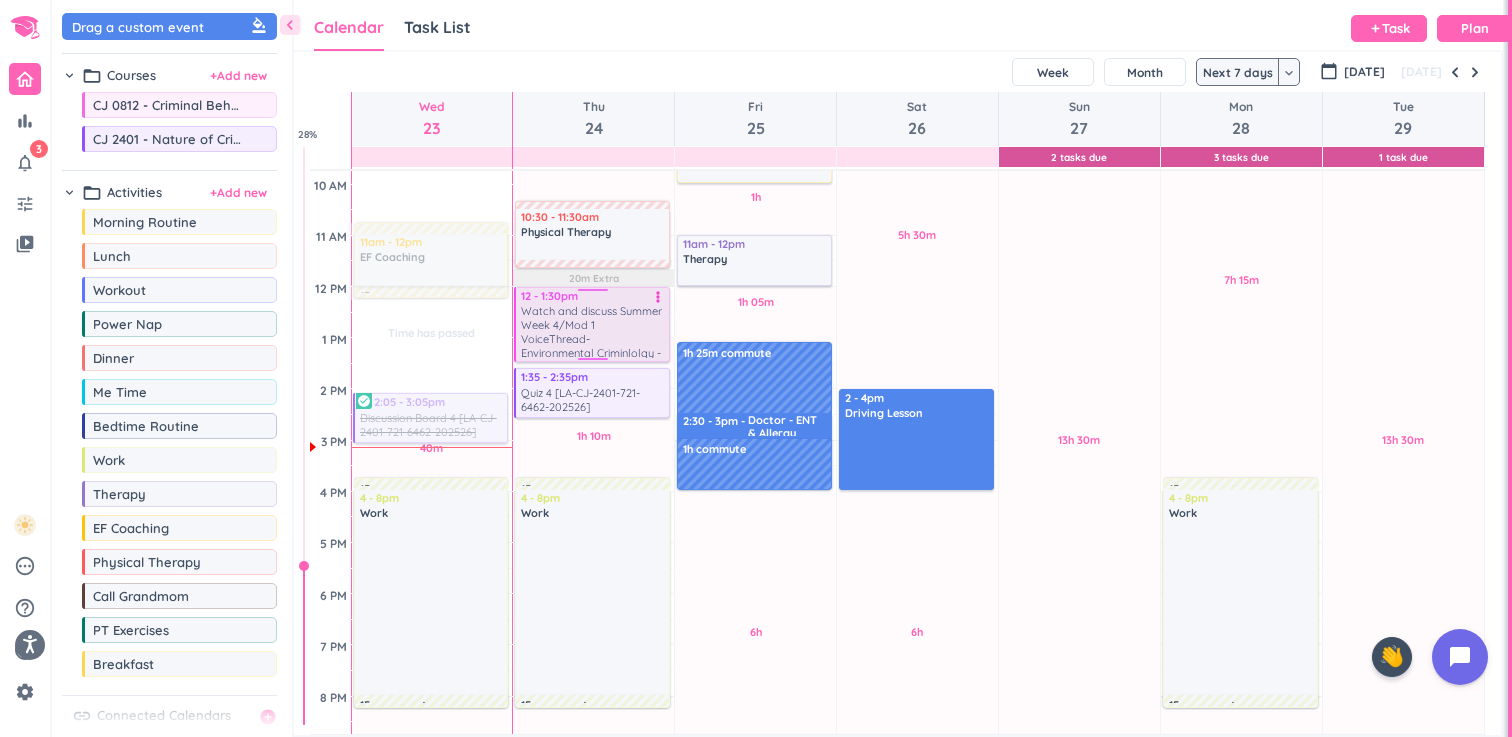 drag, startPoint x: 590, startPoint y: 334, endPoint x: 589, endPoint y: 359, distance: 25.019993 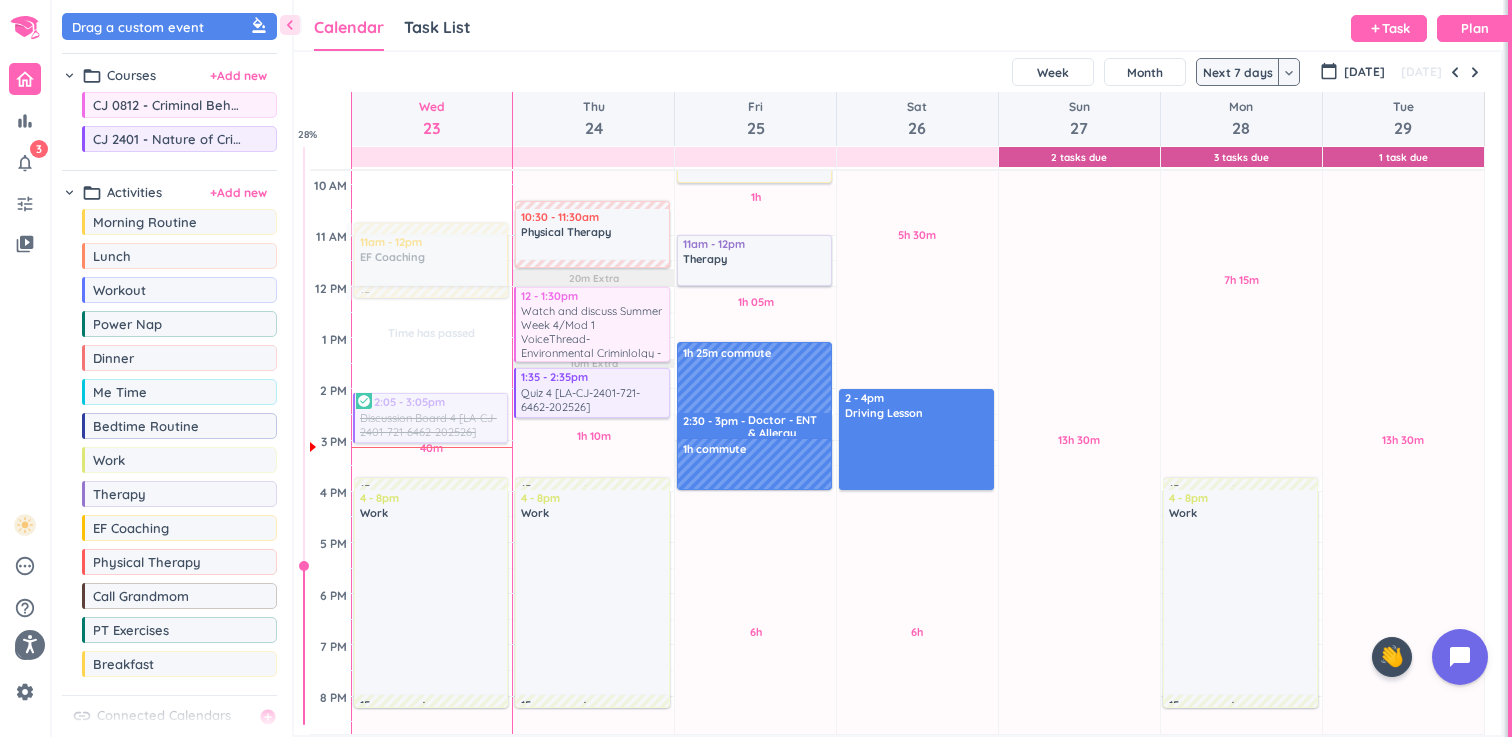 click on "1h 50m Past due Plan 1h 10m Past due Plan 1h 45m Past due Plan 20m Extra 10m Extra Adjust Awake Time Adjust Awake Time 10:30 - 11:30am Physical Therapy delete_outline 12 - 1:25pm CJ 0812 - Criminal Behavior Watch and discuss Summer Week 4/Mod 1 VoiceThread- Environmental Criminlolgy - Situational Crime Prevention  [LA-CJ-0812-721-6465-202526] more_vert 1:35 - 2:35pm CJ 2401 - Nature of Crime Quiz 4 [LA-CJ-2401-721-6462-202526] more_vert 15m commute 4 - 8pm Work delete_outline 15m commute 12 - 1:30pm CJ 0812 - Criminal Behavior Watch and discuss Summer Week 4/Mod 1 VoiceThread- Environmental Criminlolgy - Situational Crime Prevention  [LA-CJ-0812-721-6465-202526] more_vert" at bounding box center [593, 491] 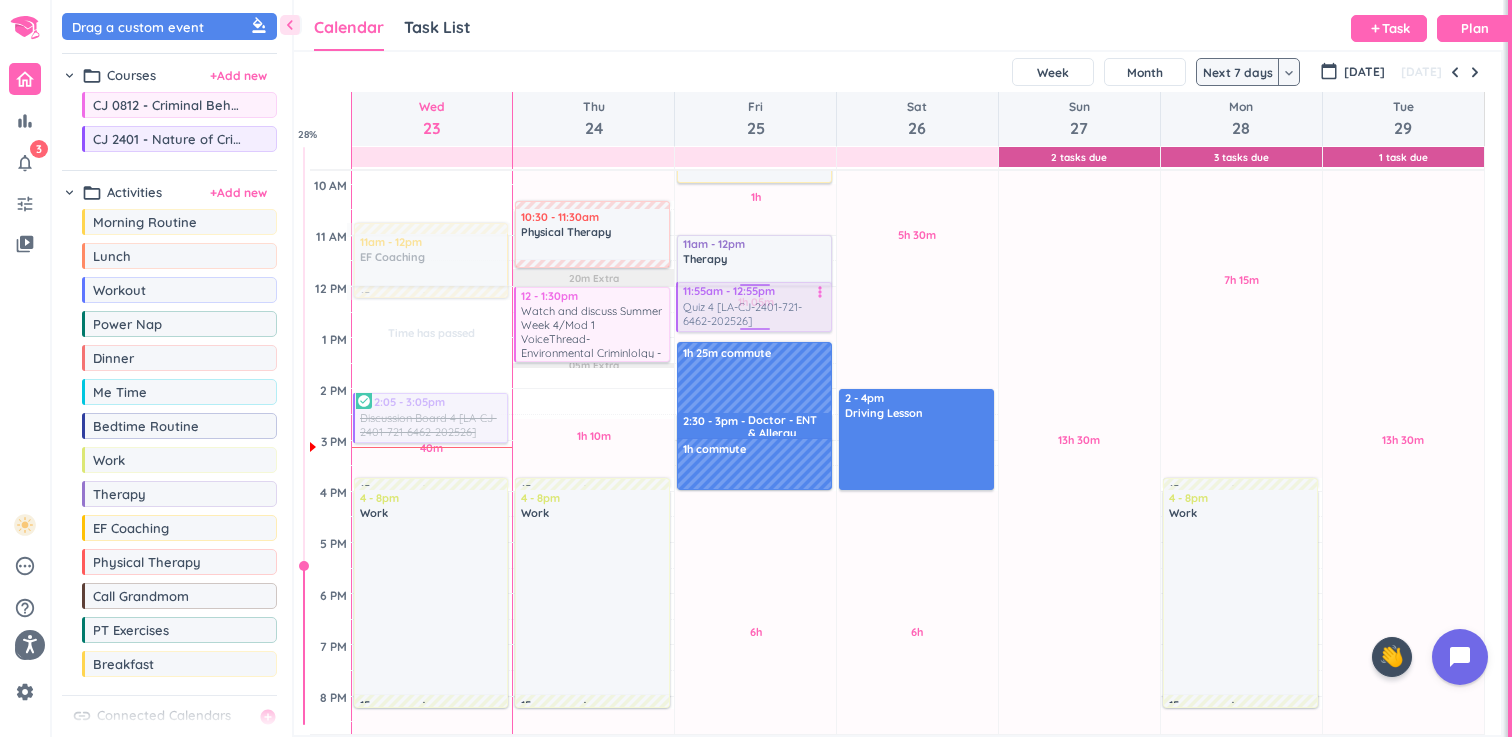 drag, startPoint x: 610, startPoint y: 397, endPoint x: 811, endPoint y: 311, distance: 218.62524 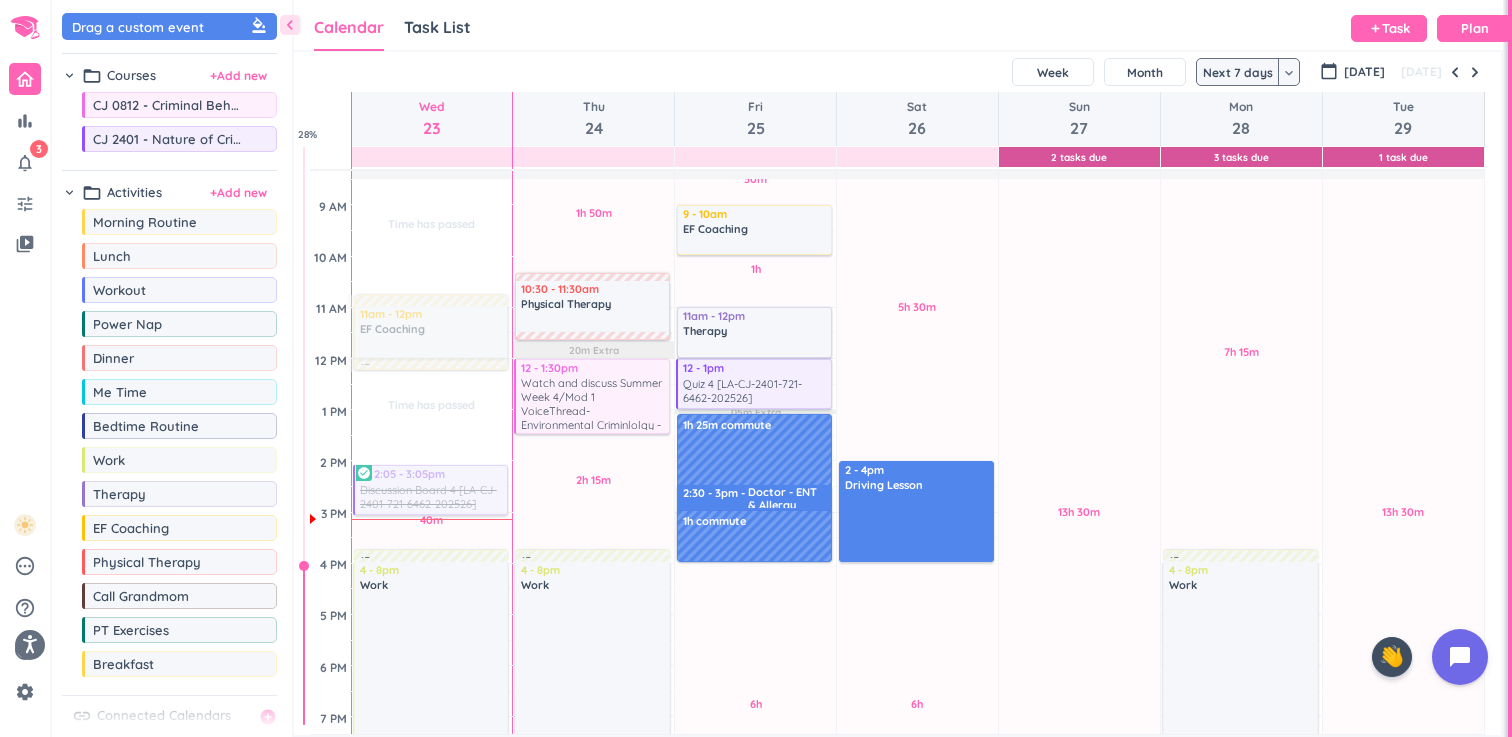 scroll, scrollTop: 213, scrollLeft: 0, axis: vertical 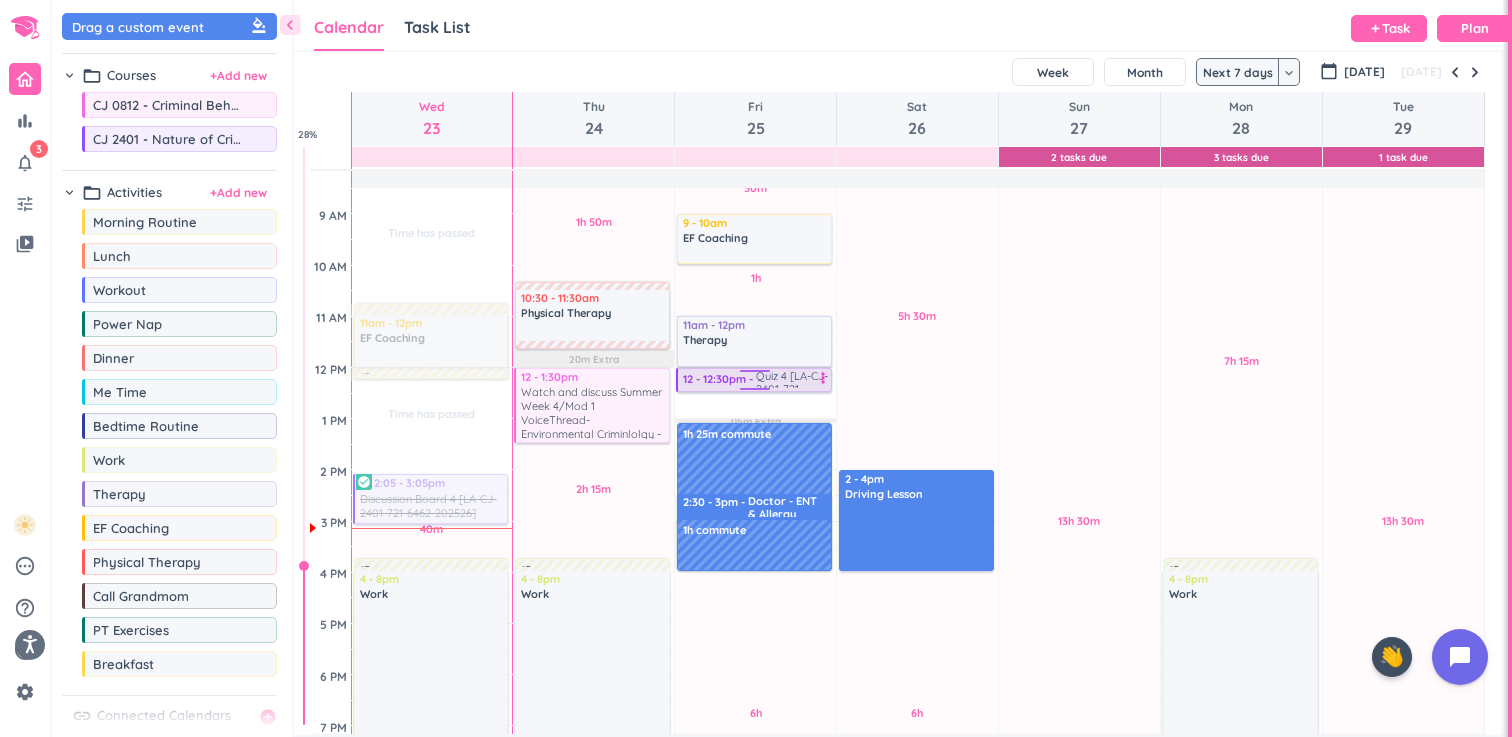 drag, startPoint x: 747, startPoint y: 414, endPoint x: 755, endPoint y: 387, distance: 28.160255 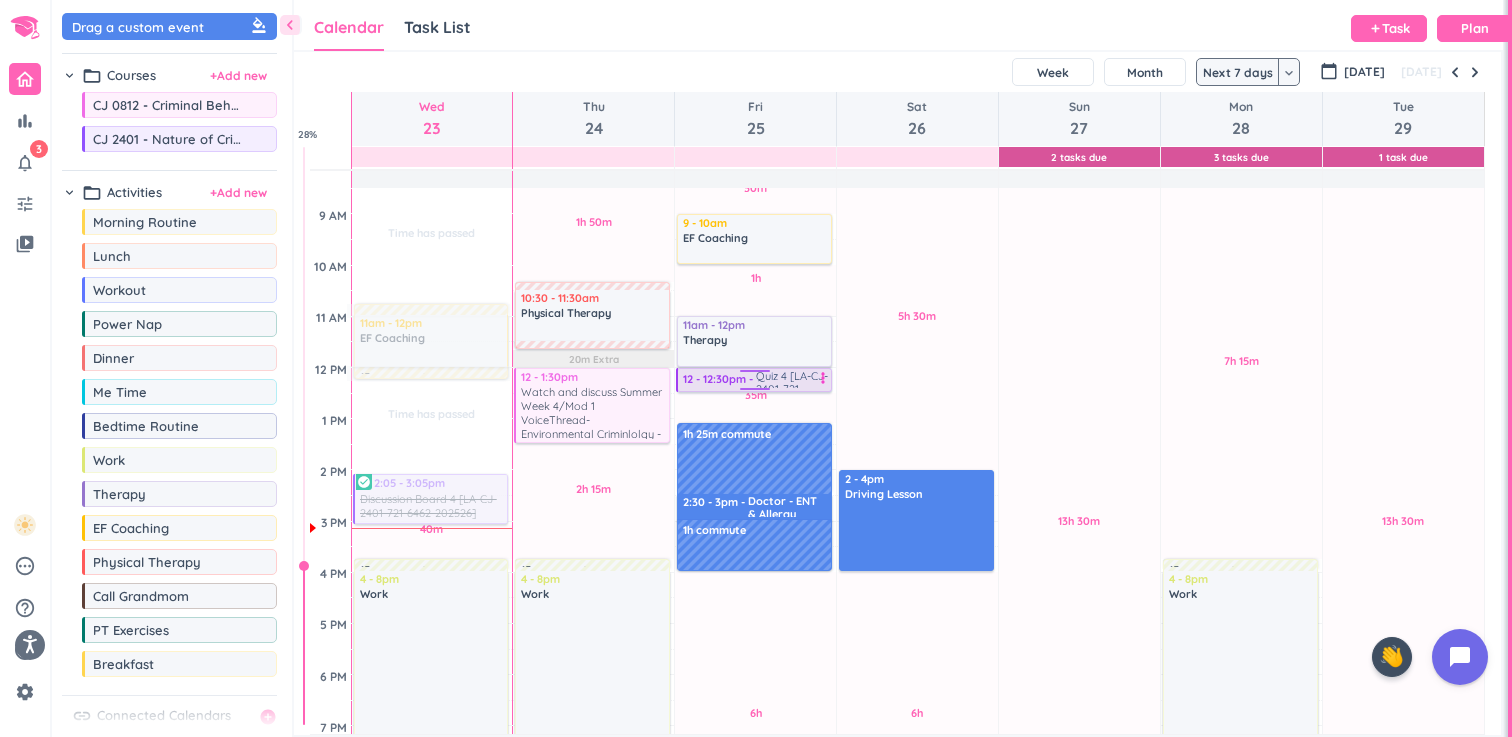 click on "30m Past due Plan 1h  Past due Plan 35m Past due Plan 6h  Past due Plan Adjust Awake Time Adjust Awake Time 9 - 10am EF Coaching delete_outline 11am - 12pm Therapy delete_outline 12 - 12:30pm Quiz 4 [LA-CJ-2401-721-6462-202526] more_vert 1h 25m commute 2:30 - 3pm Doctor - ENT & Allergy delete_outline 1h commute 12 - 12:30pm Quiz 4 [LA-CJ-2401-721-6462-202526] more_vert" at bounding box center (755, 572) 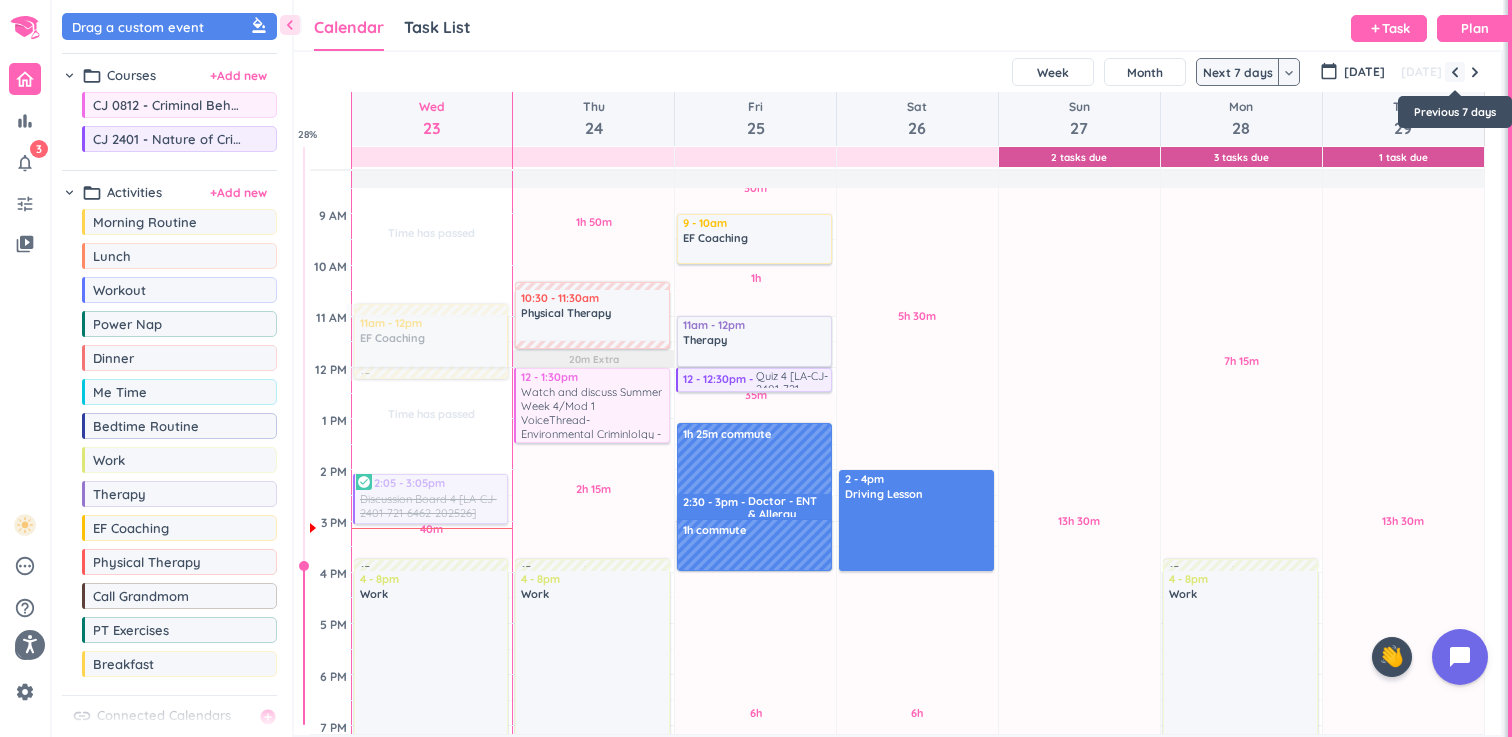 click at bounding box center (1455, 72) 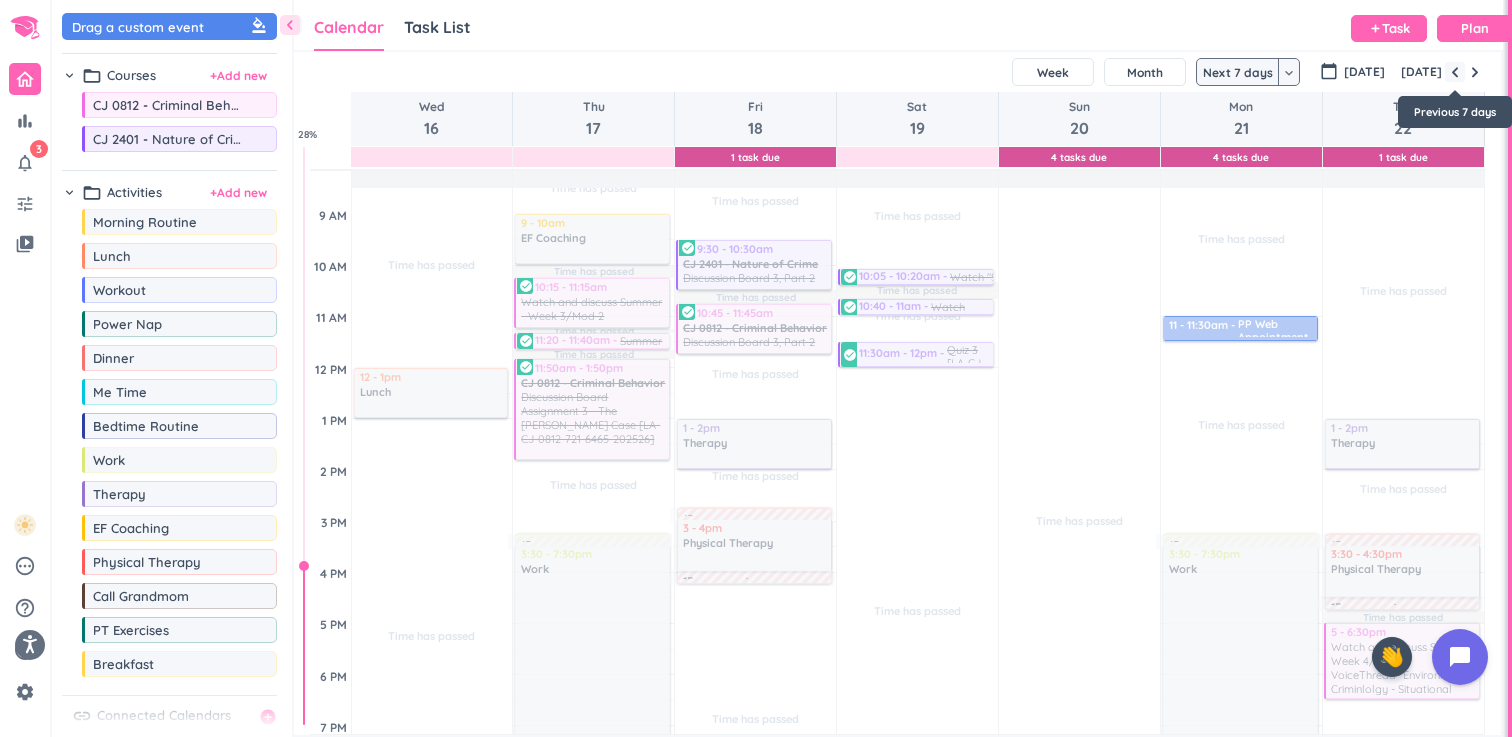 scroll, scrollTop: 257, scrollLeft: 0, axis: vertical 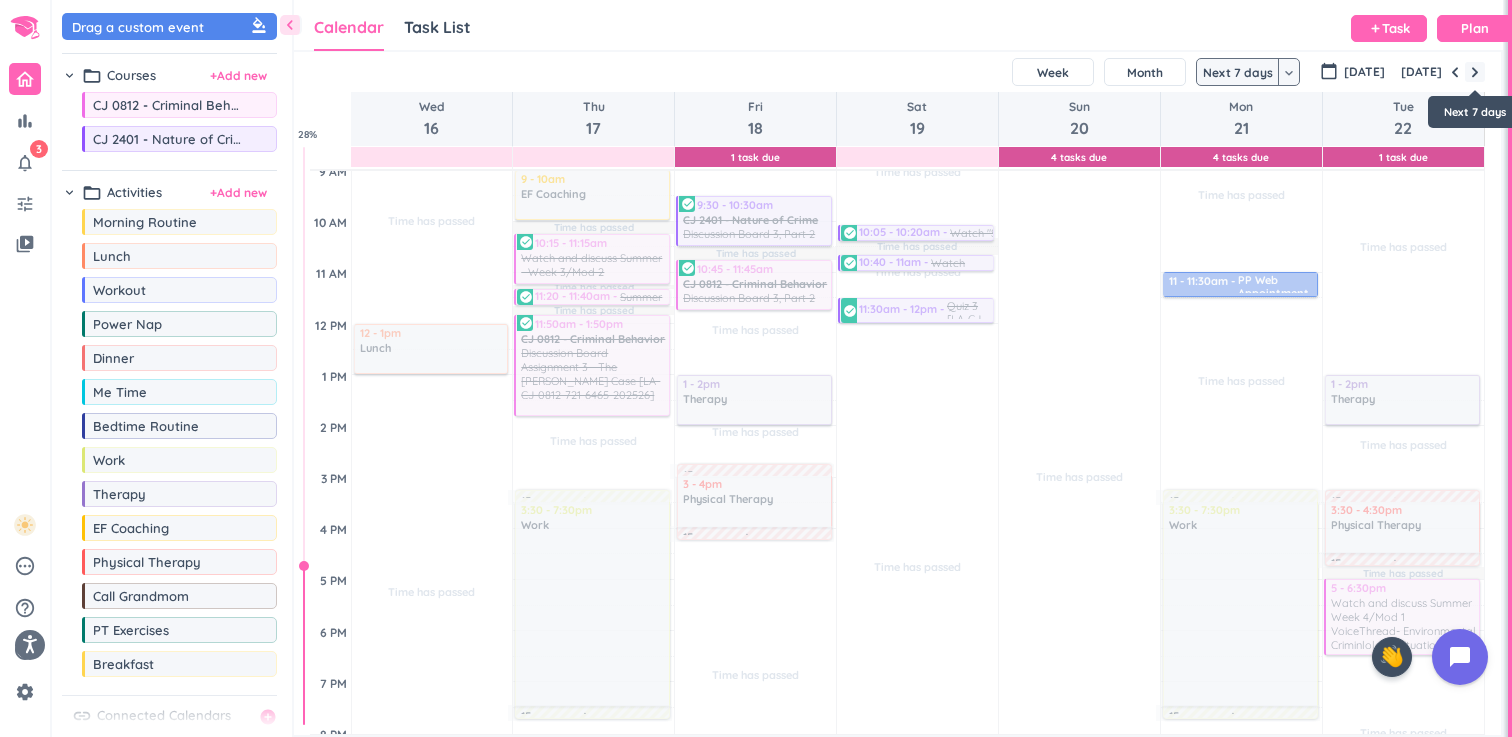click at bounding box center [1475, 72] 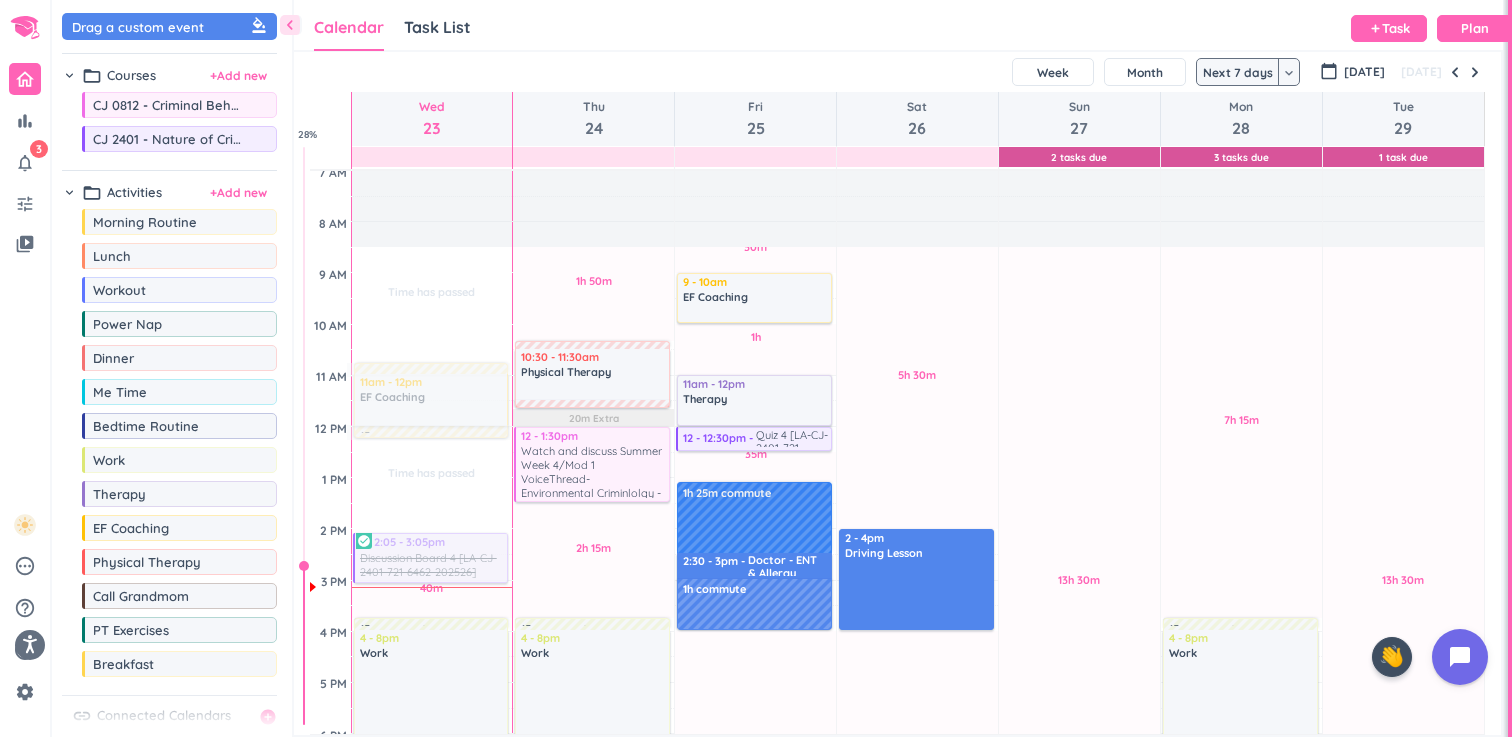 scroll, scrollTop: 153, scrollLeft: 0, axis: vertical 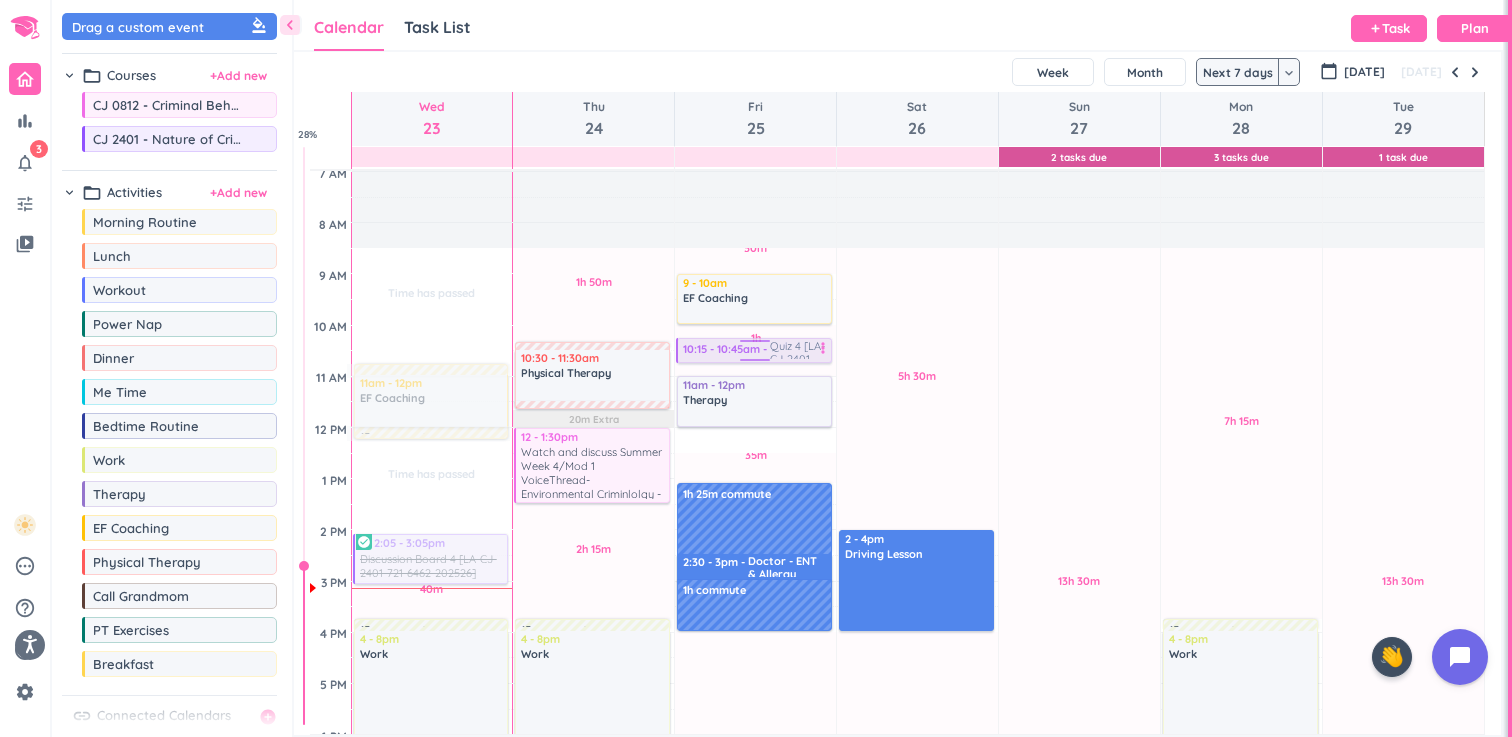 drag, startPoint x: 769, startPoint y: 443, endPoint x: 772, endPoint y: 355, distance: 88.051125 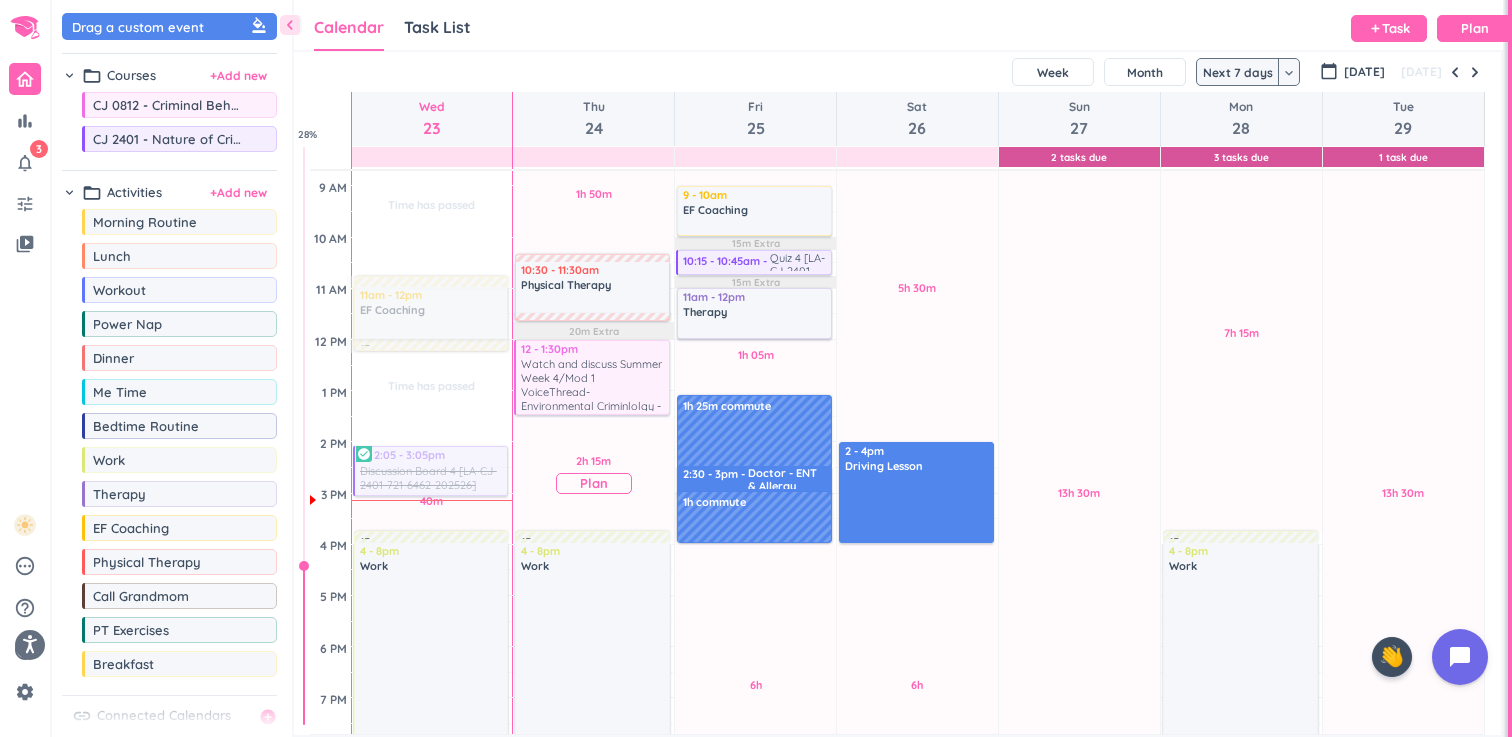scroll, scrollTop: 257, scrollLeft: 0, axis: vertical 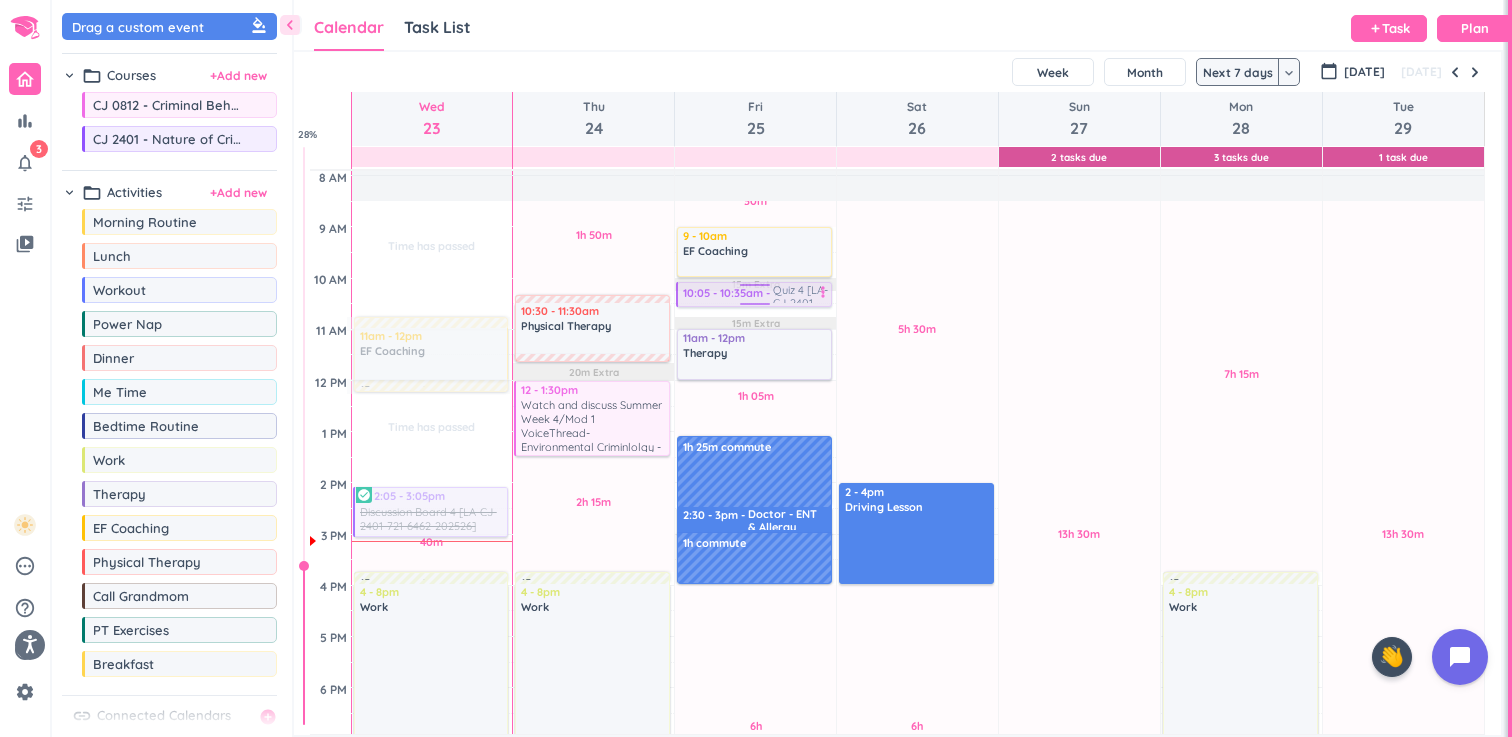 drag, startPoint x: 776, startPoint y: 246, endPoint x: 768, endPoint y: 298, distance: 52.611786 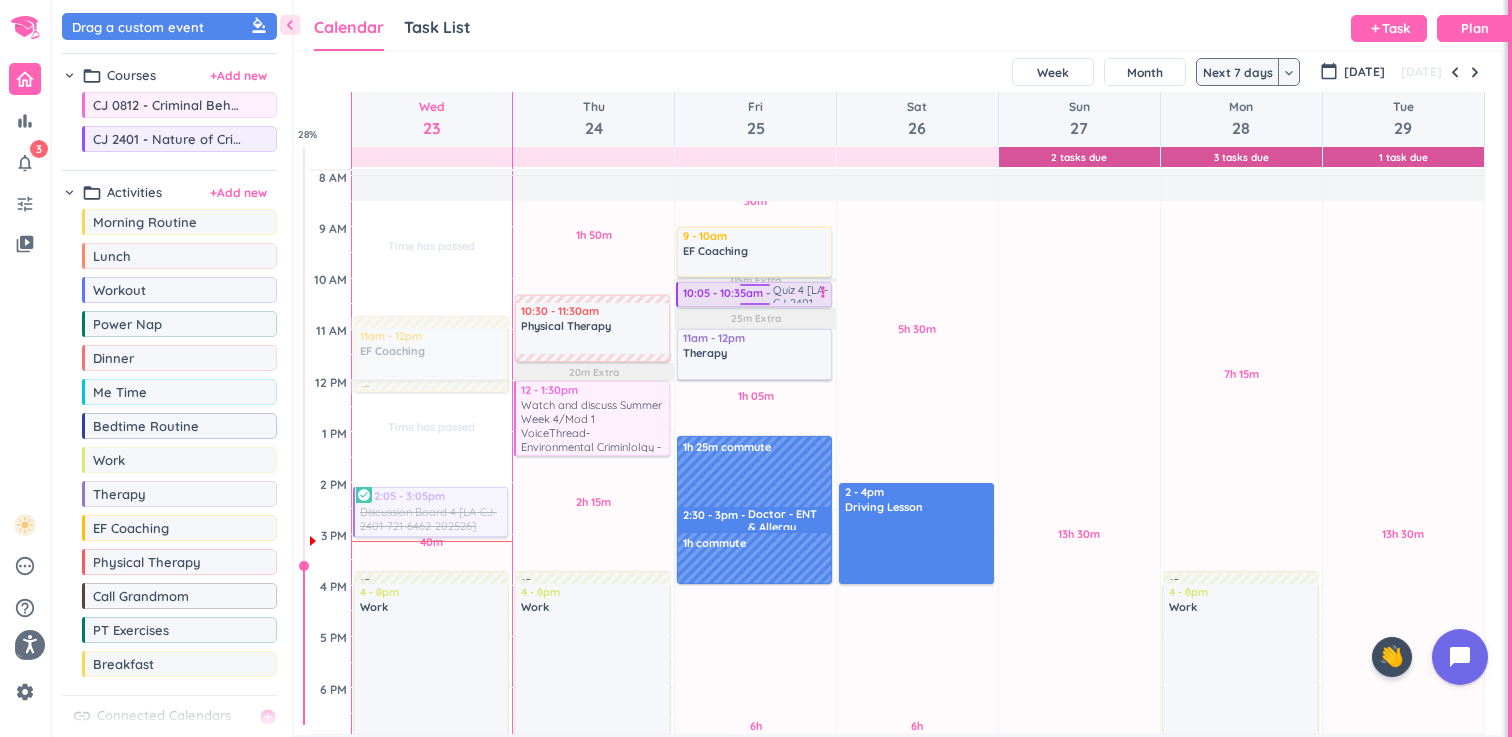 click on "Quiz 4 [LA-CJ-2401-721-6462-202526]" at bounding box center (802, 293) 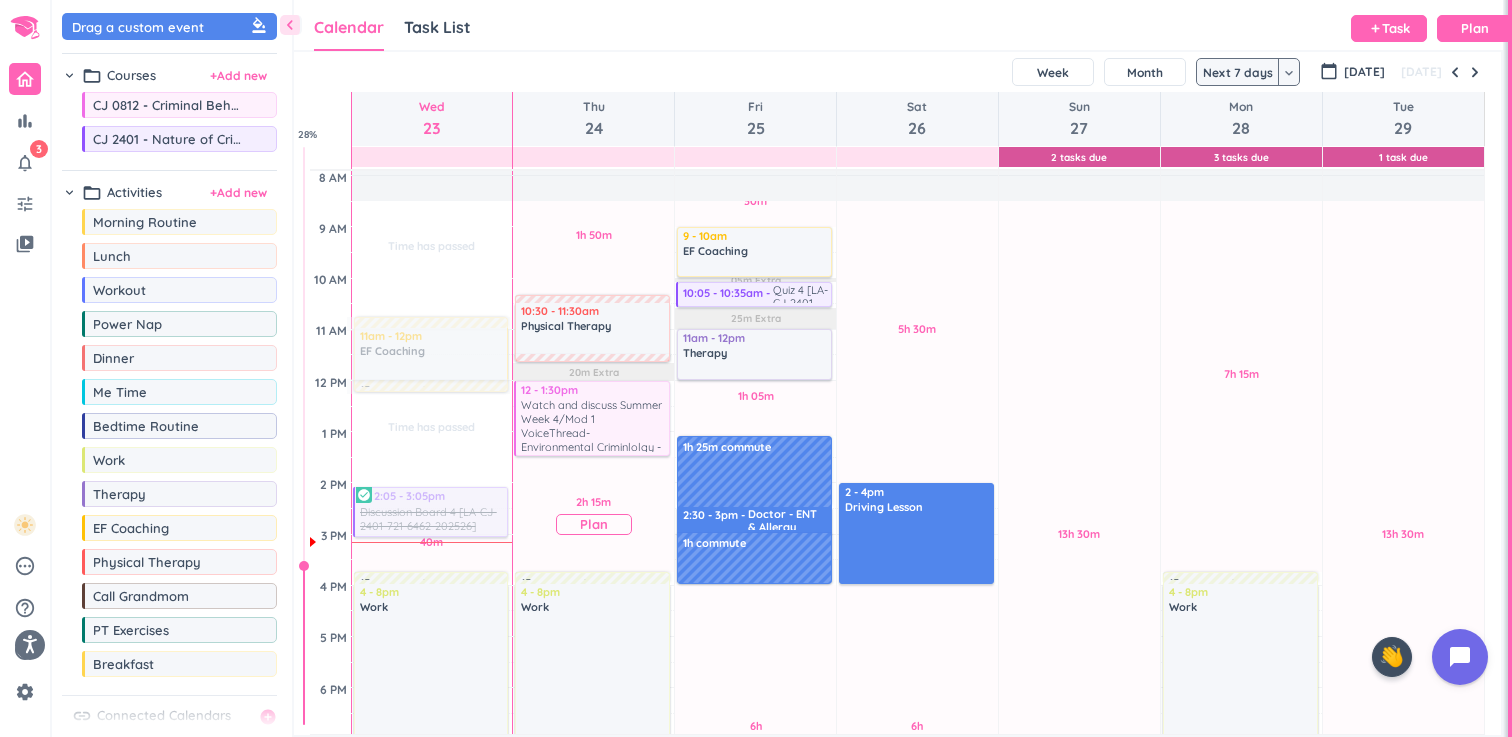 click on "2h 15m Past due Plan" at bounding box center (593, 514) 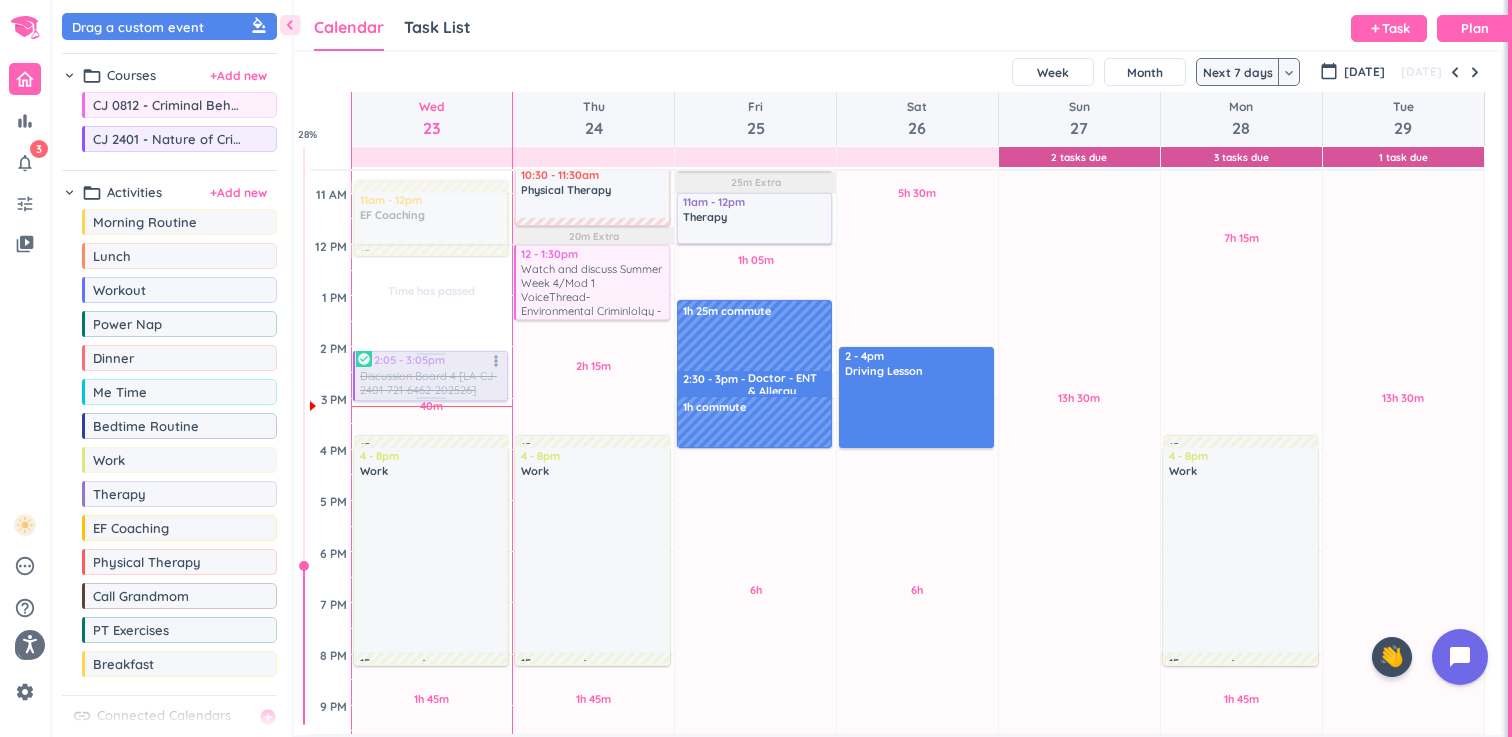 scroll, scrollTop: 341, scrollLeft: 0, axis: vertical 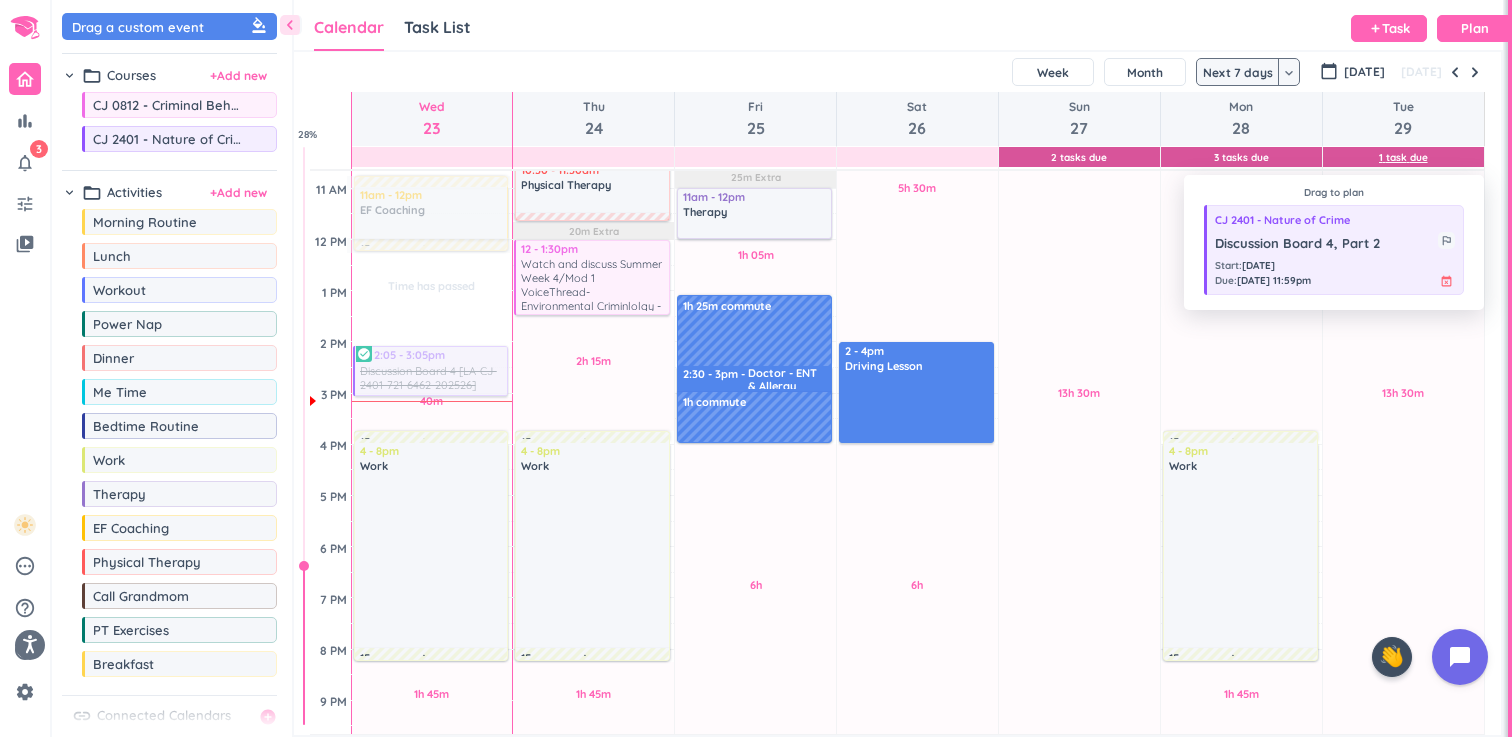 click on "1   Task   Due" at bounding box center [1403, 157] 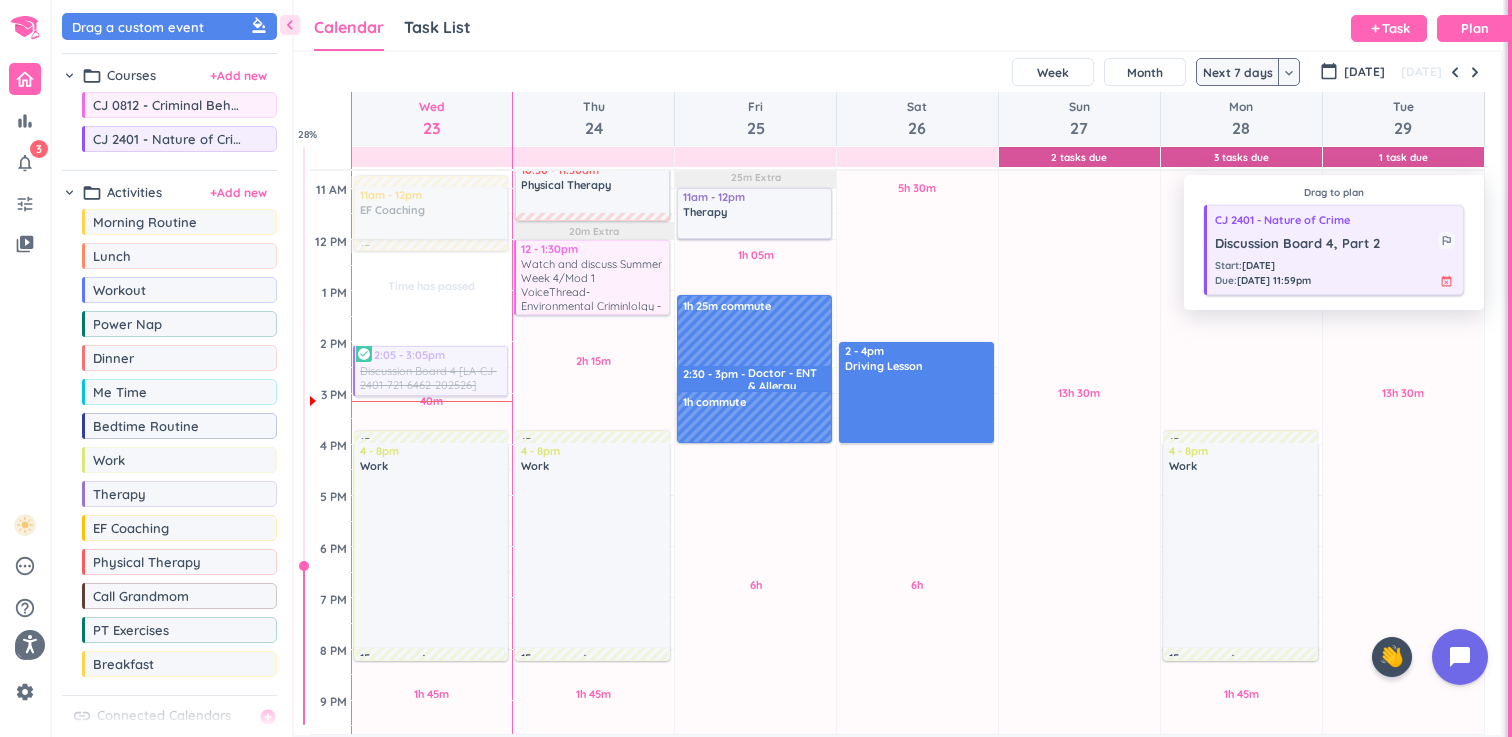 click on "Start :  [DATE] Due :  [DATE] 11:59pm event_busy" at bounding box center [1335, 273] 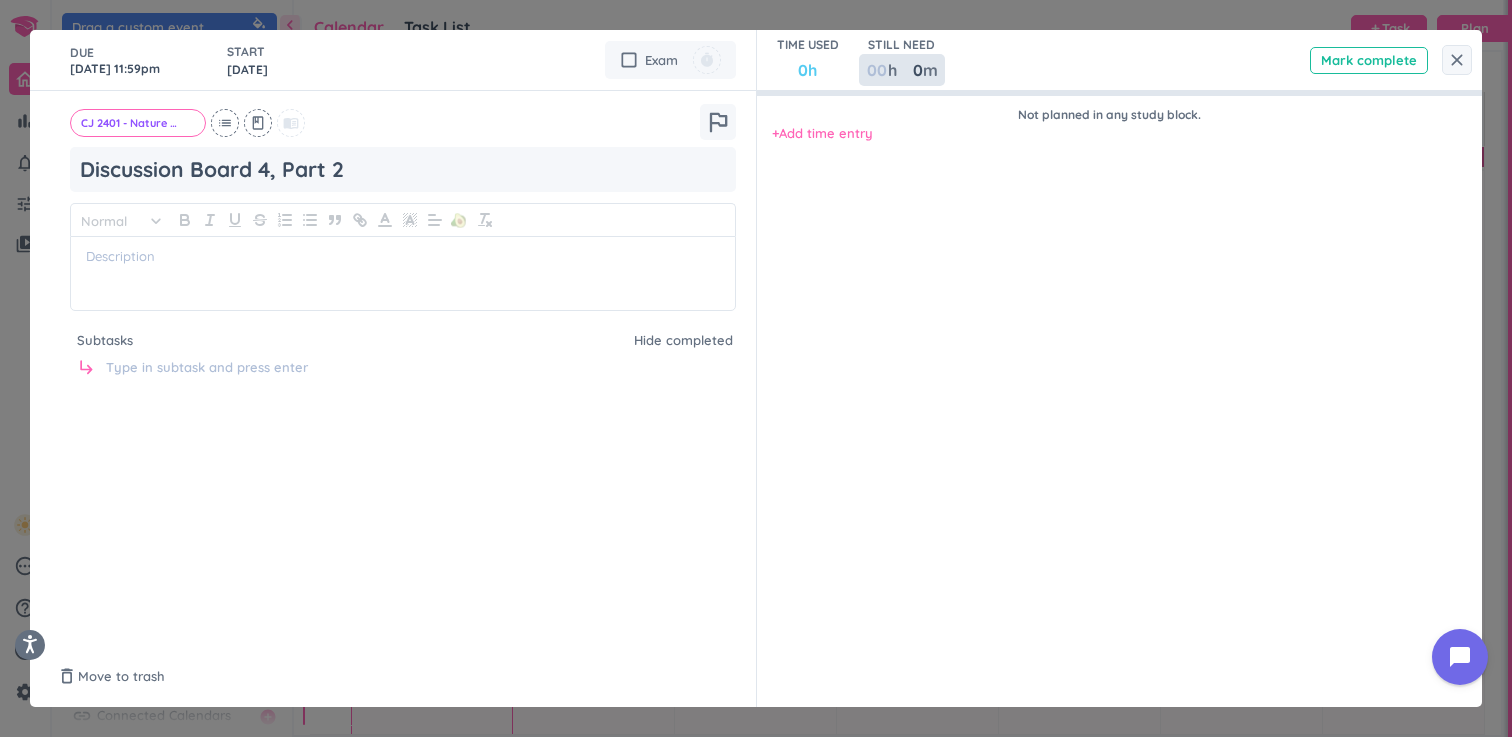 click on "0" at bounding box center (912, 70) 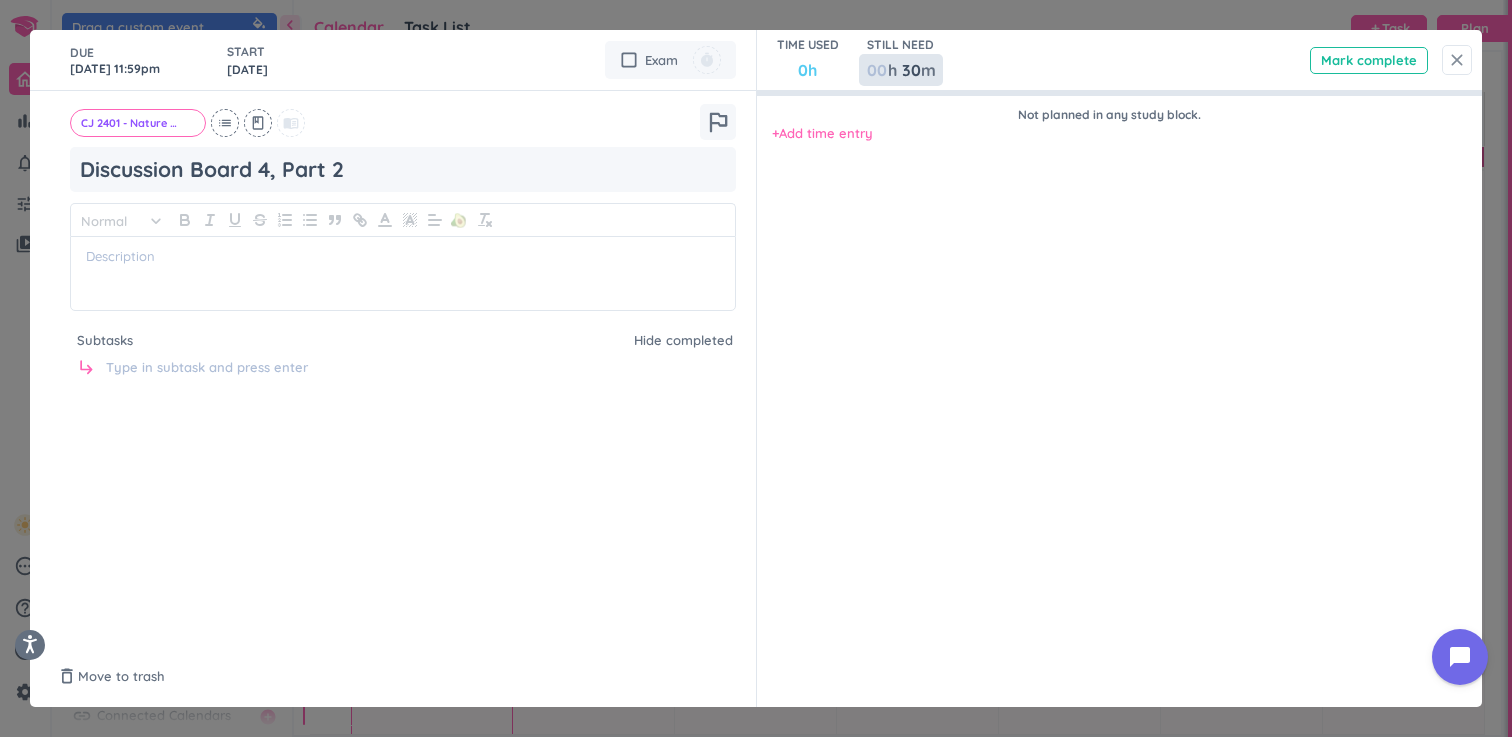 type on "30" 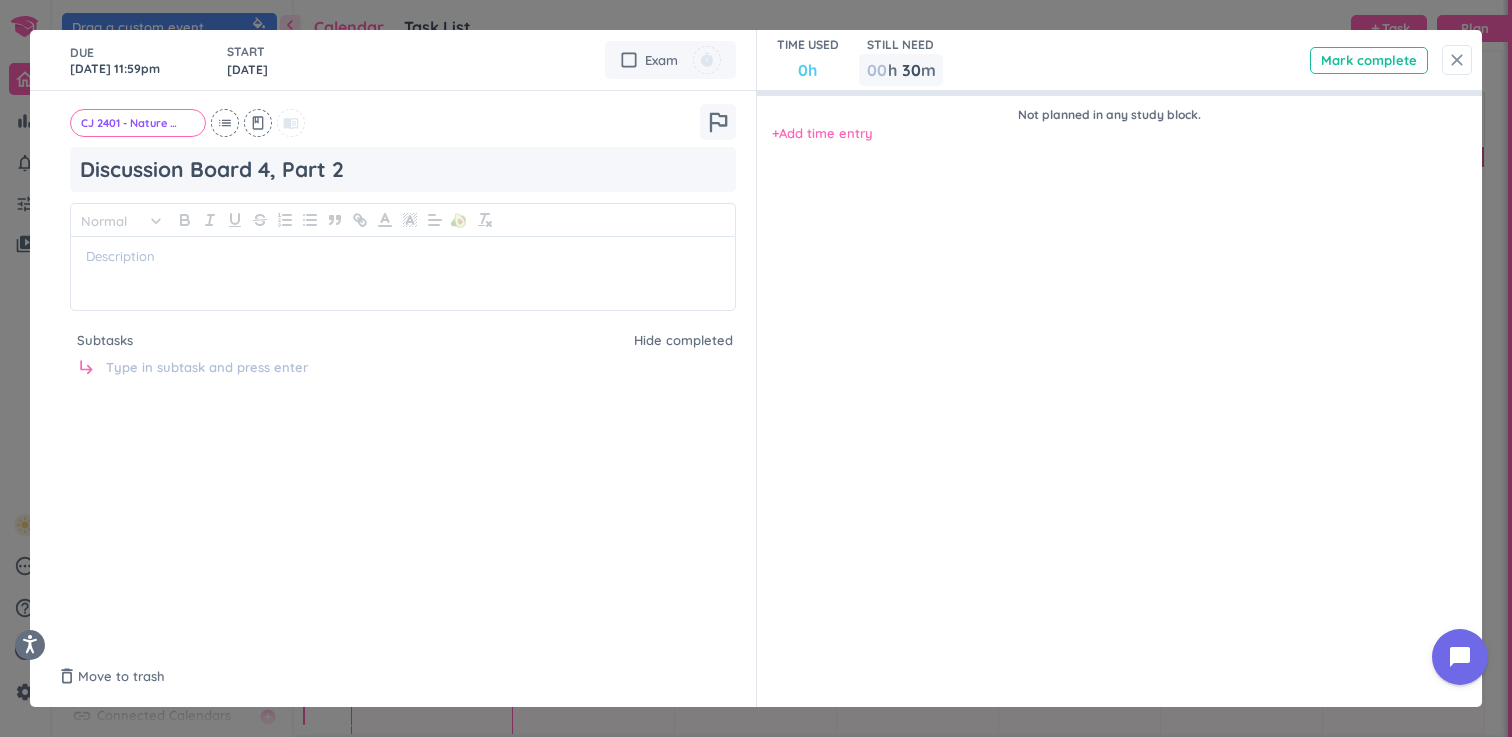 click on "close" at bounding box center (1457, 60) 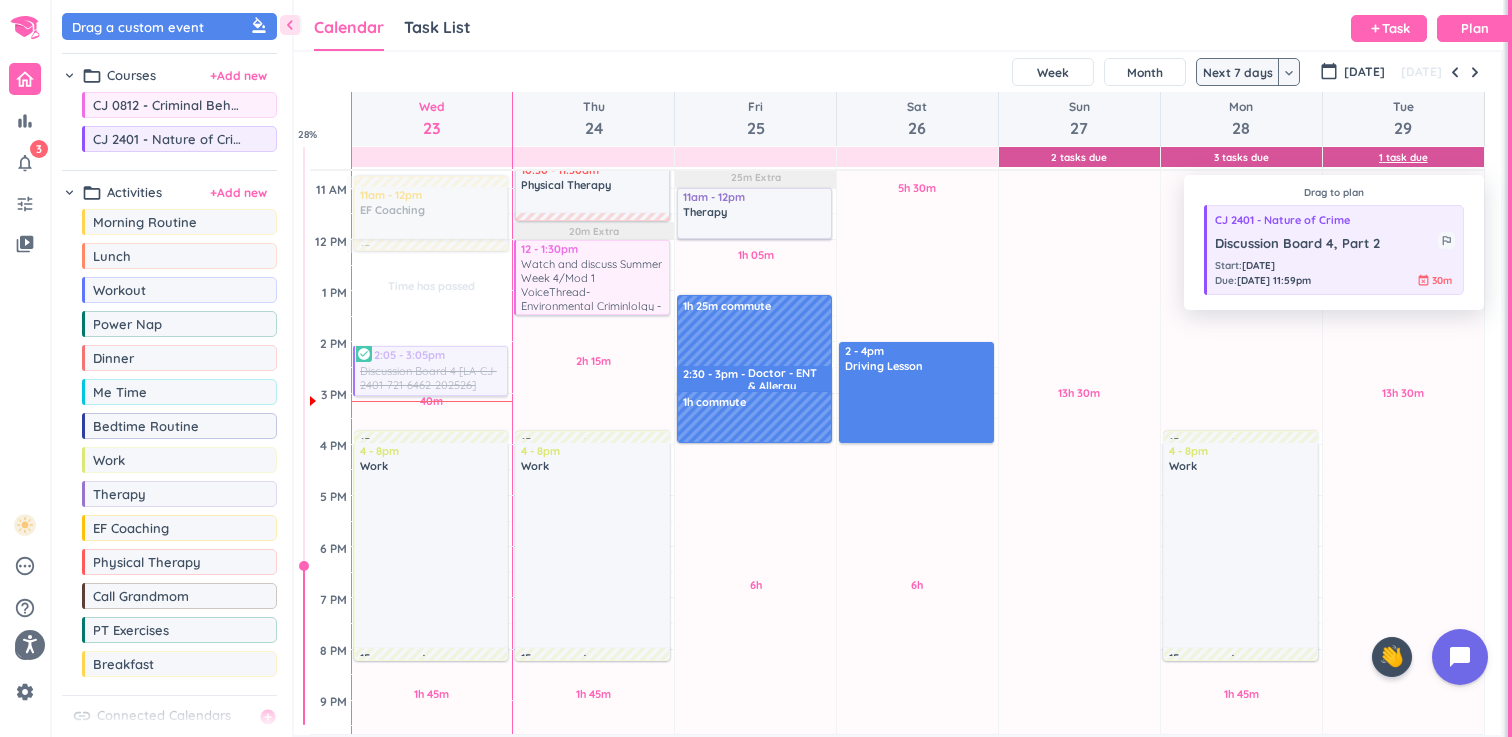 click on "1   Task   Due" at bounding box center [1403, 157] 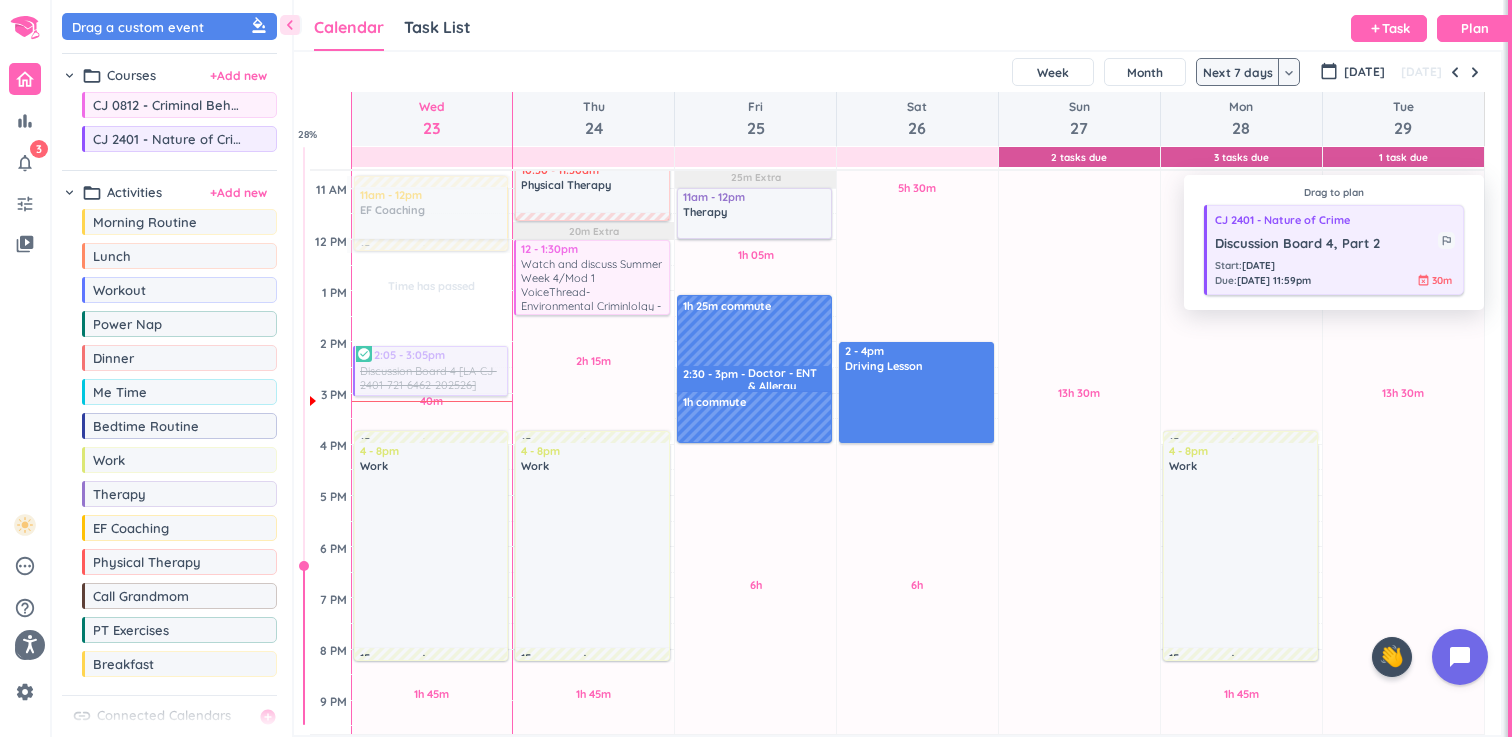 click on "Discussion Board 4, Part 2 outlined_flag" at bounding box center (1335, 241) 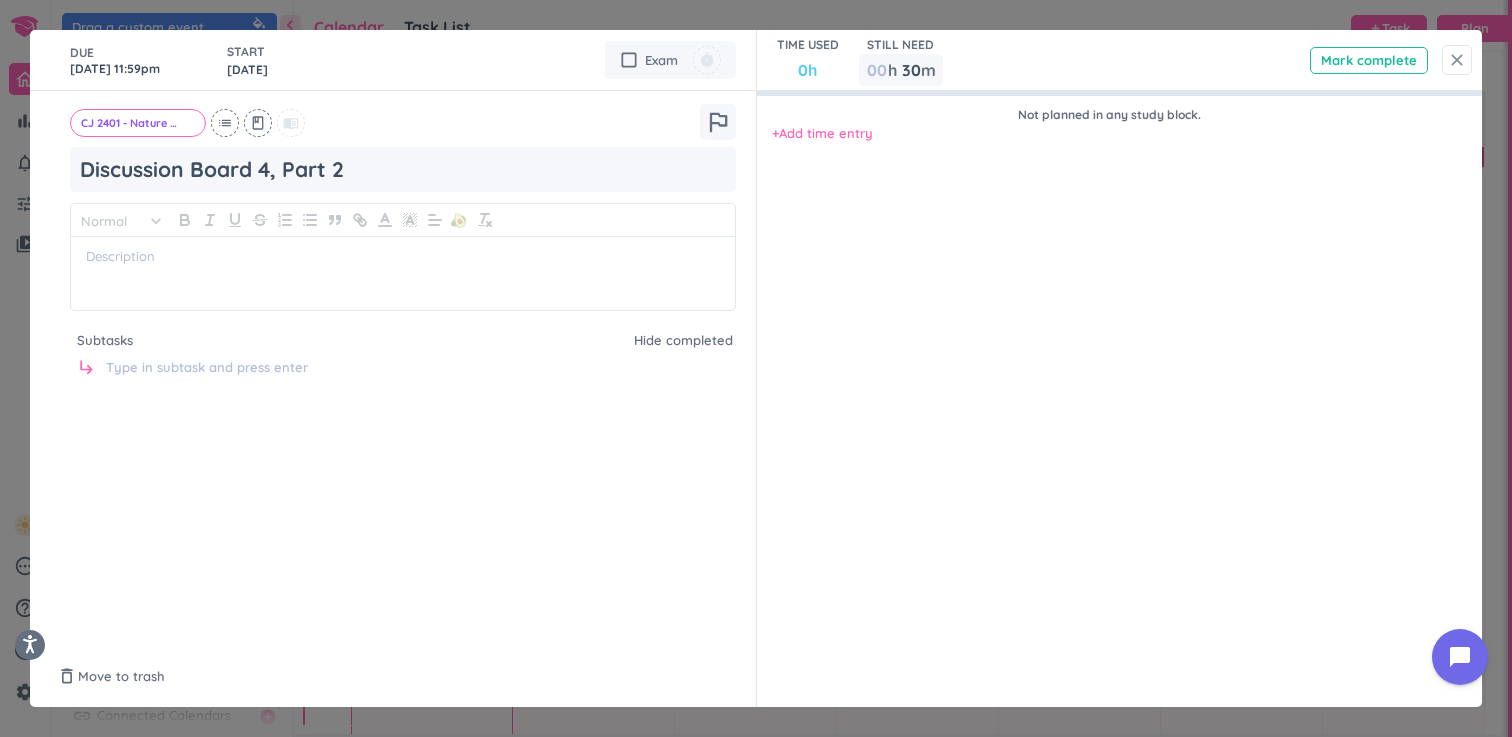 click on "close" at bounding box center [1457, 60] 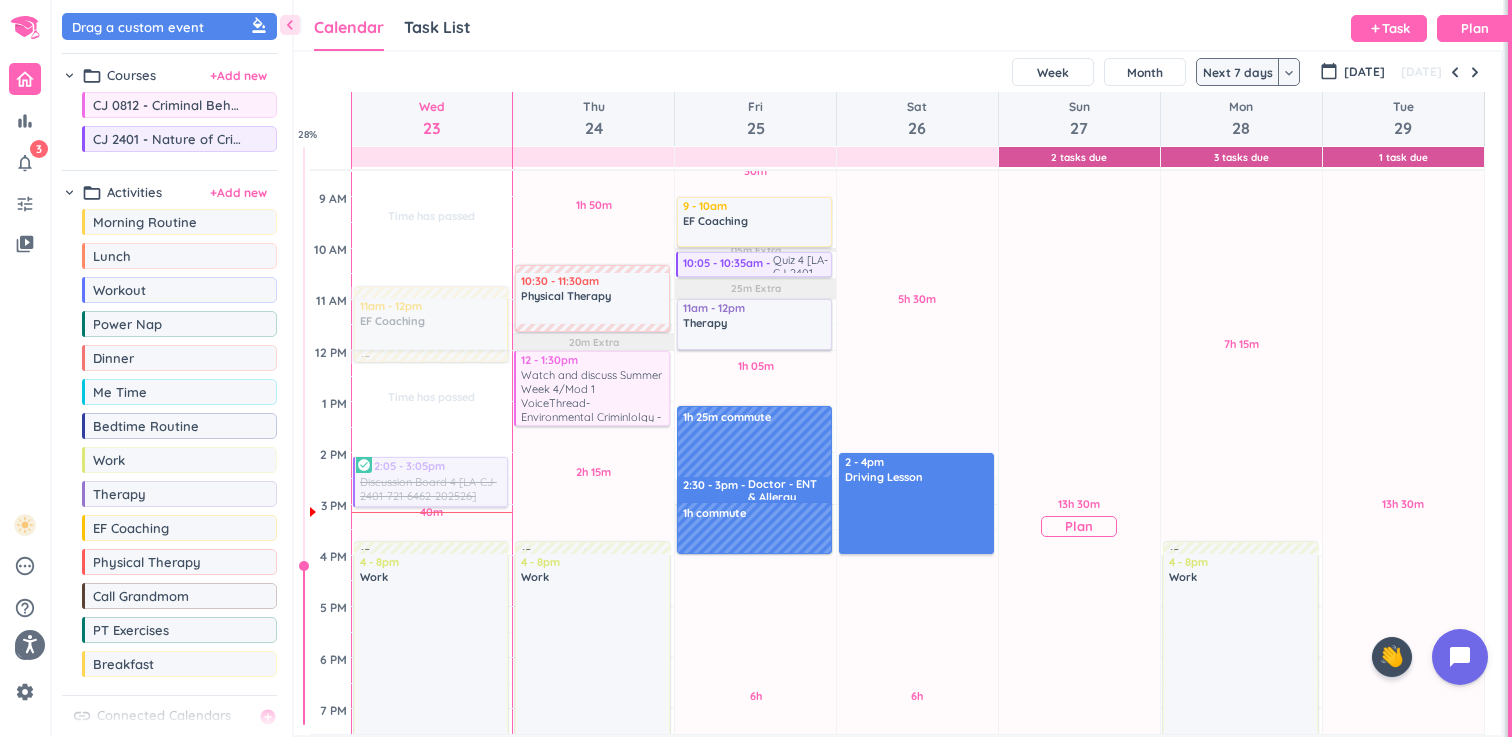 scroll, scrollTop: 218, scrollLeft: 0, axis: vertical 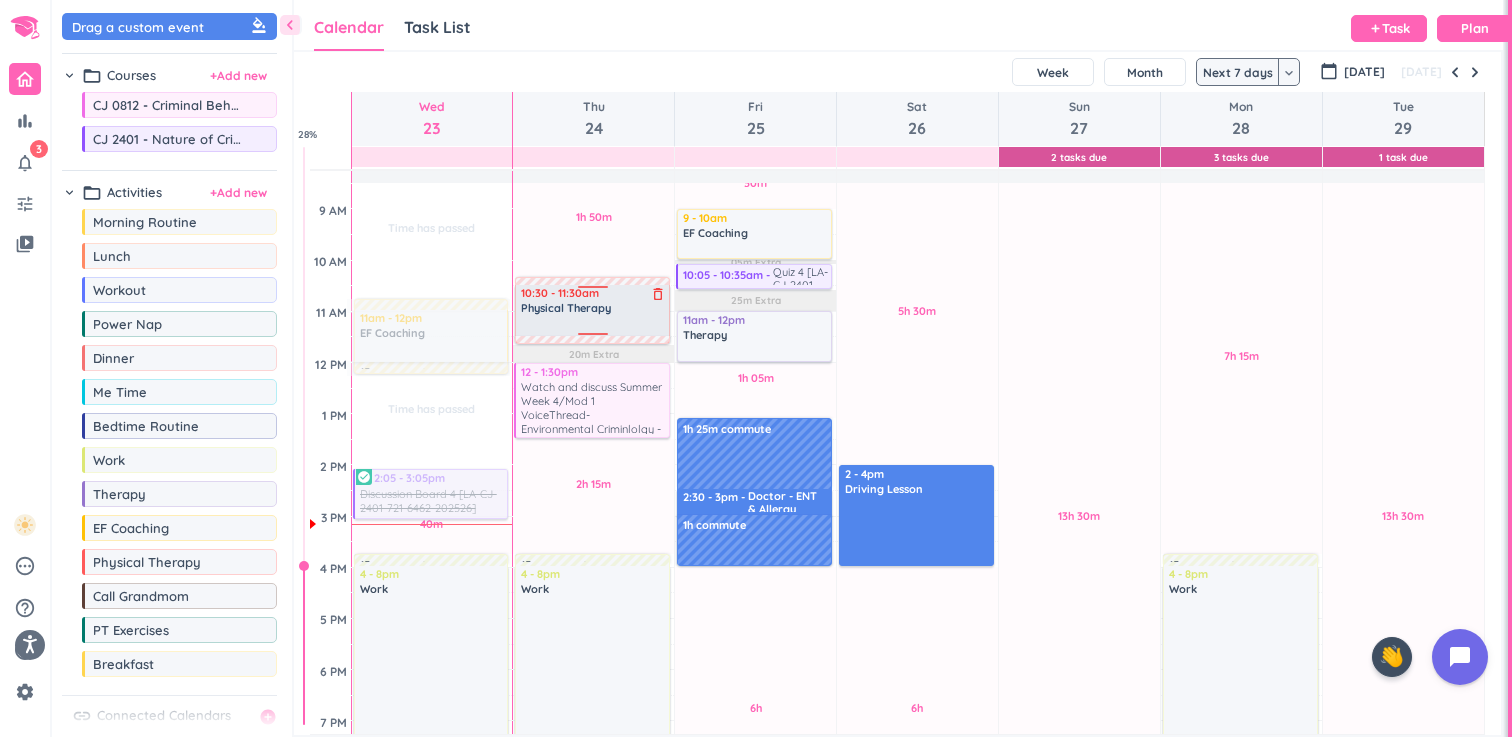 click on "Physical Therapy" at bounding box center (566, 308) 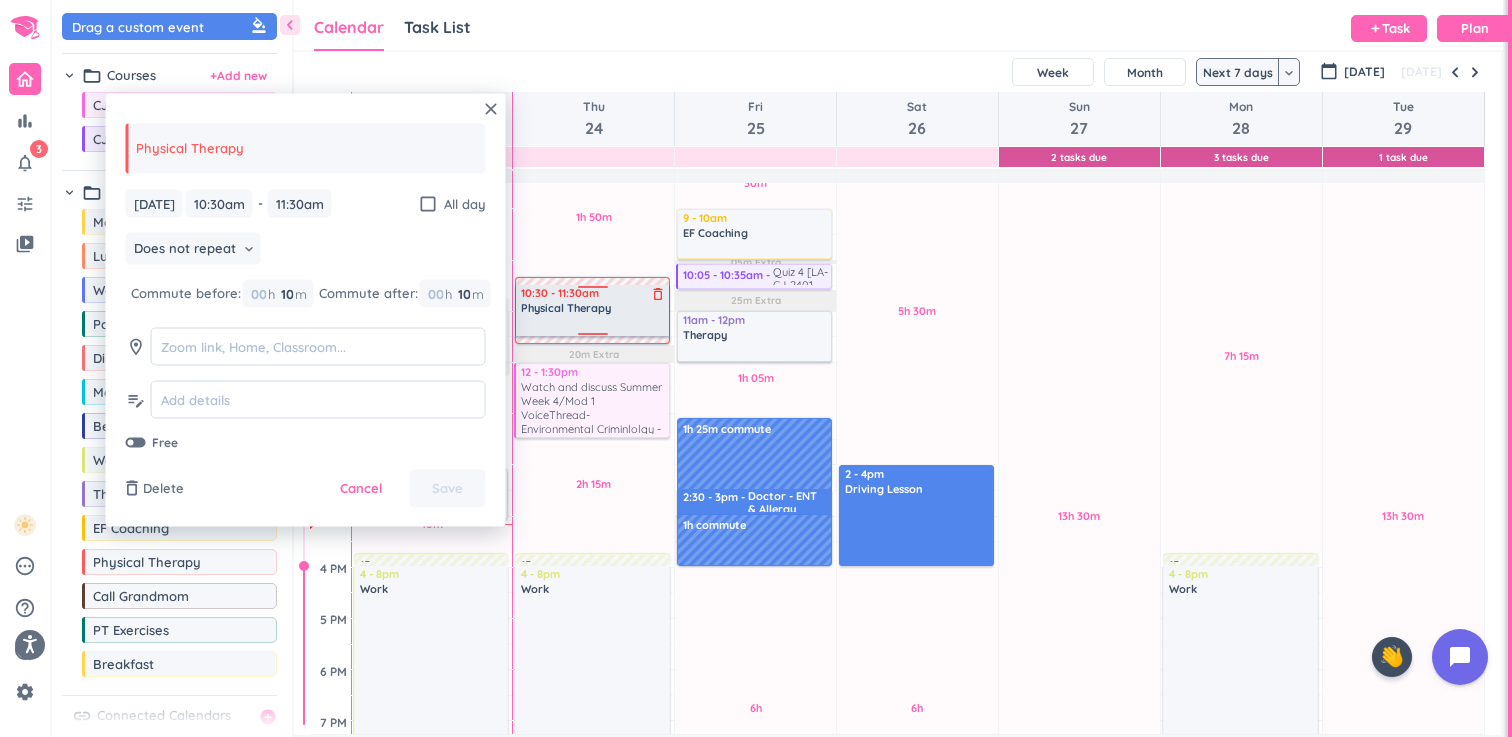 click on "delete_outline" at bounding box center (658, 294) 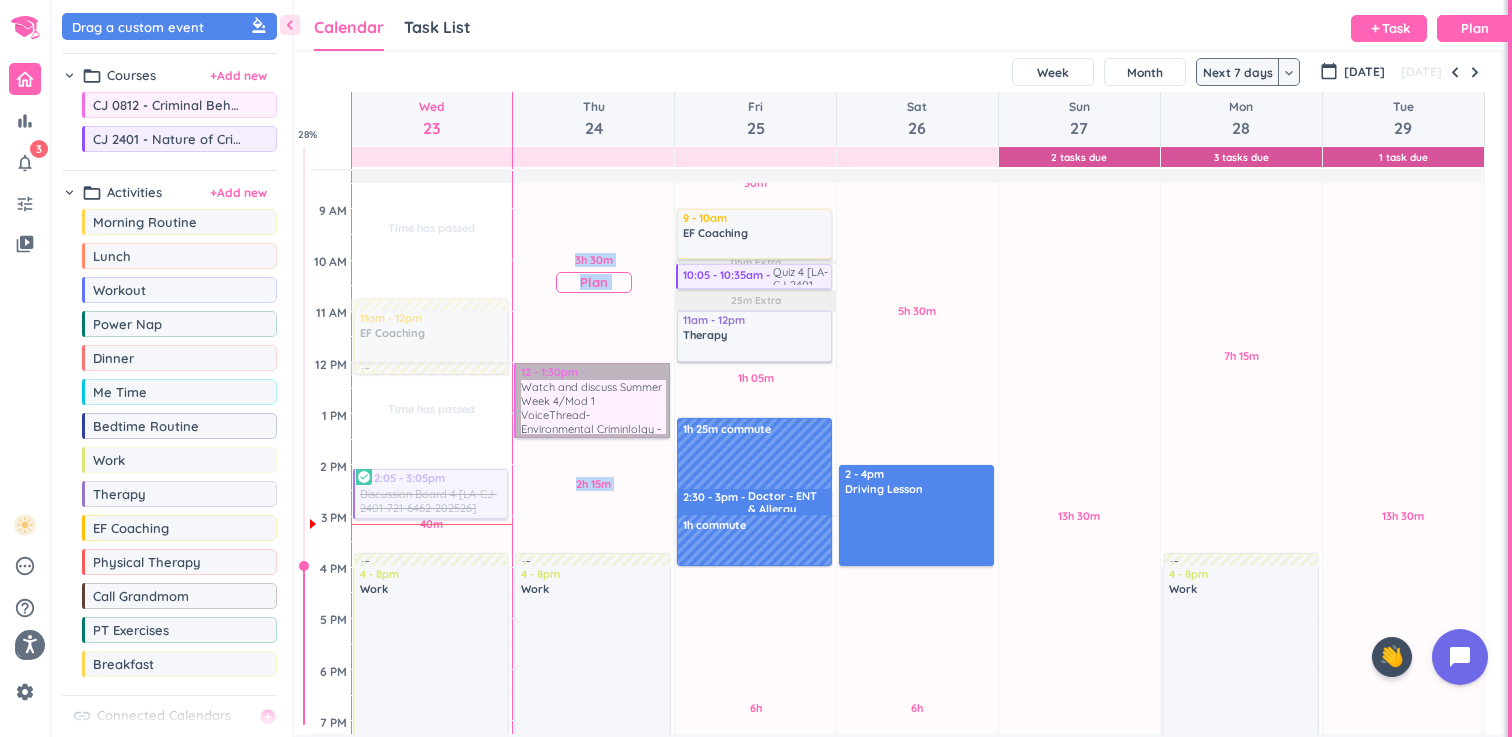 drag, startPoint x: 590, startPoint y: 400, endPoint x: 602, endPoint y: 246, distance: 154.46683 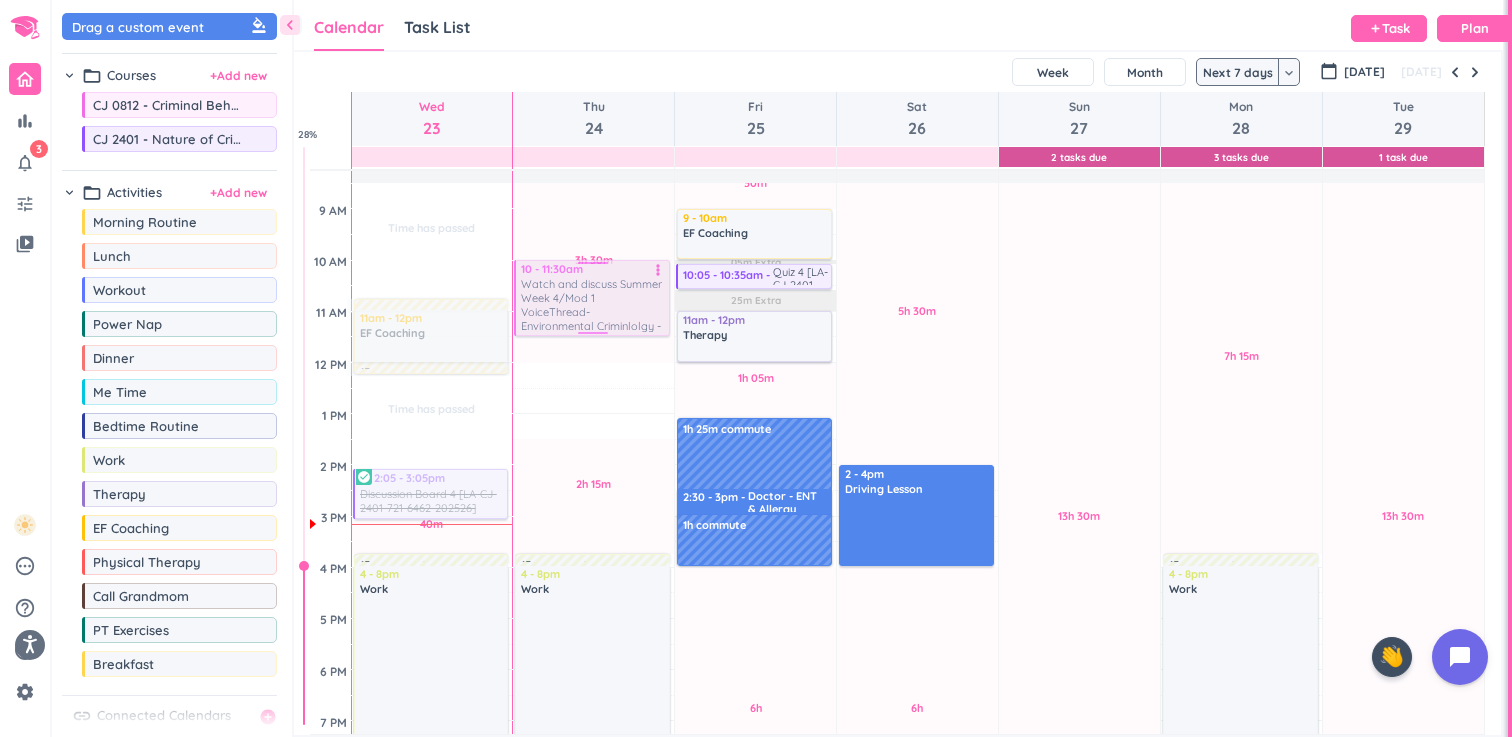 drag, startPoint x: 596, startPoint y: 396, endPoint x: 612, endPoint y: 287, distance: 110.16805 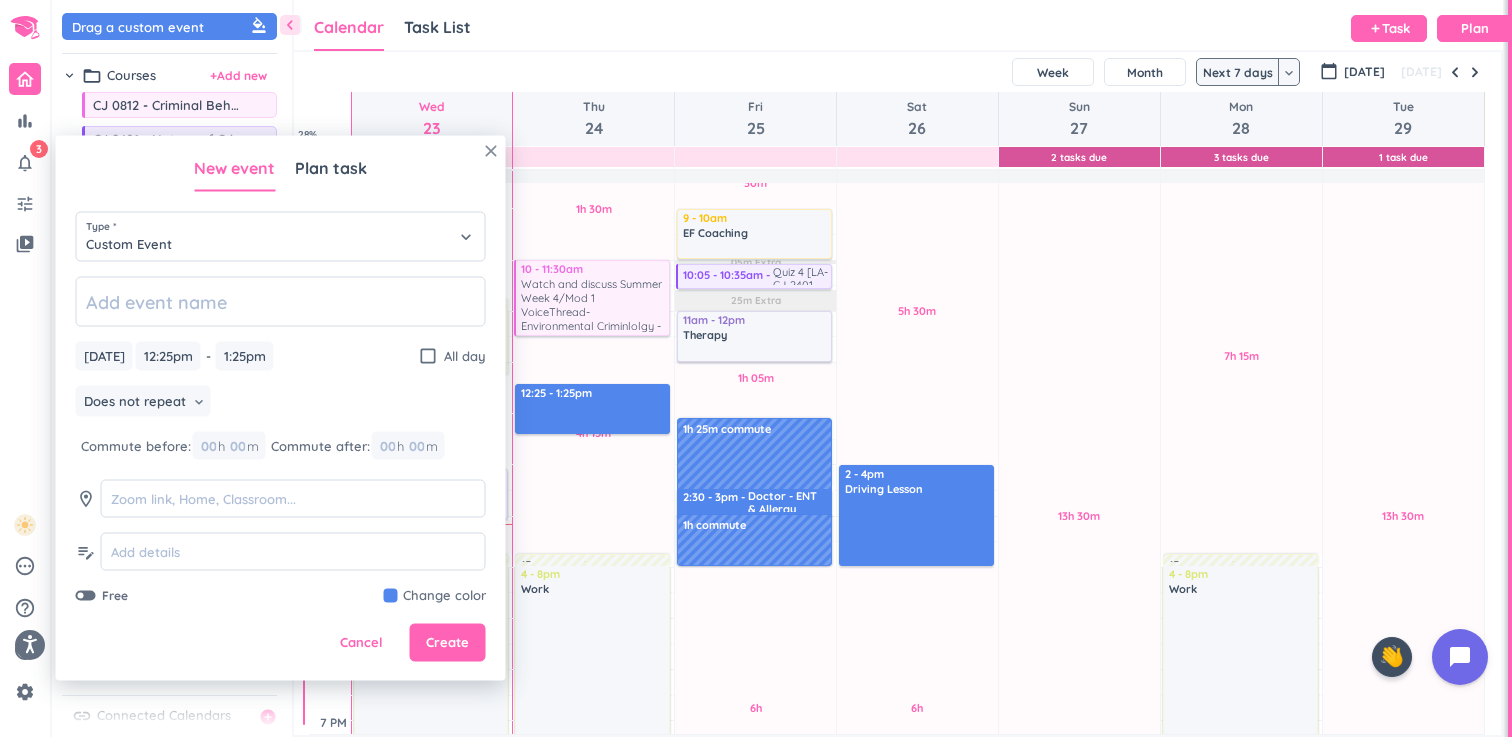 click on "close" at bounding box center (491, 151) 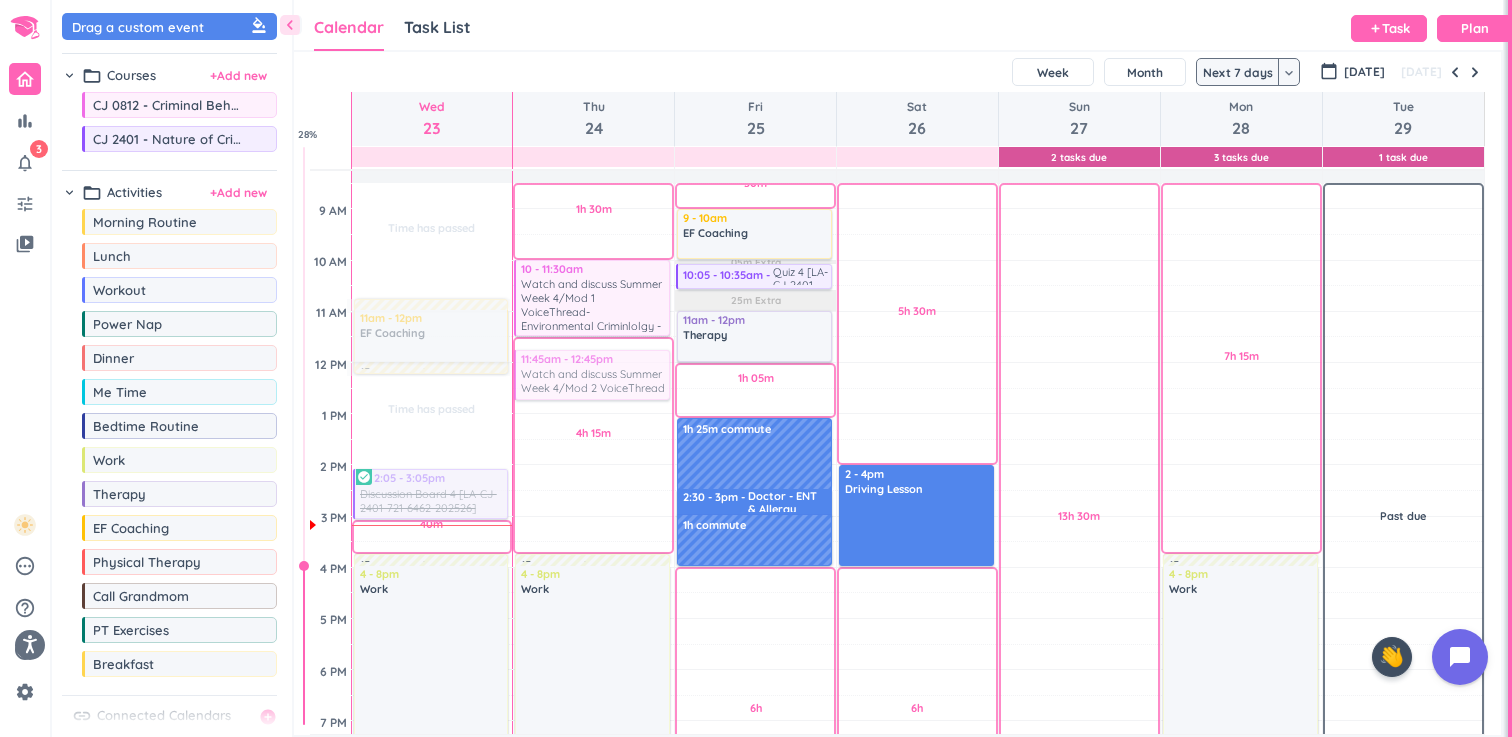 drag, startPoint x: 1214, startPoint y: 449, endPoint x: 613, endPoint y: 350, distance: 609.09937 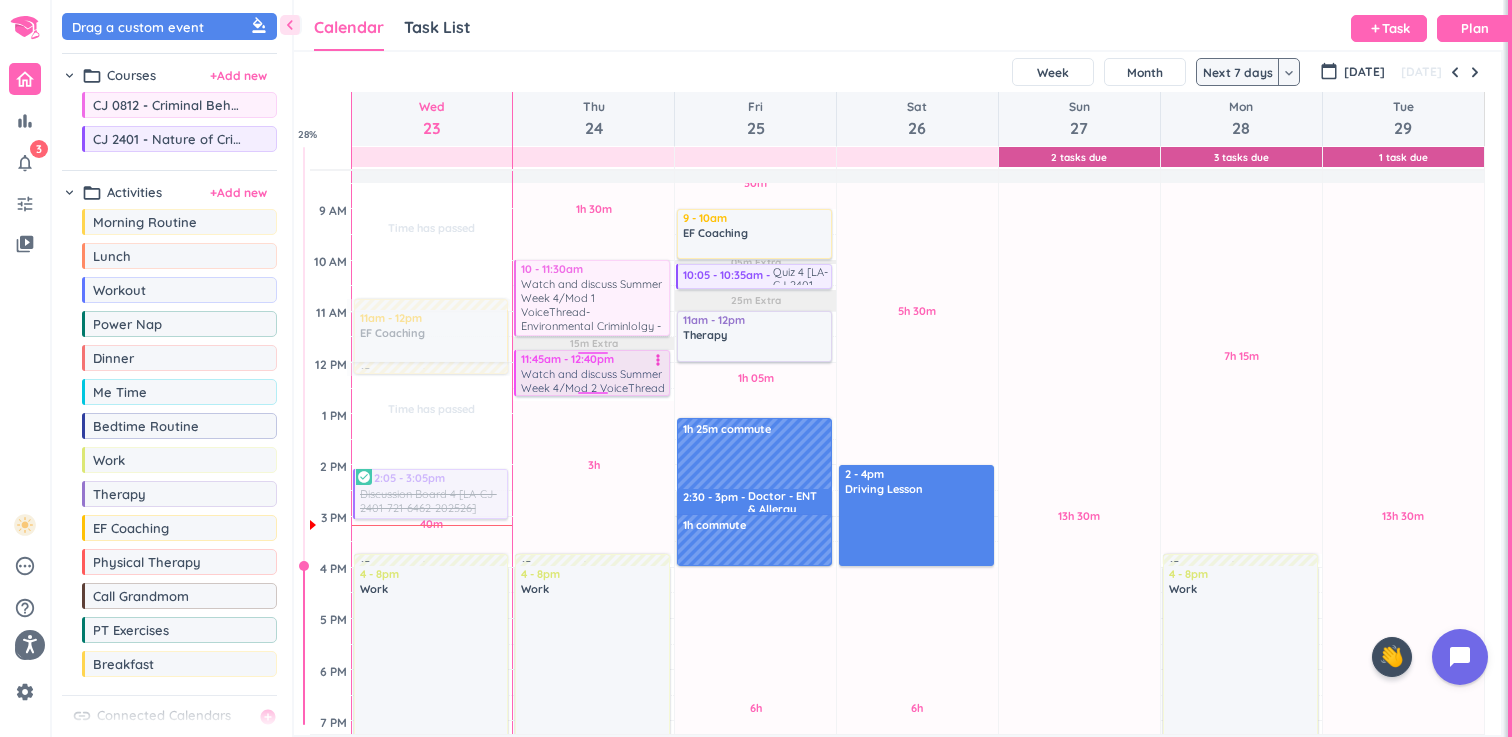 click on "1h 30m Past due Plan 3h  Past due Plan 1h 45m Past due Plan 15m Extra Adjust Awake Time Adjust Awake Time 10 - 11:30am CJ 0812 - Criminal Behavior Watch and discuss Summer Week 4/Mod 1 VoiceThread- Environmental Criminlolgy - Situational Crime Prevention  [LA-CJ-0812-721-6465-202526] more_vert 11:45am - 12:45pm CJ 0812 - Criminal Behavior Watch and discuss Summer Week 4/Mod 2 VoiceThread - Environmental Criminology - Routine Activities Theory [LA-CJ-0812-721-6465-202526] more_vert 15m commute 4 - 8pm Work delete_outline 15m commute 11:45am - 12:40pm CJ 0812 - Criminal Behavior Watch and discuss Summer Week 4/Mod 2 VoiceThread - Environmental Criminology - Routine Activities Theory [LA-CJ-0812-721-6465-202526] more_vert" at bounding box center [593, 567] 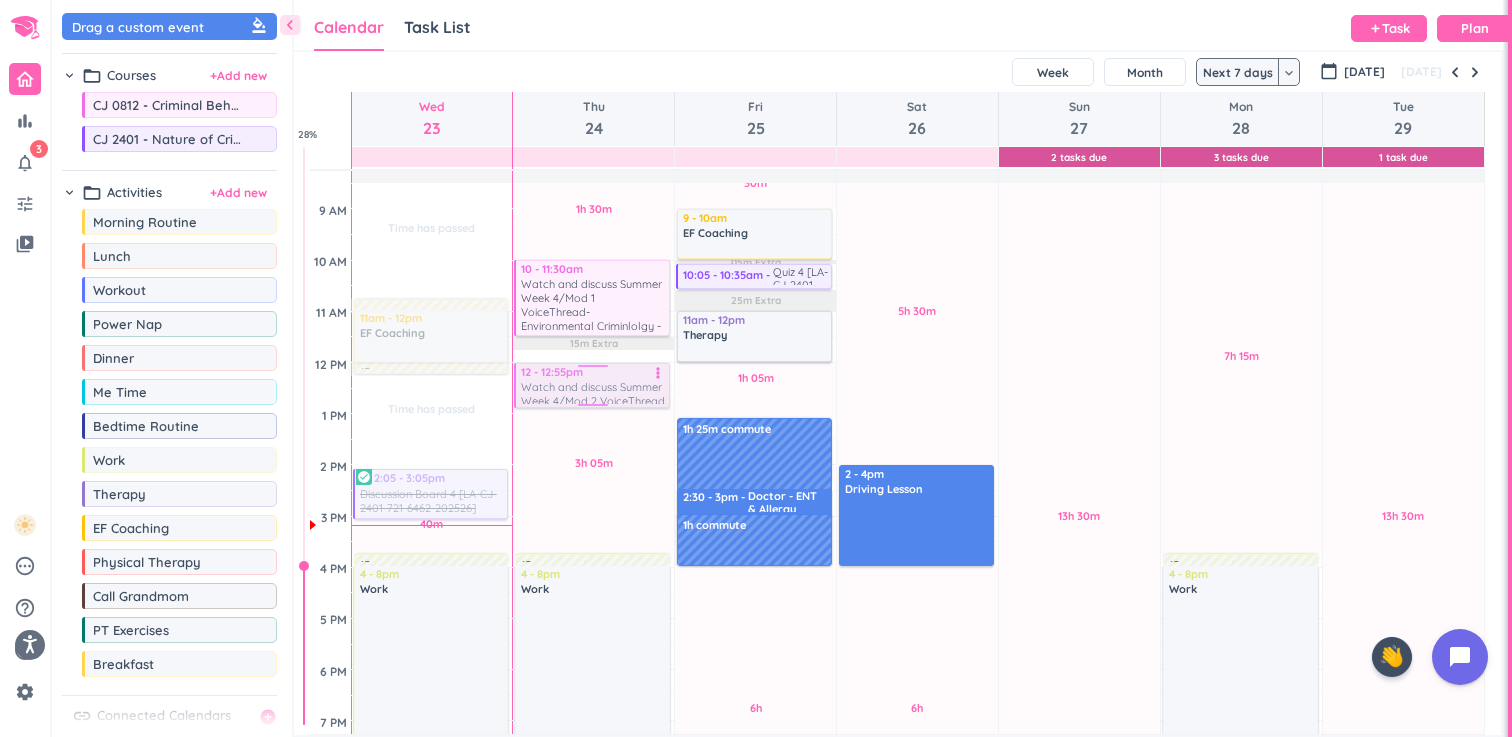 click on "1h 30m Past due Plan 3h 05m Past due Plan 1h 45m Past due Plan 15m Extra Adjust Awake Time Adjust Awake Time 10 - 11:30am CJ 0812 - Criminal Behavior Watch and discuss Summer Week 4/Mod 1 VoiceThread- Environmental Criminlolgy - Situational Crime Prevention  [LA-CJ-0812-721-6465-202526] more_vert 11:45am - 12:40pm CJ 0812 - Criminal Behavior Watch and discuss Summer Week 4/Mod 2 VoiceThread - Environmental Criminology - Routine Activities Theory [LA-CJ-0812-721-6465-202526] more_vert 15m commute 4 - 8pm Work delete_outline 15m commute 12 - 12:55pm CJ 0812 - Criminal Behavior Watch and discuss Summer Week 4/Mod 2 VoiceThread - Environmental Criminology - Routine Activities Theory [LA-CJ-0812-721-6465-202526] more_vert" at bounding box center (593, 567) 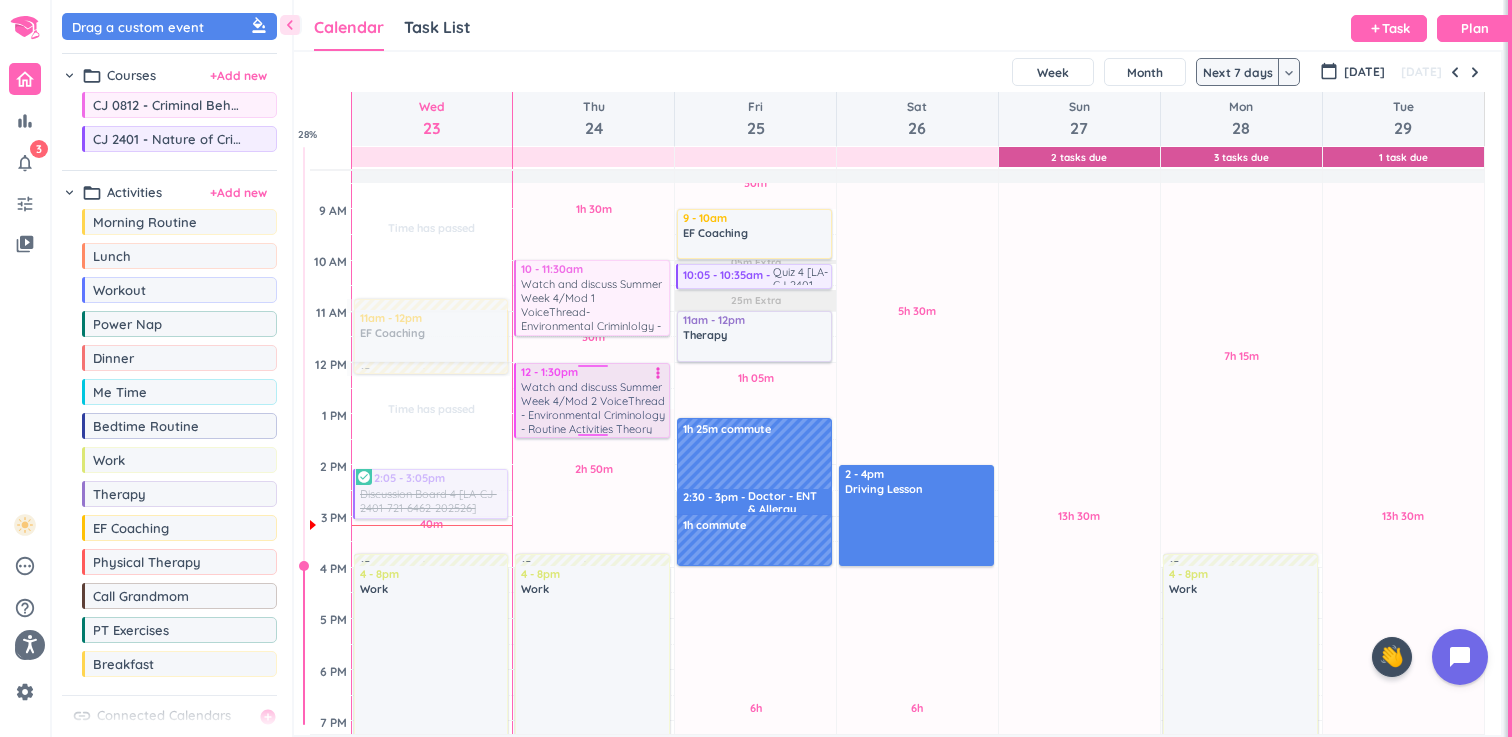 drag, startPoint x: 583, startPoint y: 405, endPoint x: 579, endPoint y: 435, distance: 30.265491 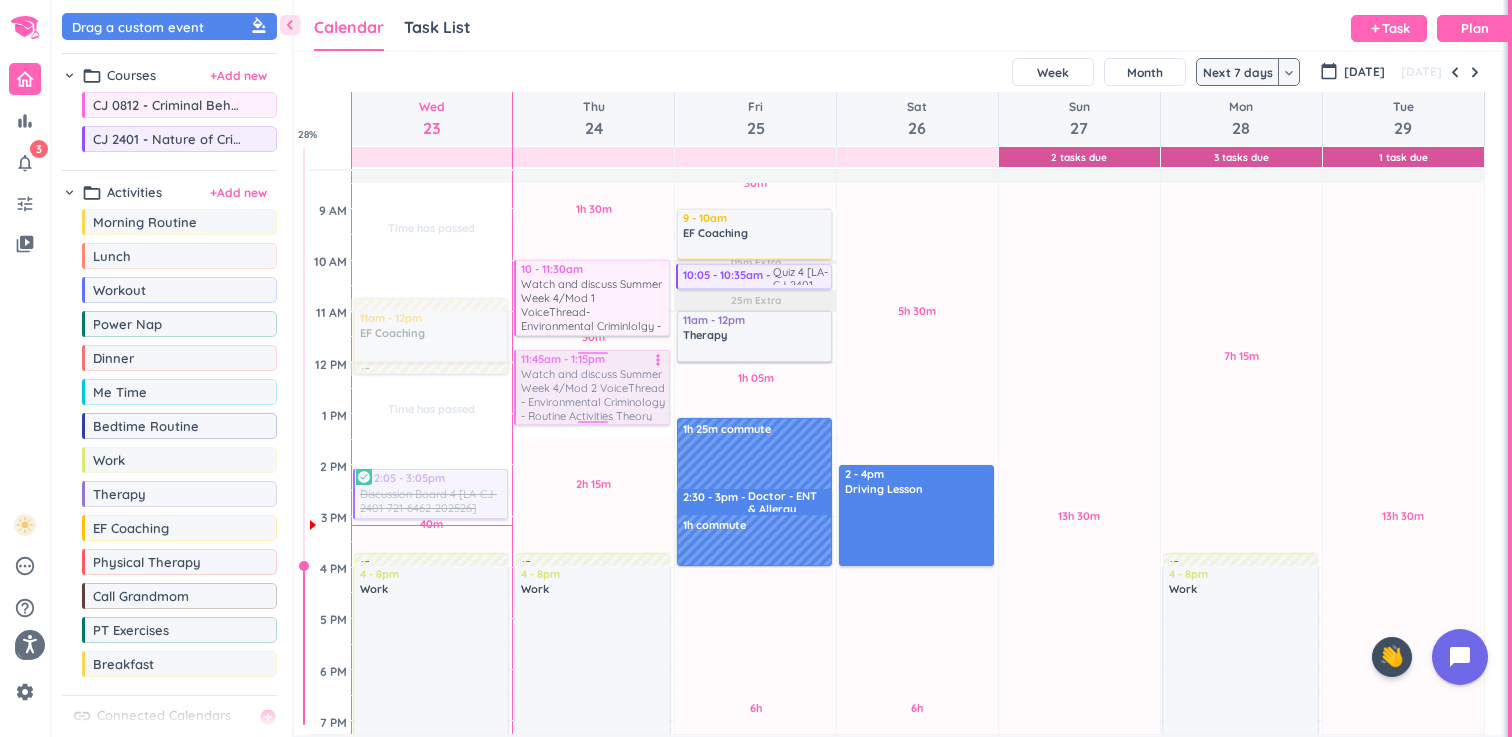 drag, startPoint x: 595, startPoint y: 391, endPoint x: 593, endPoint y: 367, distance: 24.083189 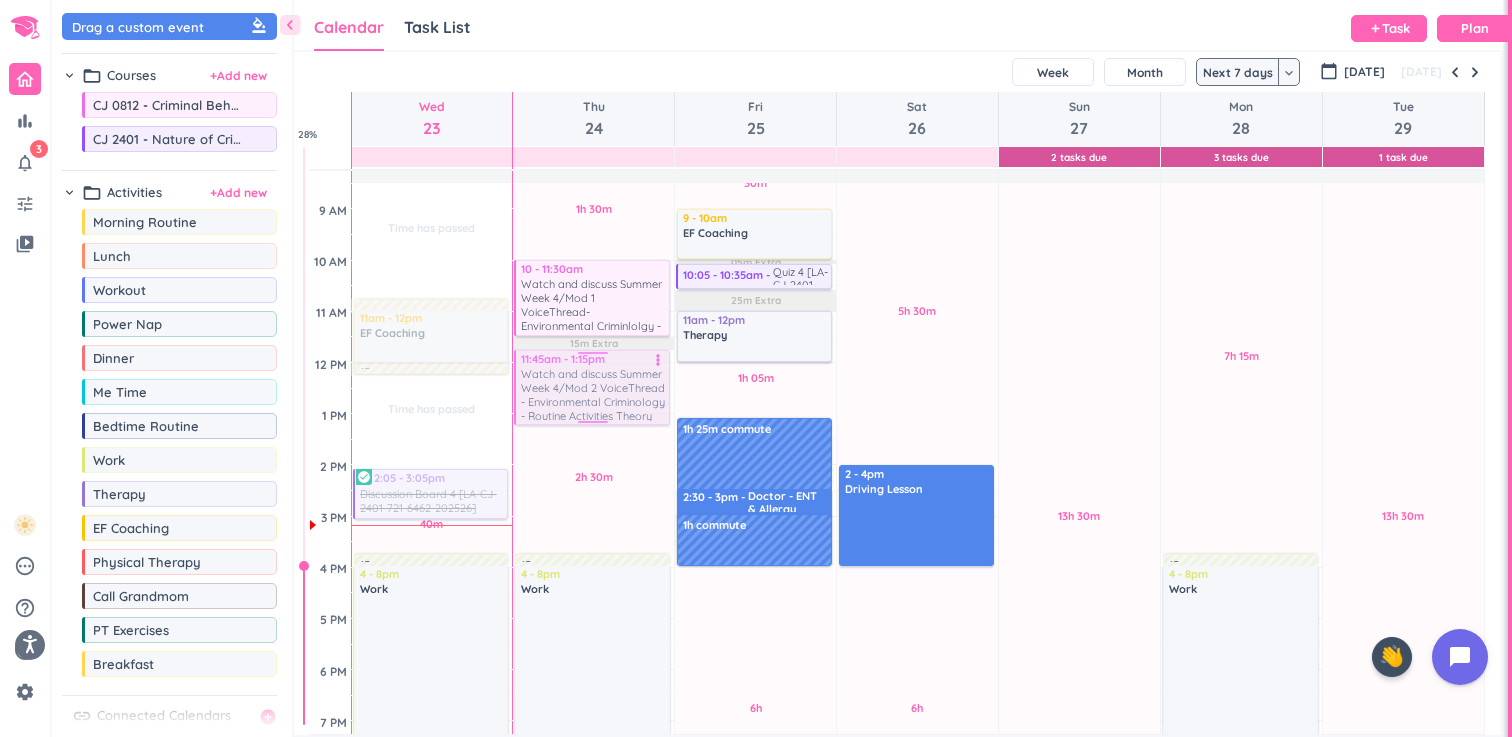 click on "1h 30m Past due Plan 2h 30m Past due Plan 1h 45m Past due Plan 15m Extra Adjust Awake Time Adjust Awake Time 10 - 11:30am CJ 0812 - Criminal Behavior Watch and discuss Summer Week 4/Mod 1 VoiceThread- Environmental Criminlolgy - Situational Crime Prevention  [LA-CJ-0812-721-6465-202526] more_vert 11:45am - 1:15pm CJ 0812 - Criminal Behavior Watch and discuss Summer Week 4/Mod 2 VoiceThread - Environmental Criminology - Routine Activities Theory [LA-CJ-0812-721-6465-202526] more_vert 15m commute 4 - 8pm Work delete_outline 15m commute 11:45am - 1:15pm CJ 0812 - Criminal Behavior Watch and discuss Summer Week 4/Mod 2 VoiceThread - Environmental Criminology - Routine Activities Theory [LA-CJ-0812-721-6465-202526] more_vert" at bounding box center [593, 567] 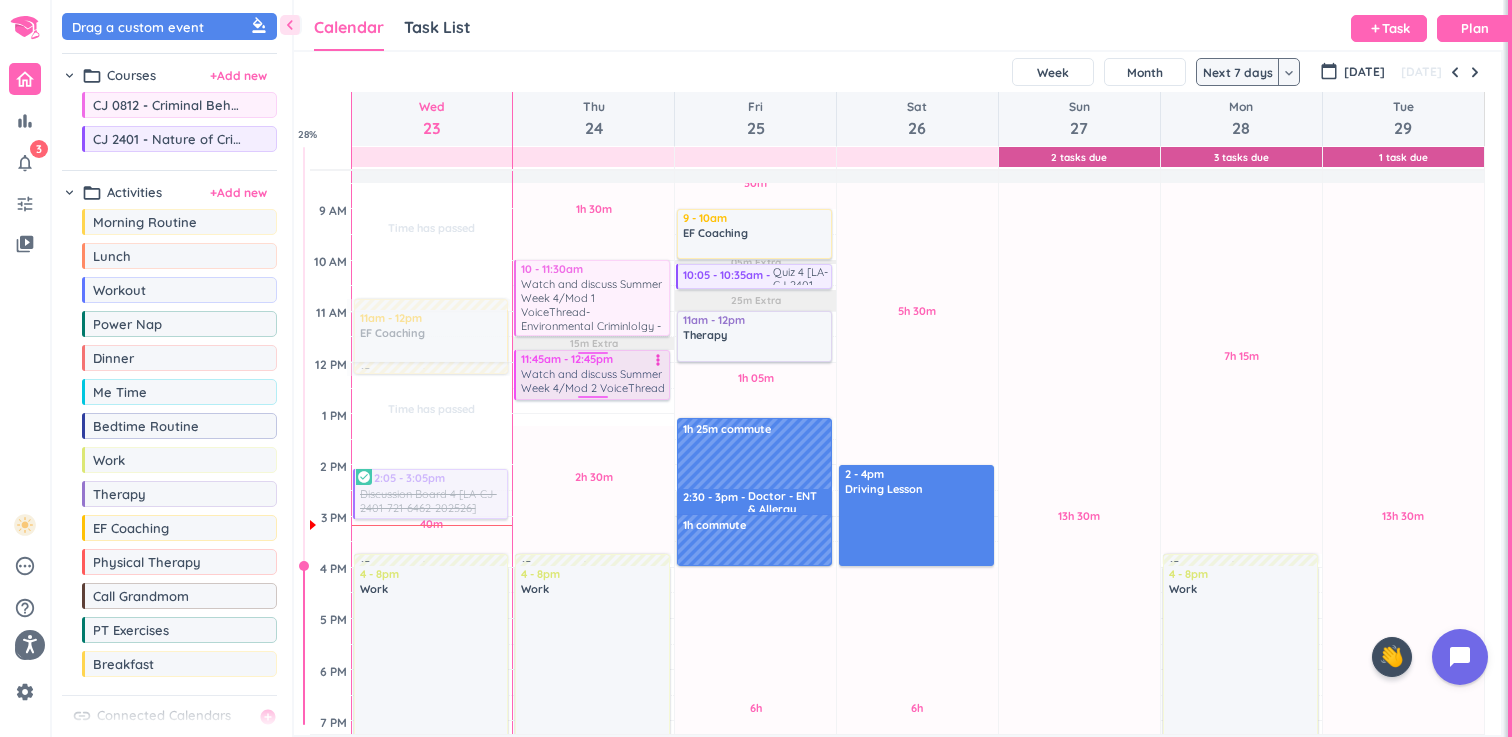 drag, startPoint x: 587, startPoint y: 423, endPoint x: 588, endPoint y: 399, distance: 24.020824 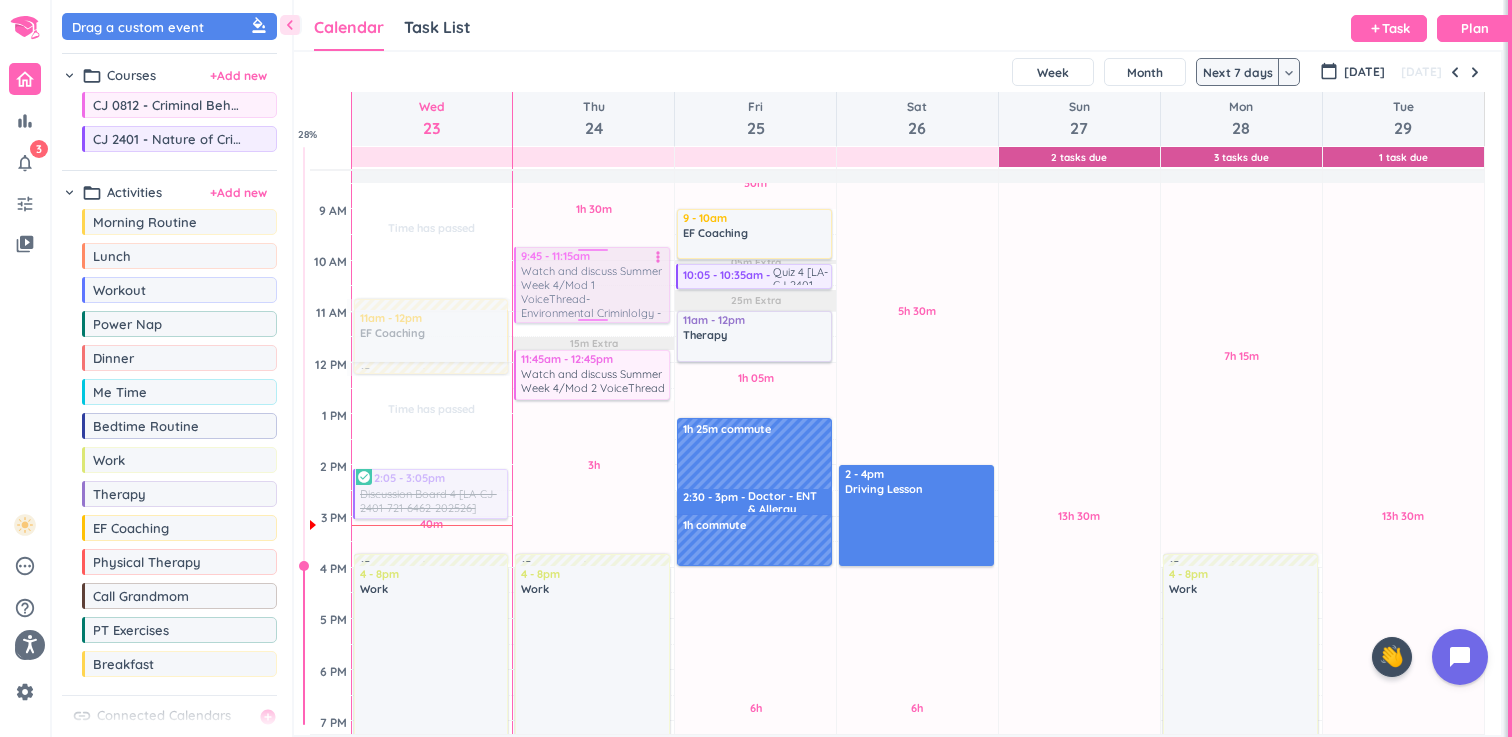 drag, startPoint x: 590, startPoint y: 292, endPoint x: 593, endPoint y: 273, distance: 19.235384 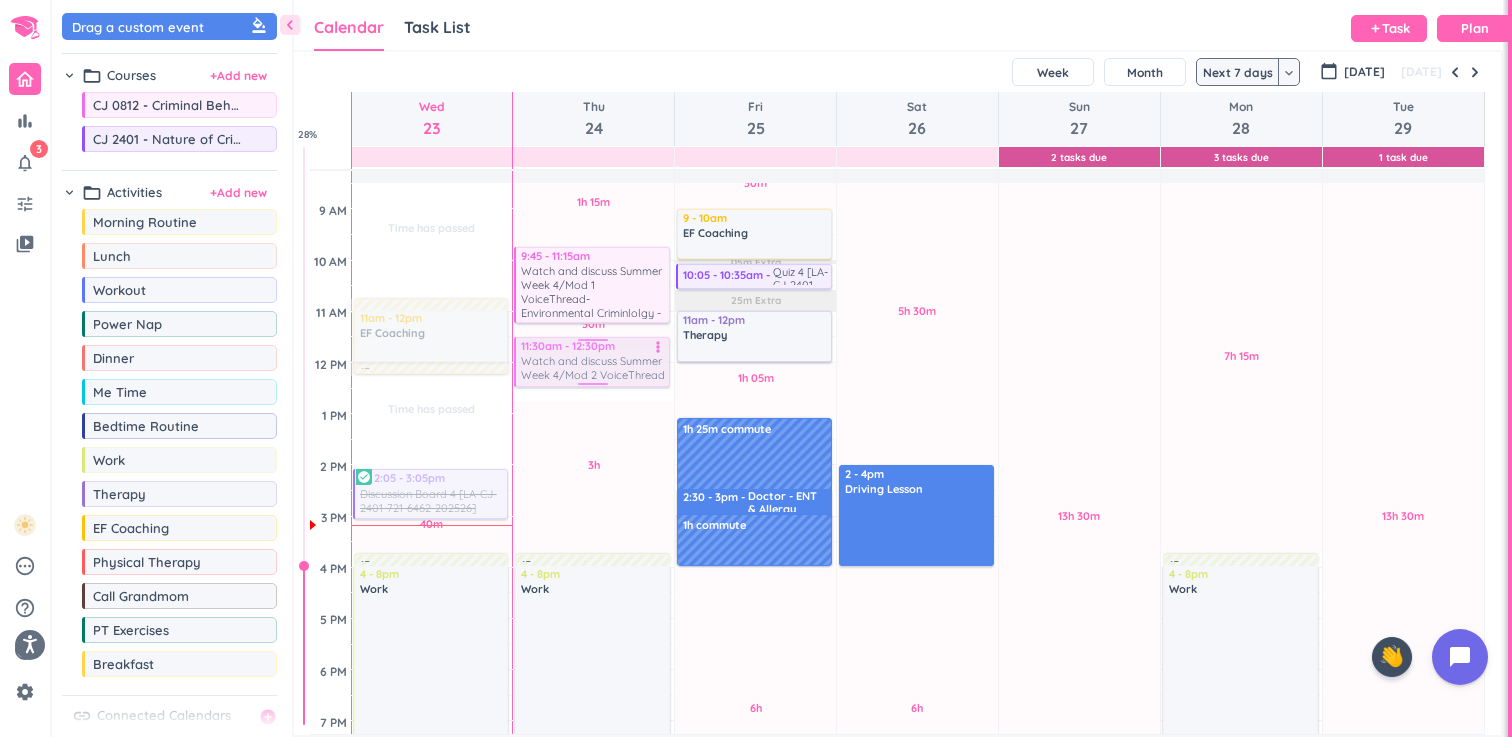 drag, startPoint x: 579, startPoint y: 371, endPoint x: 581, endPoint y: 354, distance: 17.117243 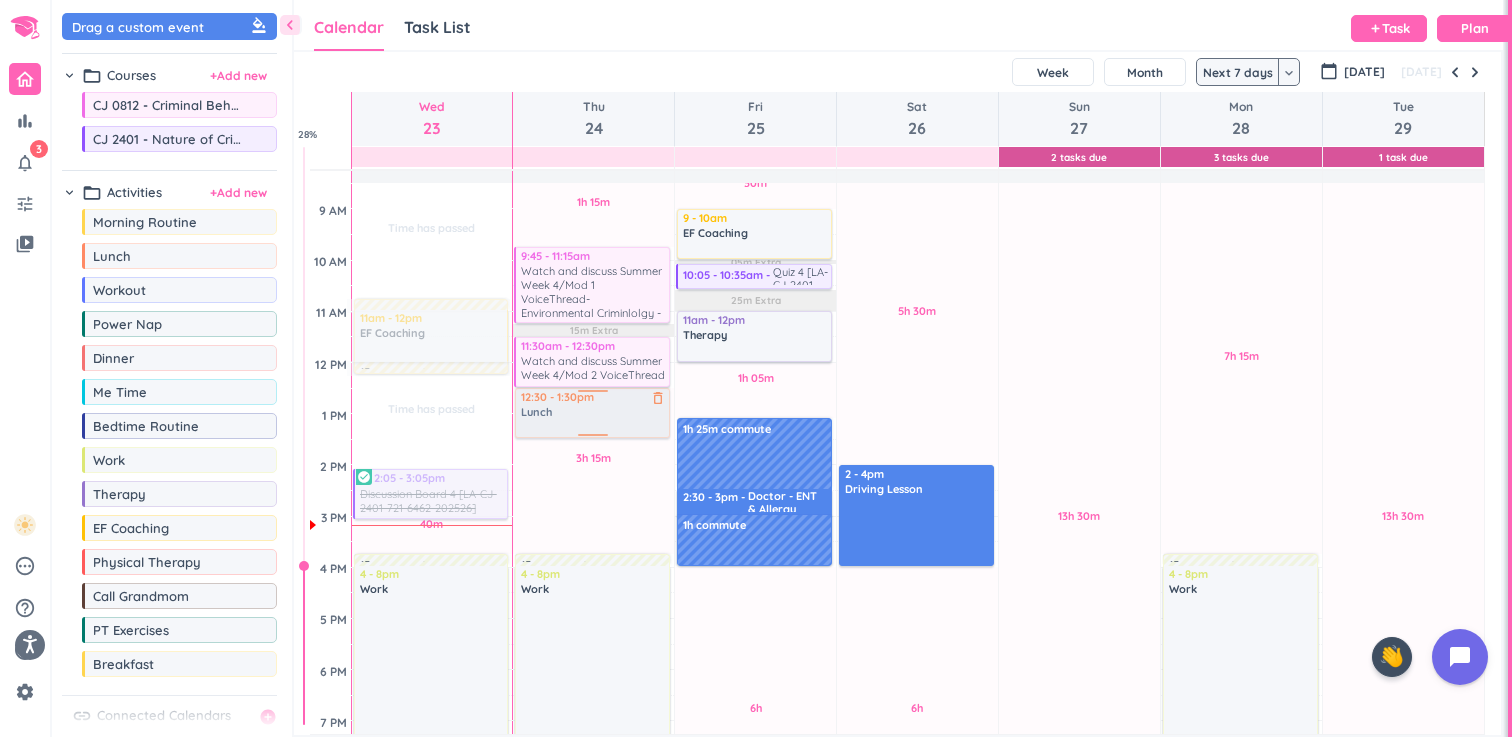 drag, startPoint x: 136, startPoint y: 263, endPoint x: 612, endPoint y: 389, distance: 492.39417 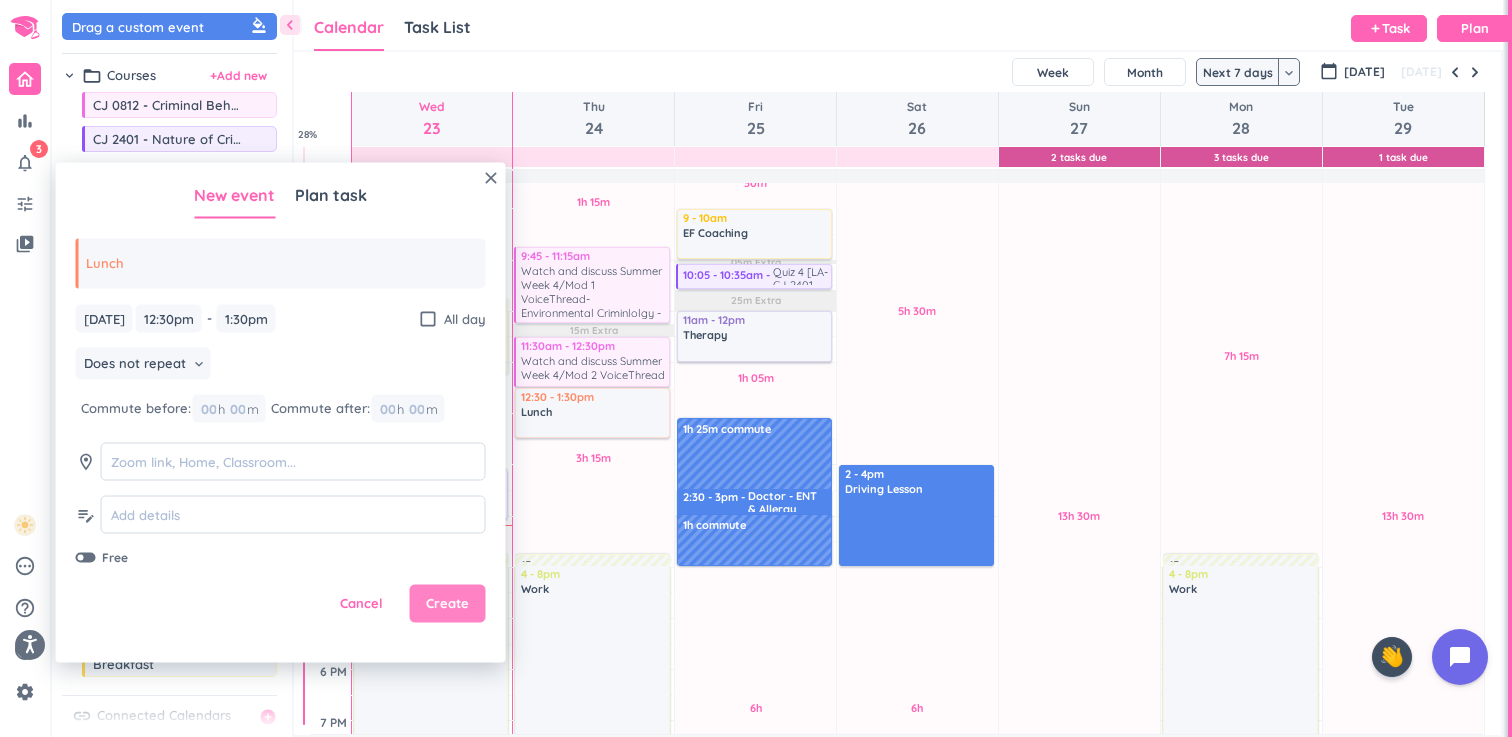 click on "Create" at bounding box center (447, 604) 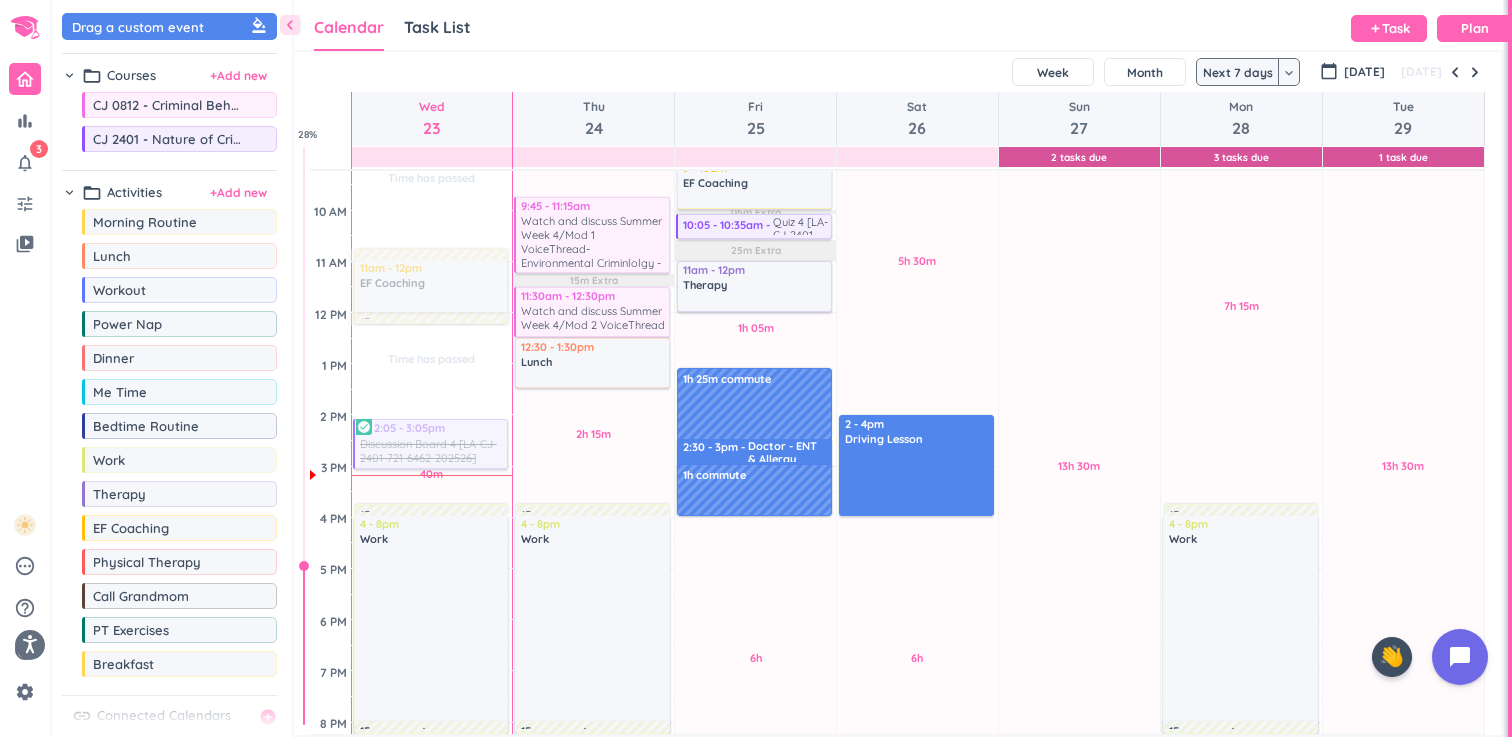scroll, scrollTop: 270, scrollLeft: 0, axis: vertical 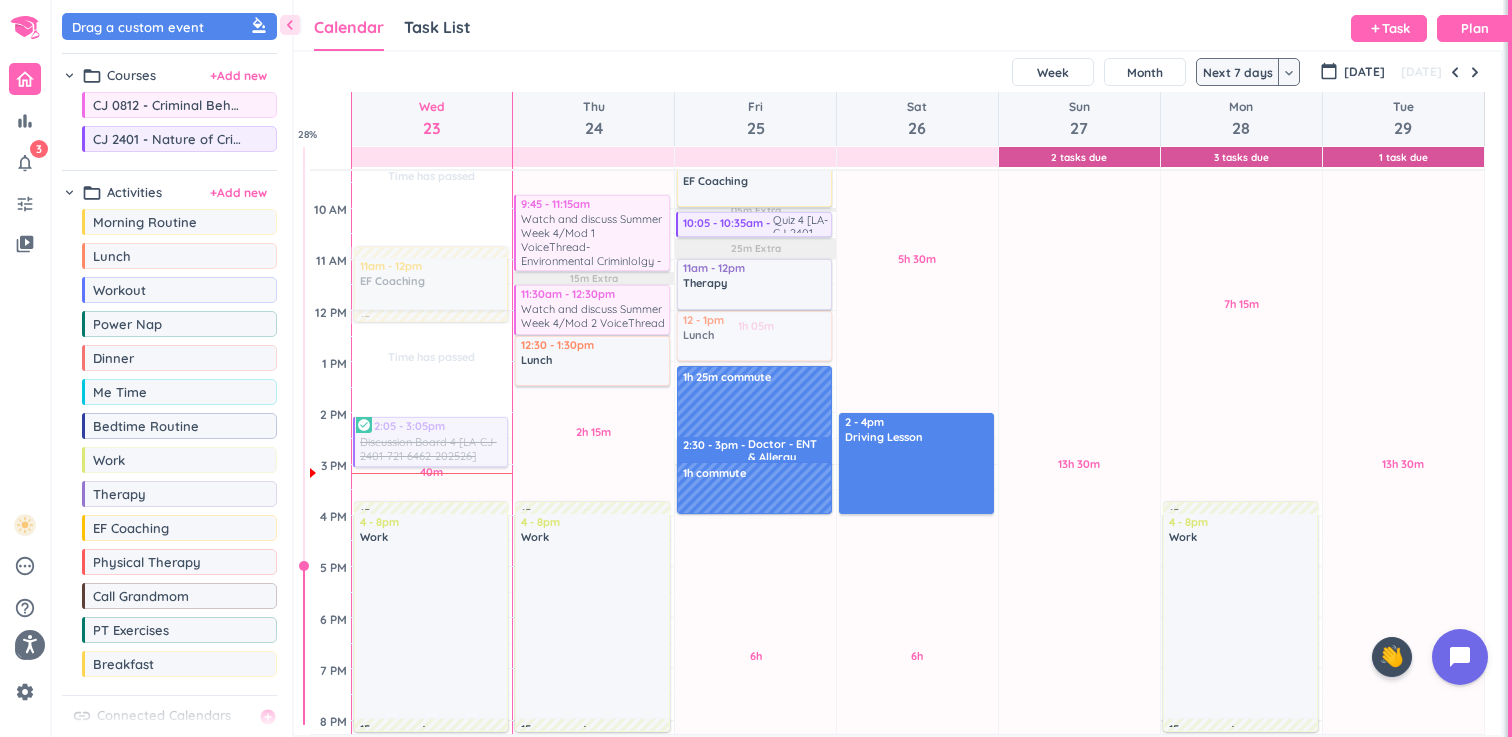 drag, startPoint x: 172, startPoint y: 264, endPoint x: 790, endPoint y: 310, distance: 619.7096 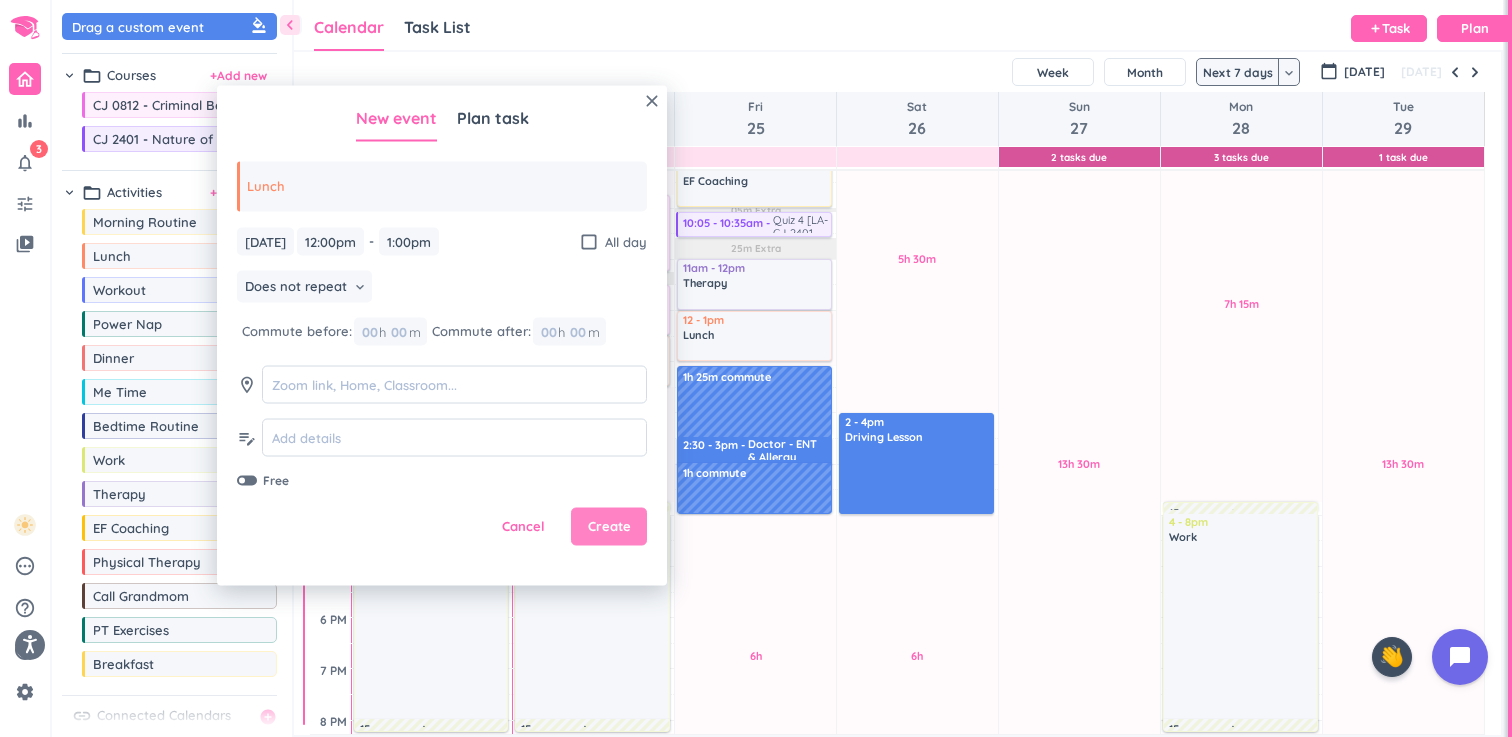 click on "Create" at bounding box center (609, 527) 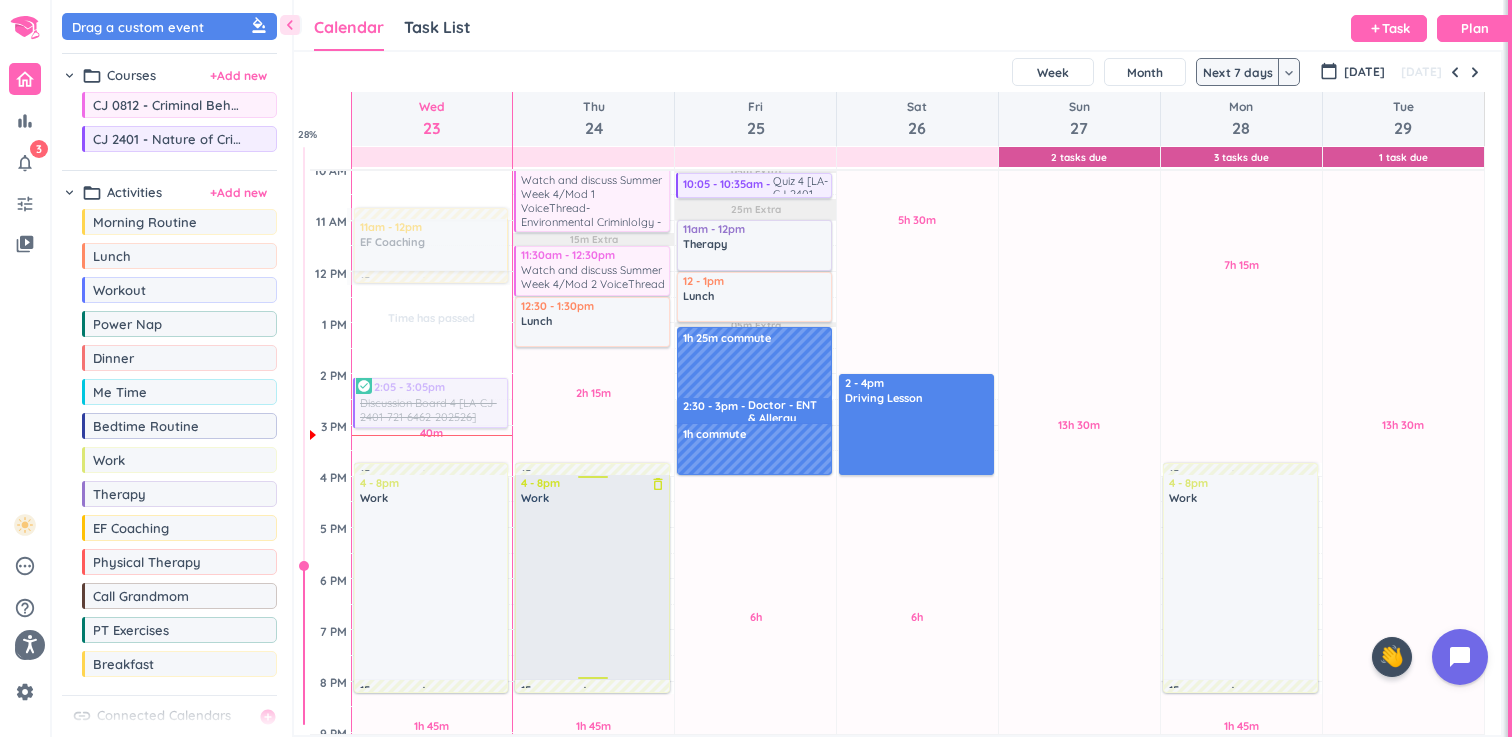 scroll, scrollTop: 306, scrollLeft: 0, axis: vertical 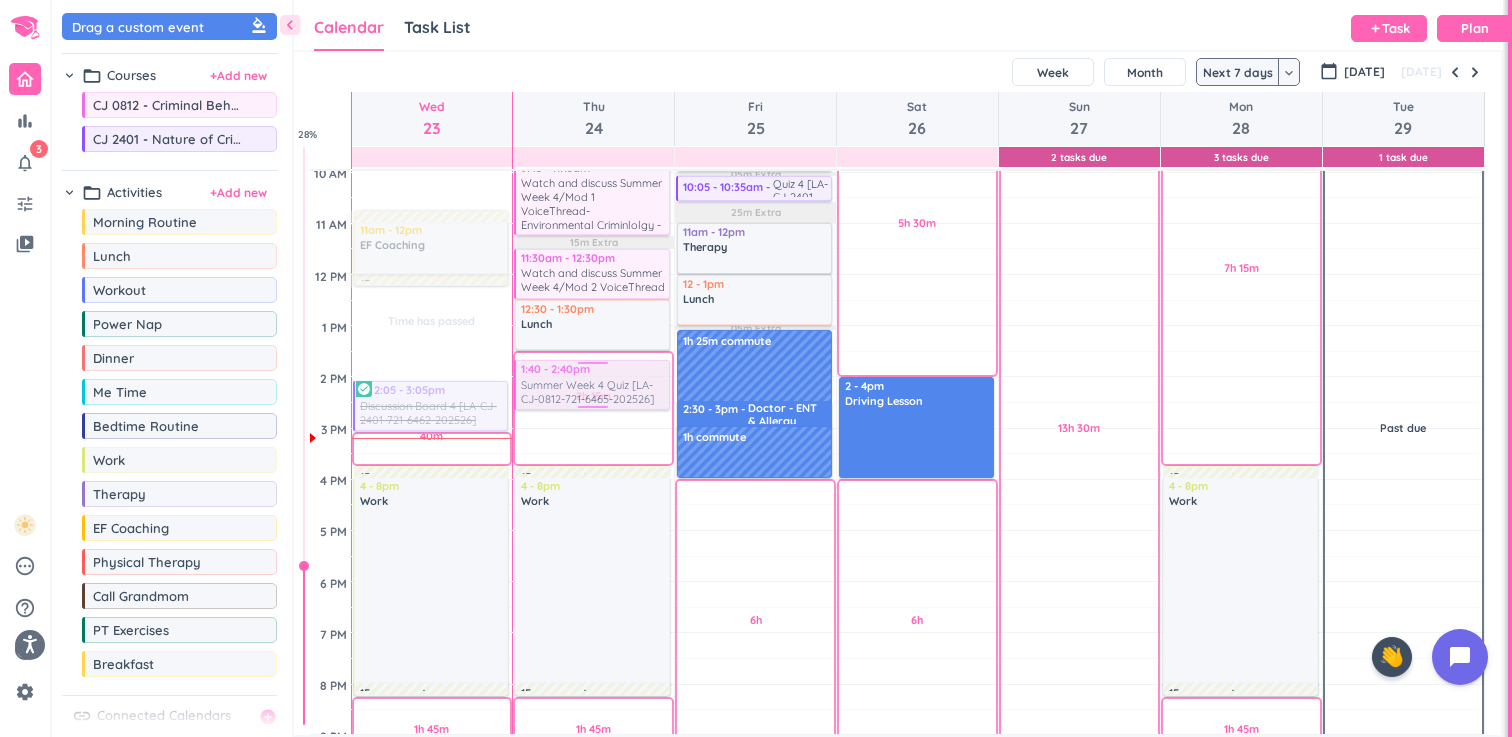 drag, startPoint x: 1236, startPoint y: 265, endPoint x: 587, endPoint y: 362, distance: 656.2088 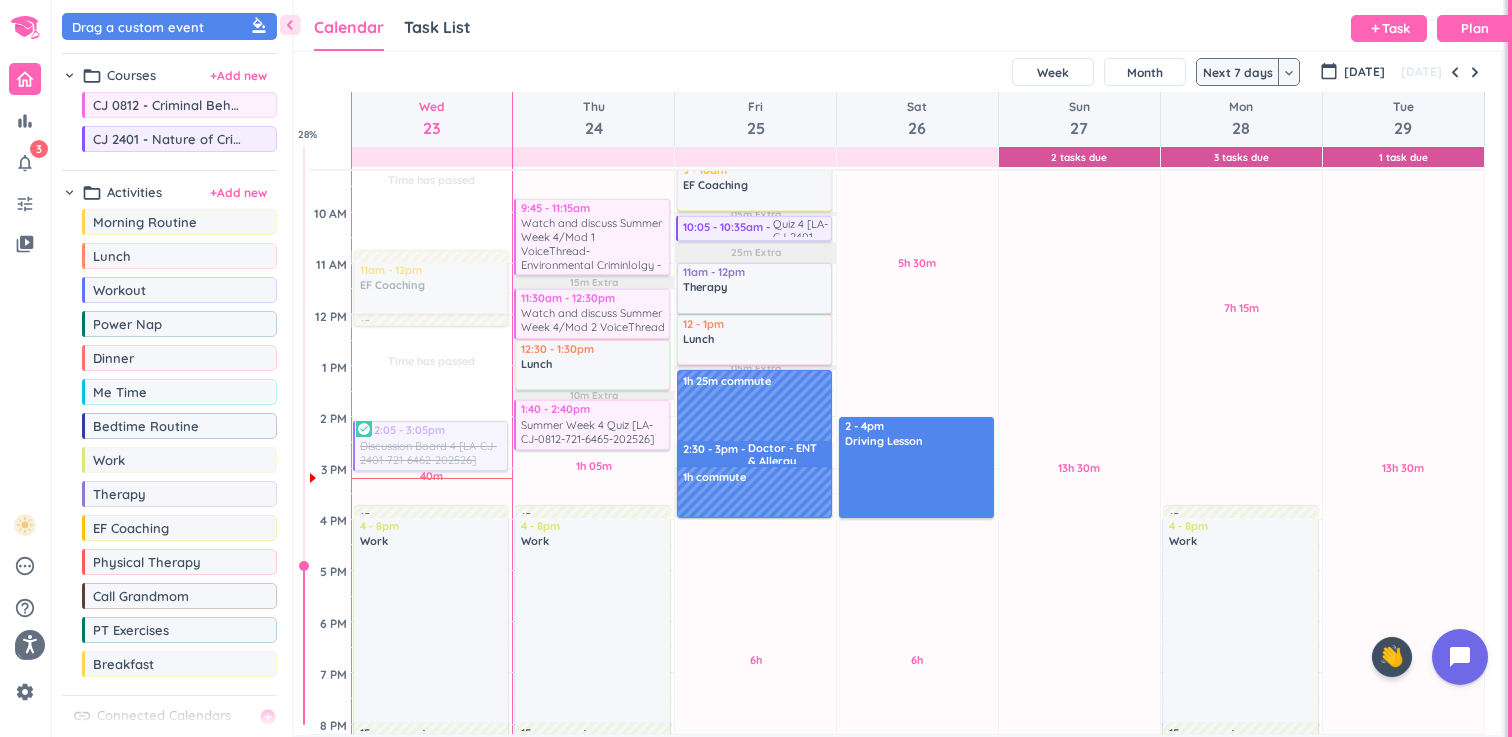 scroll, scrollTop: 254, scrollLeft: 0, axis: vertical 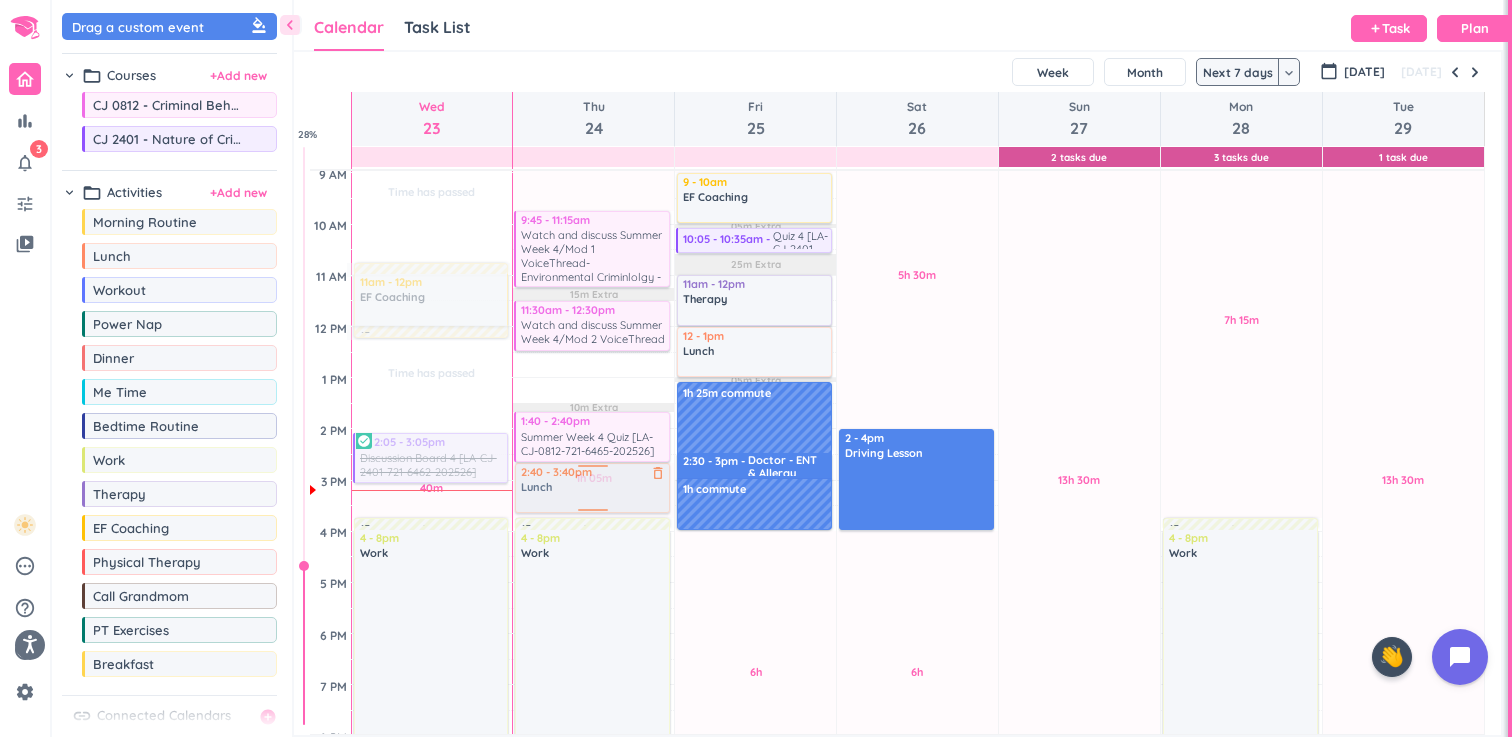 drag, startPoint x: 597, startPoint y: 369, endPoint x: 593, endPoint y: 487, distance: 118.06778 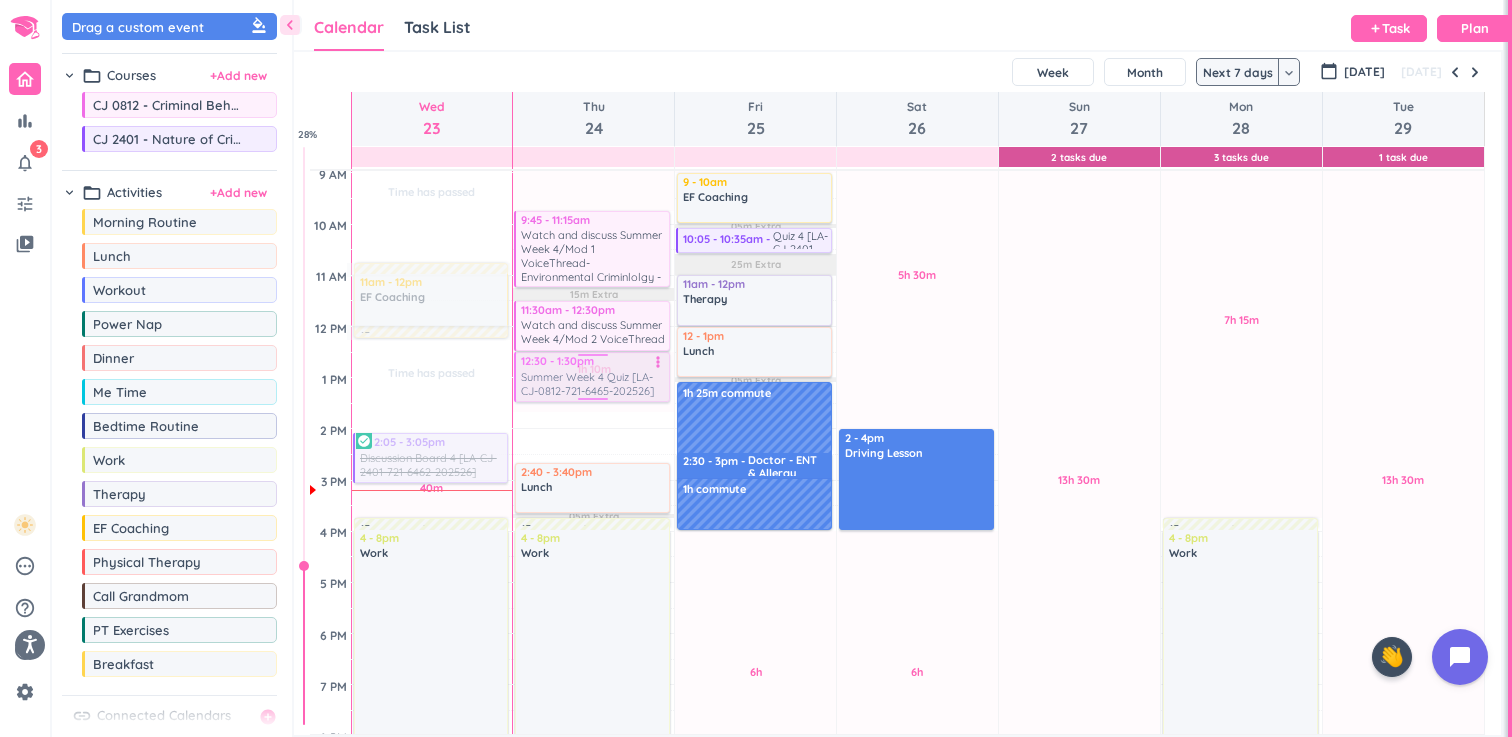 drag, startPoint x: 595, startPoint y: 439, endPoint x: 599, endPoint y: 380, distance: 59.135437 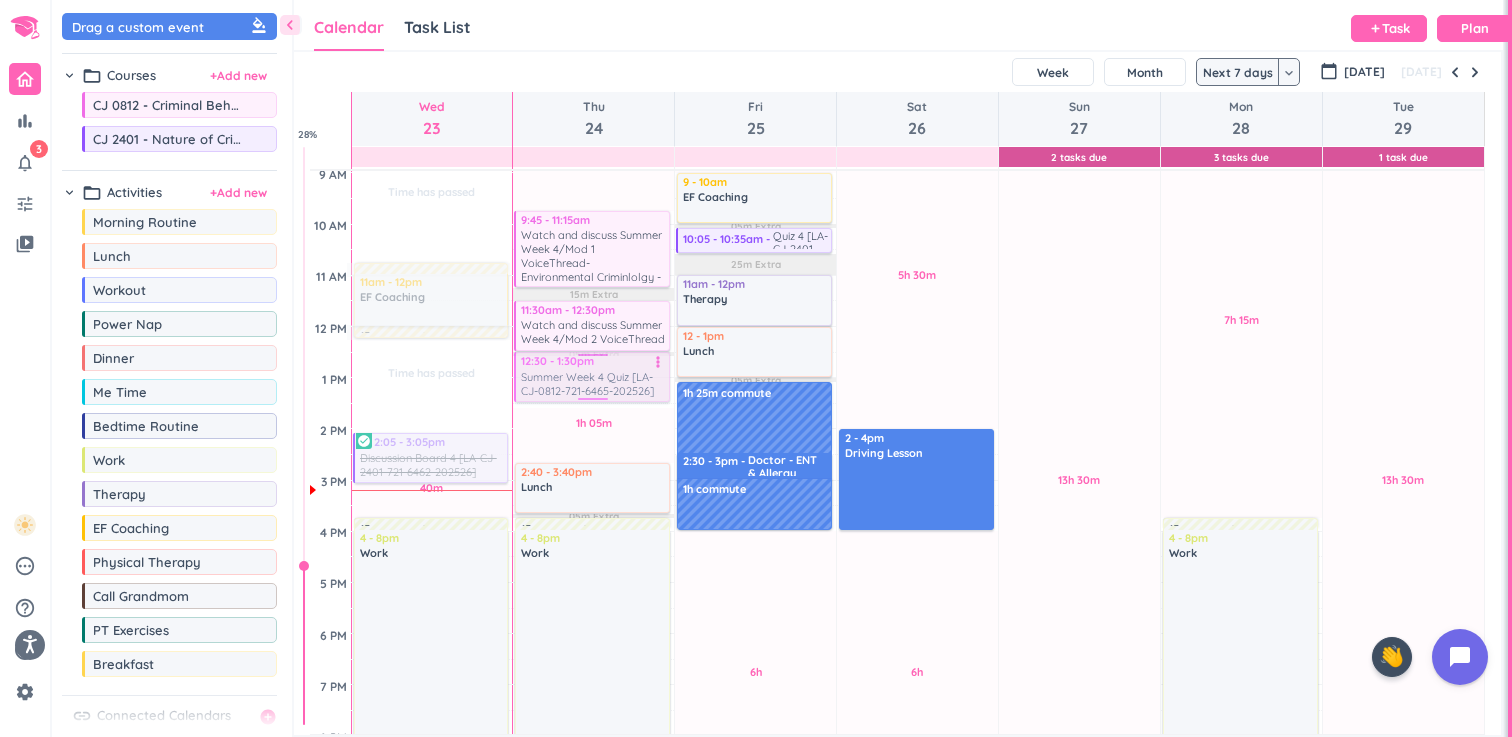 click on "1h 15m Past due Plan 1h 05m Past due Plan 1h 45m Past due Plan 15m Extra 05m Extra 05m Extra Adjust Awake Time Adjust Awake Time 9:45 - 11:15am CJ 0812 - Criminal Behavior Watch and discuss Summer Week 4/Mod 1 VoiceThread- Environmental Criminlolgy - Situational Crime Prevention  [LA-CJ-0812-721-6465-202526] more_vert 11:30am - 12:30pm CJ 0812 - Criminal Behavior Watch and discuss Summer Week 4/Mod 2 VoiceThread - Environmental Criminology - Routine Activities Theory [LA-CJ-0812-721-6465-202526] more_vert 12:35 - 1:35pm CJ 0812 - Criminal Behavior Summer Week 4 Quiz     [LA-CJ-0812-721-6465-202526] more_vert 2:40 - 3:40pm Lunch delete_outline 15m commute 4 - 8pm Work delete_outline 15m commute 12:30 - 1:30pm CJ 0812 - Criminal Behavior Summer Week 4 Quiz     [LA-CJ-0812-721-6465-202526] more_vert" at bounding box center [593, 531] 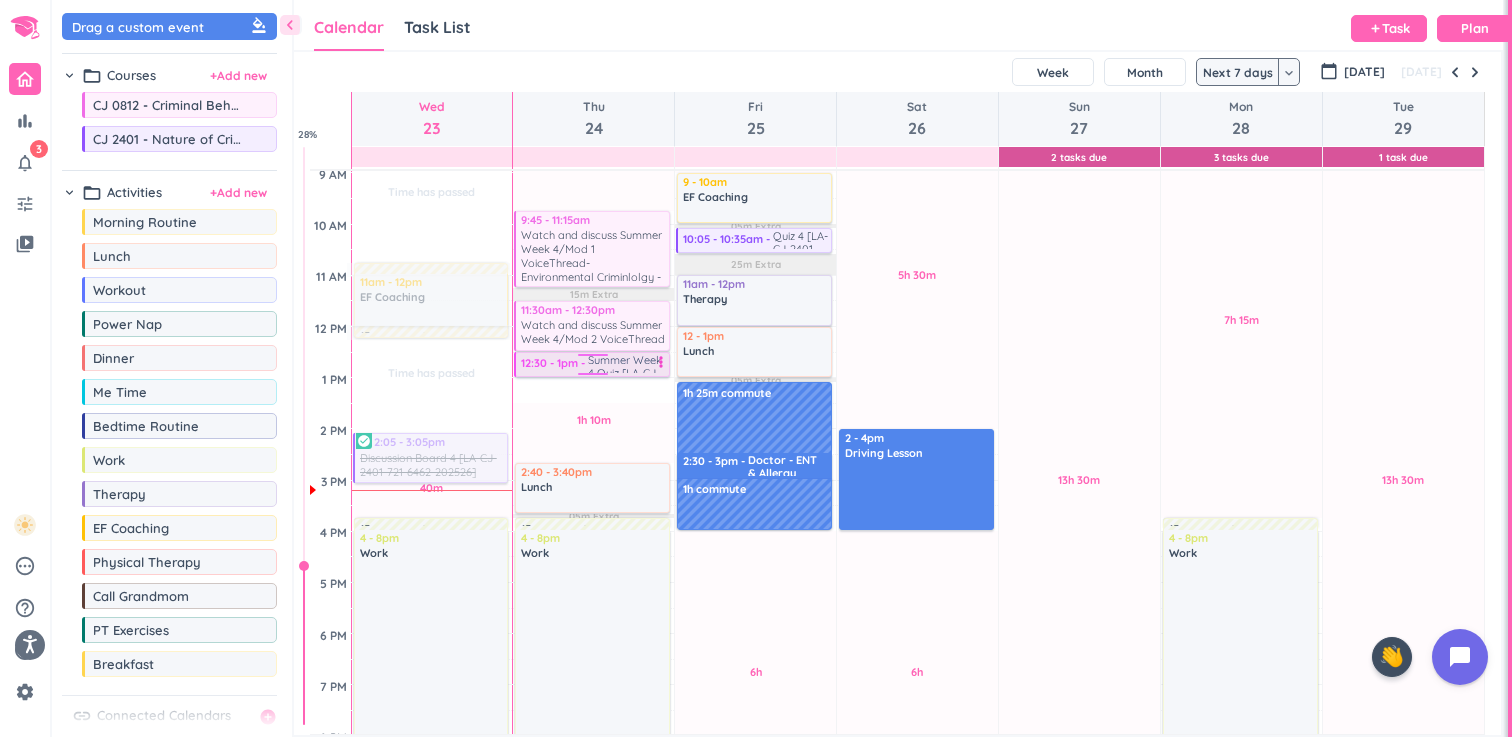 drag, startPoint x: 598, startPoint y: 399, endPoint x: 601, endPoint y: 375, distance: 24.186773 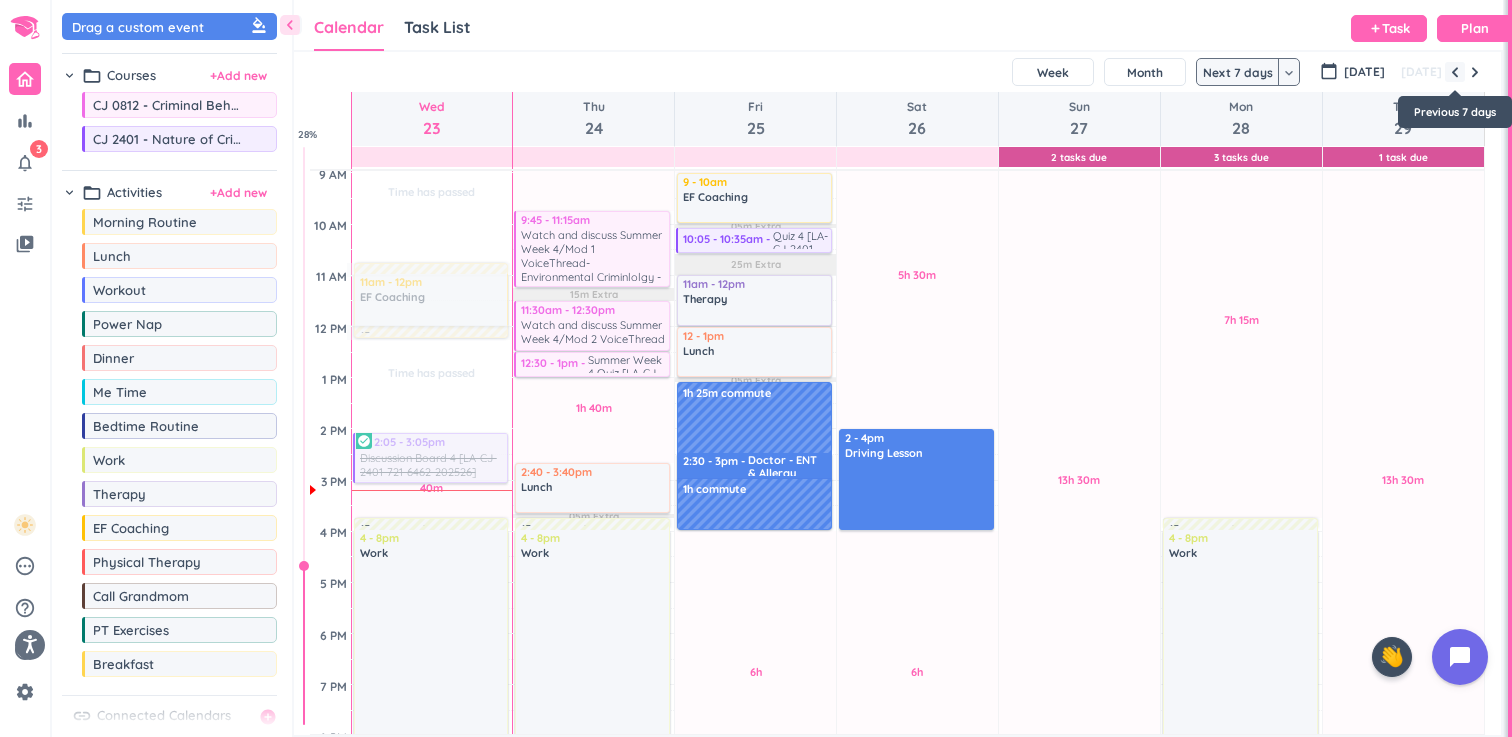 click at bounding box center [1455, 72] 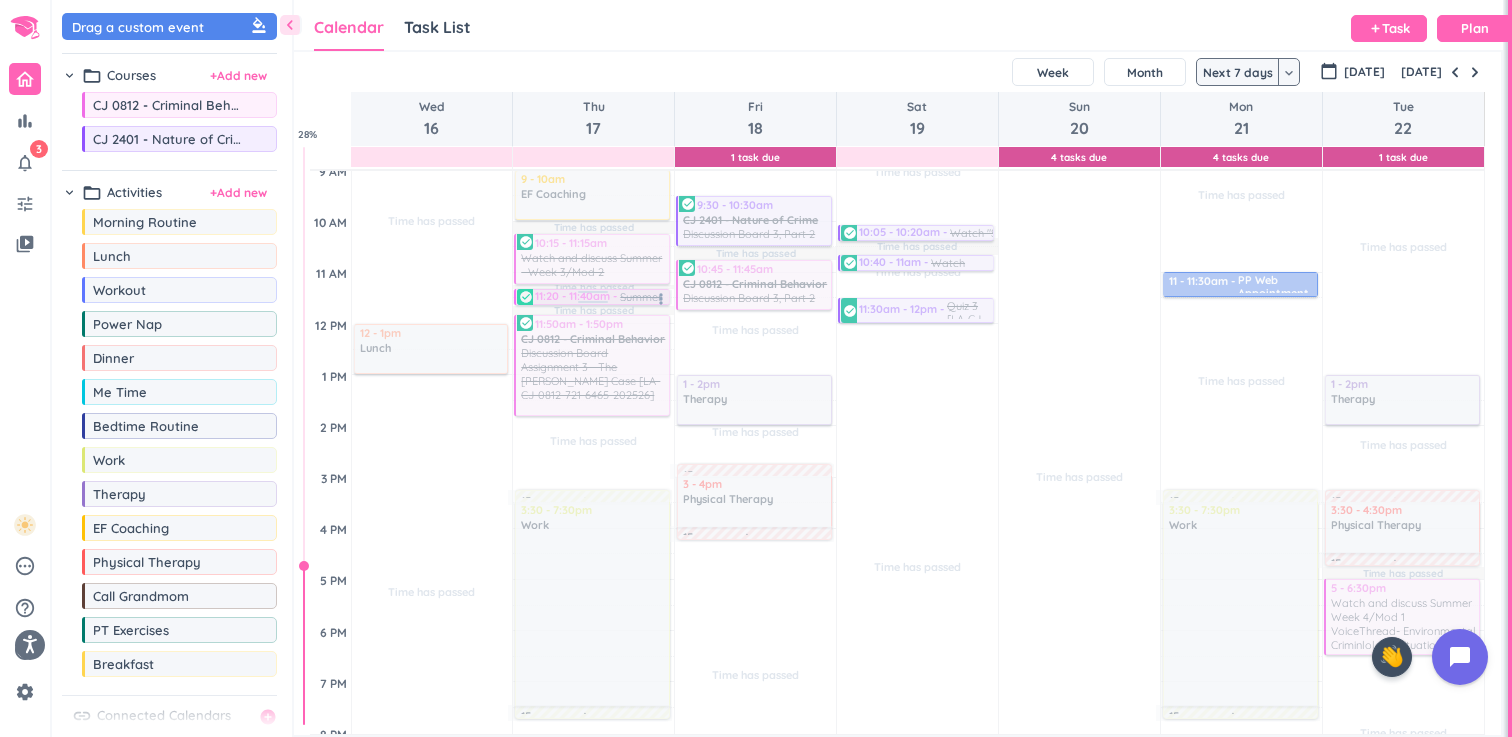 click at bounding box center [592, 305] 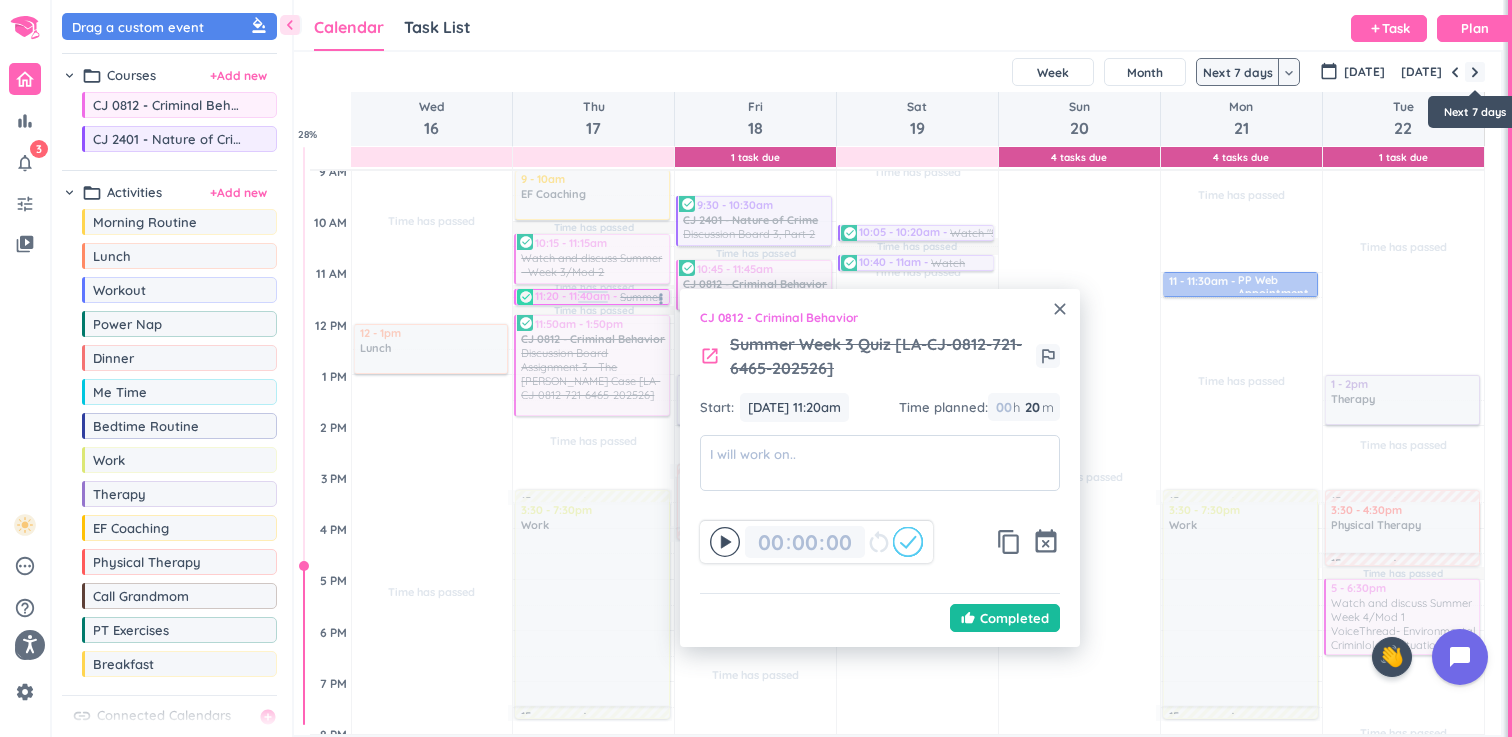 click at bounding box center [1475, 72] 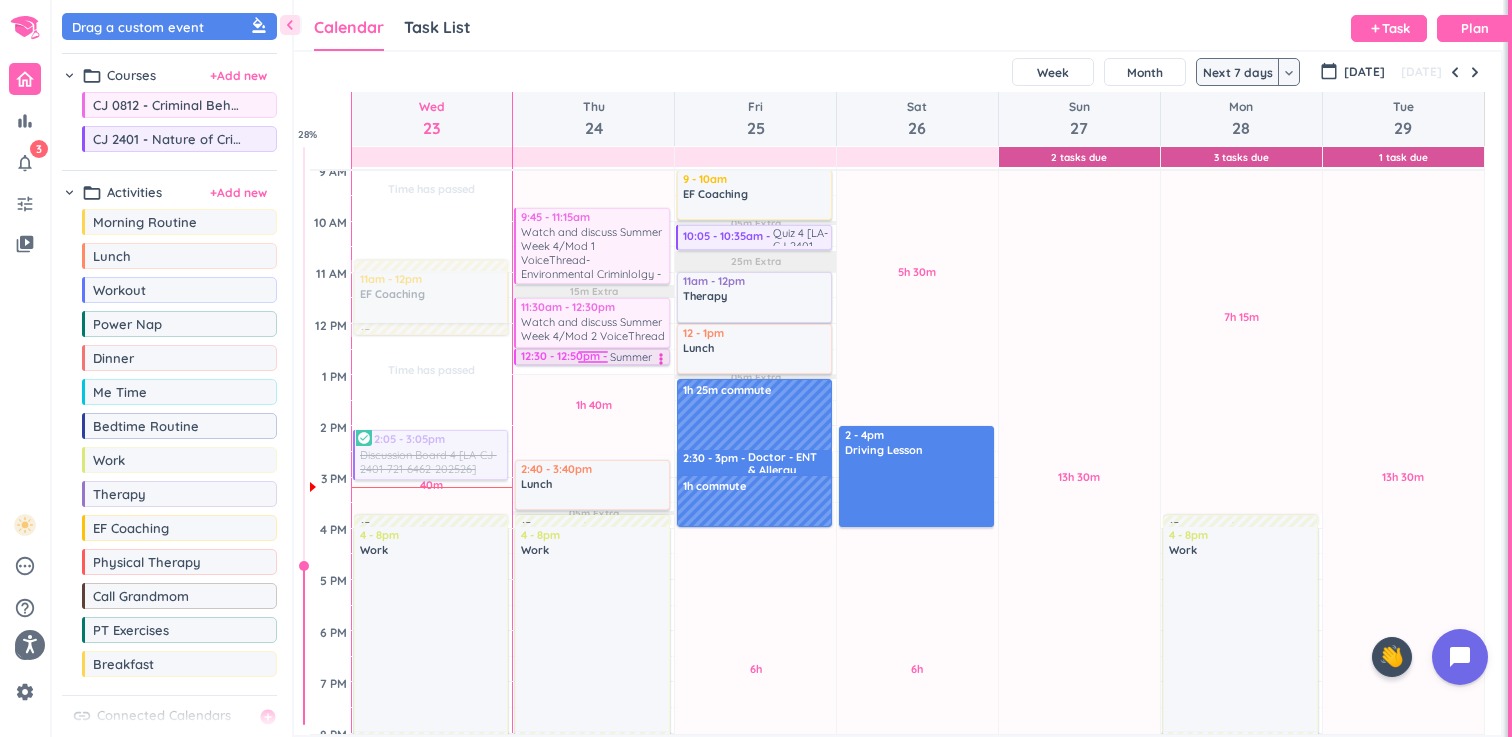 click on "1h 15m Past due Plan 1h 40m Past due Plan 1h 45m Past due Plan 15m Extra 05m Extra Adjust Awake Time Adjust Awake Time 9:45 - 11:15am CJ 0812 - Criminal Behavior Watch and discuss Summer Week 4/Mod 1 VoiceThread- Environmental Criminlolgy - Situational Crime Prevention  [LA-CJ-0812-721-6465-202526] more_vert 11:30am - 12:30pm CJ 0812 - Criminal Behavior Watch and discuss Summer Week 4/Mod 2 VoiceThread - Environmental Criminology - Routine Activities Theory [LA-CJ-0812-721-6465-202526] more_vert 12:30 - 1pm Summer Week 4 Quiz     [LA-CJ-0812-721-6465-202526] more_vert 2:40 - 3:40pm Lunch delete_outline 15m commute 4 - 8pm Work delete_outline 15m commute 12:30 - 12:50pm Summer Week 4 Quiz     [LA-CJ-0812-721-6465-202526] more_vert" at bounding box center [593, 528] 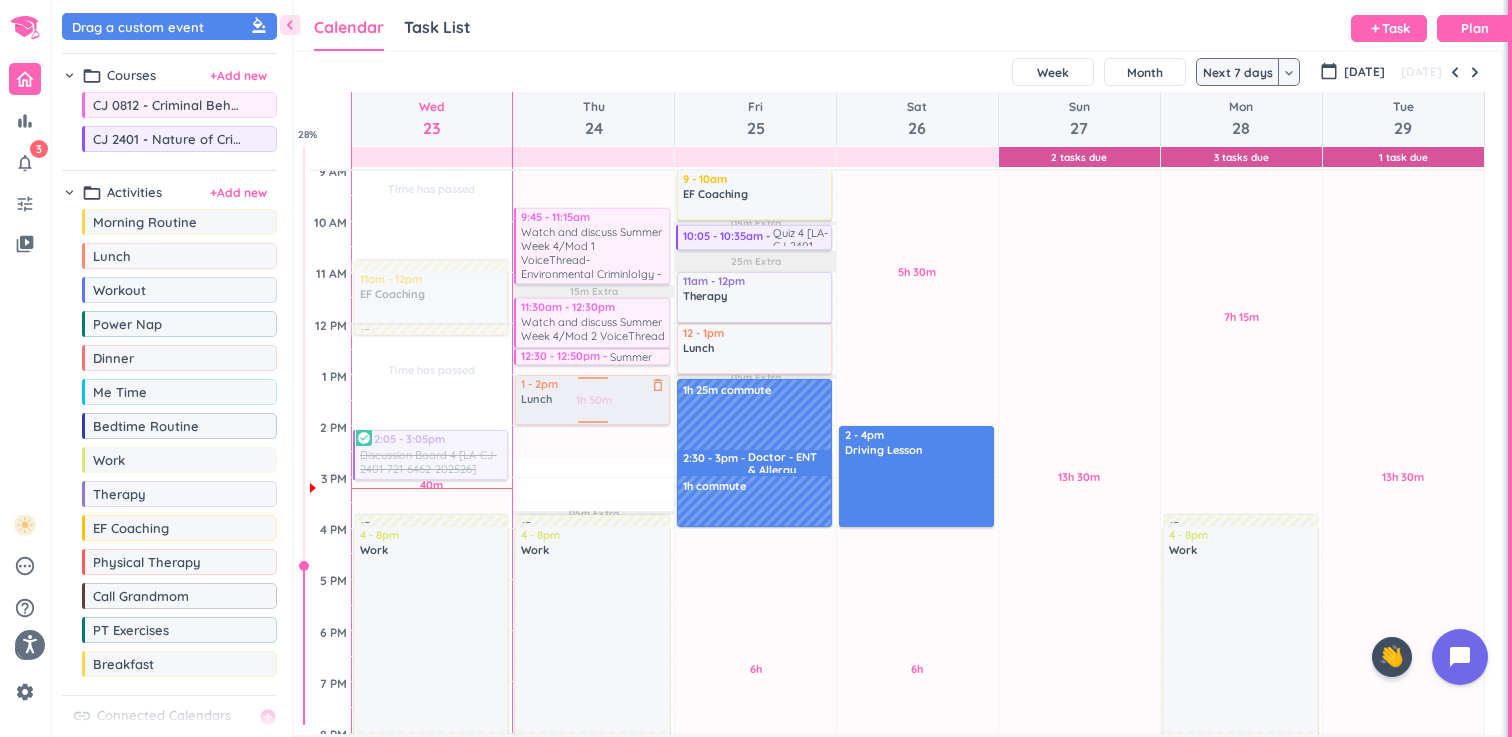 drag, startPoint x: 599, startPoint y: 493, endPoint x: 600, endPoint y: 410, distance: 83.00603 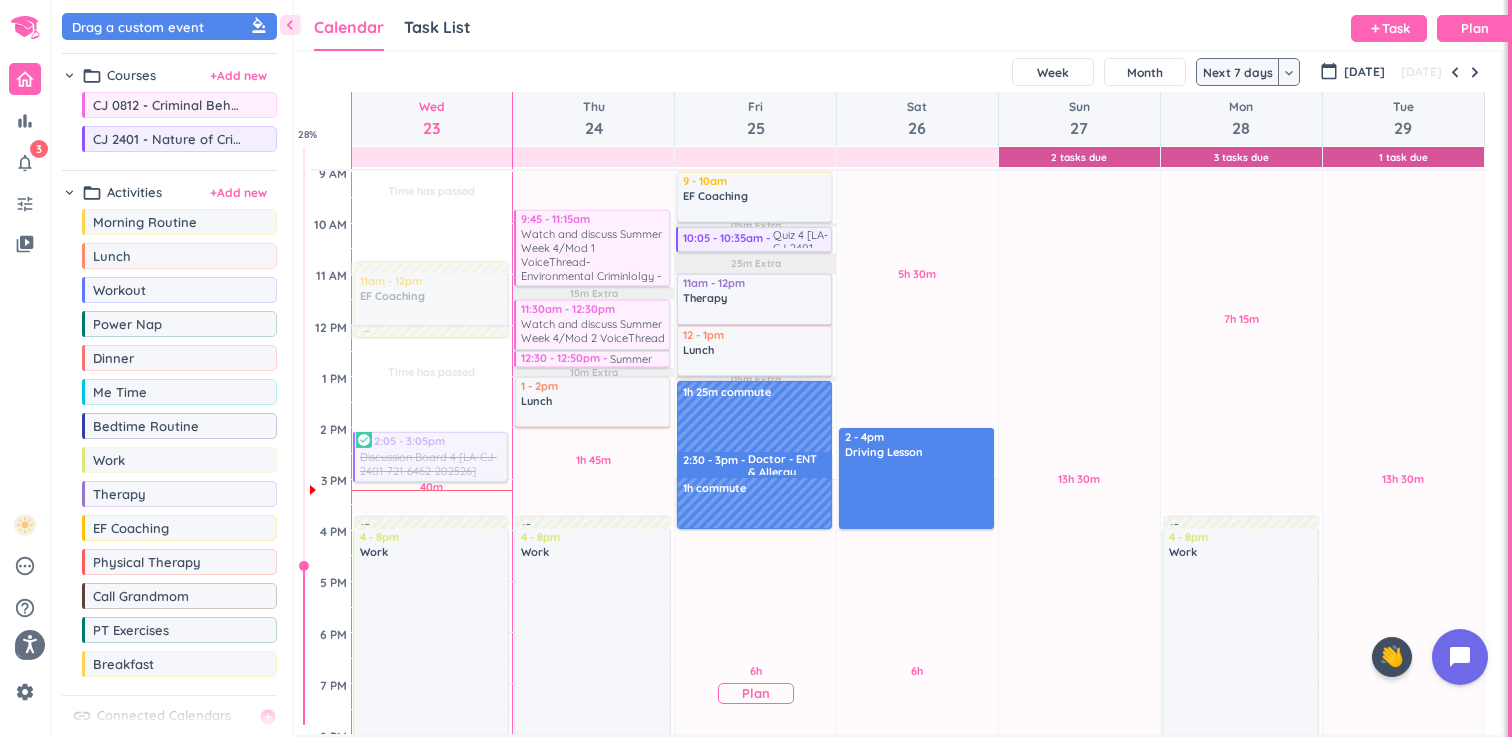 scroll, scrollTop: 264, scrollLeft: 0, axis: vertical 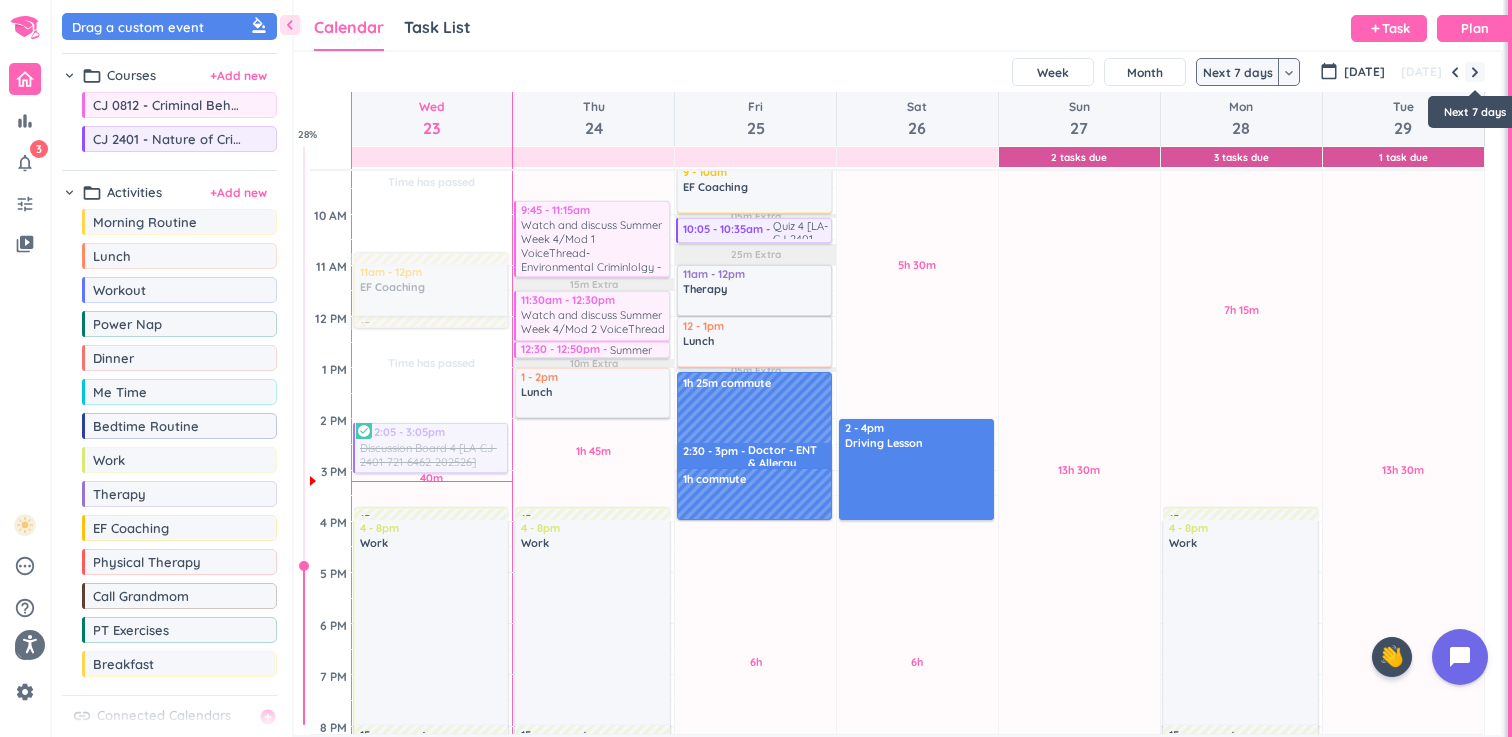 click at bounding box center (1475, 72) 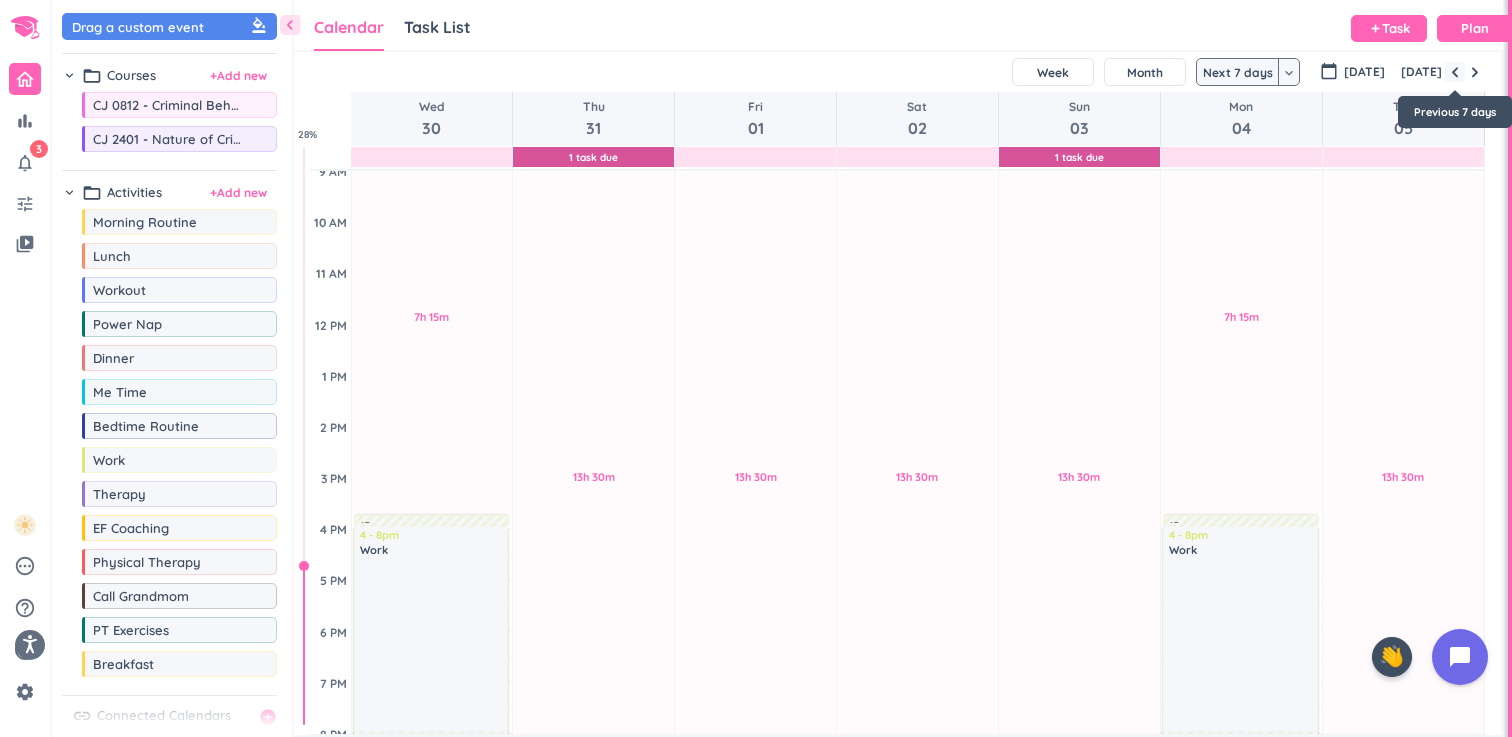 click at bounding box center [1455, 72] 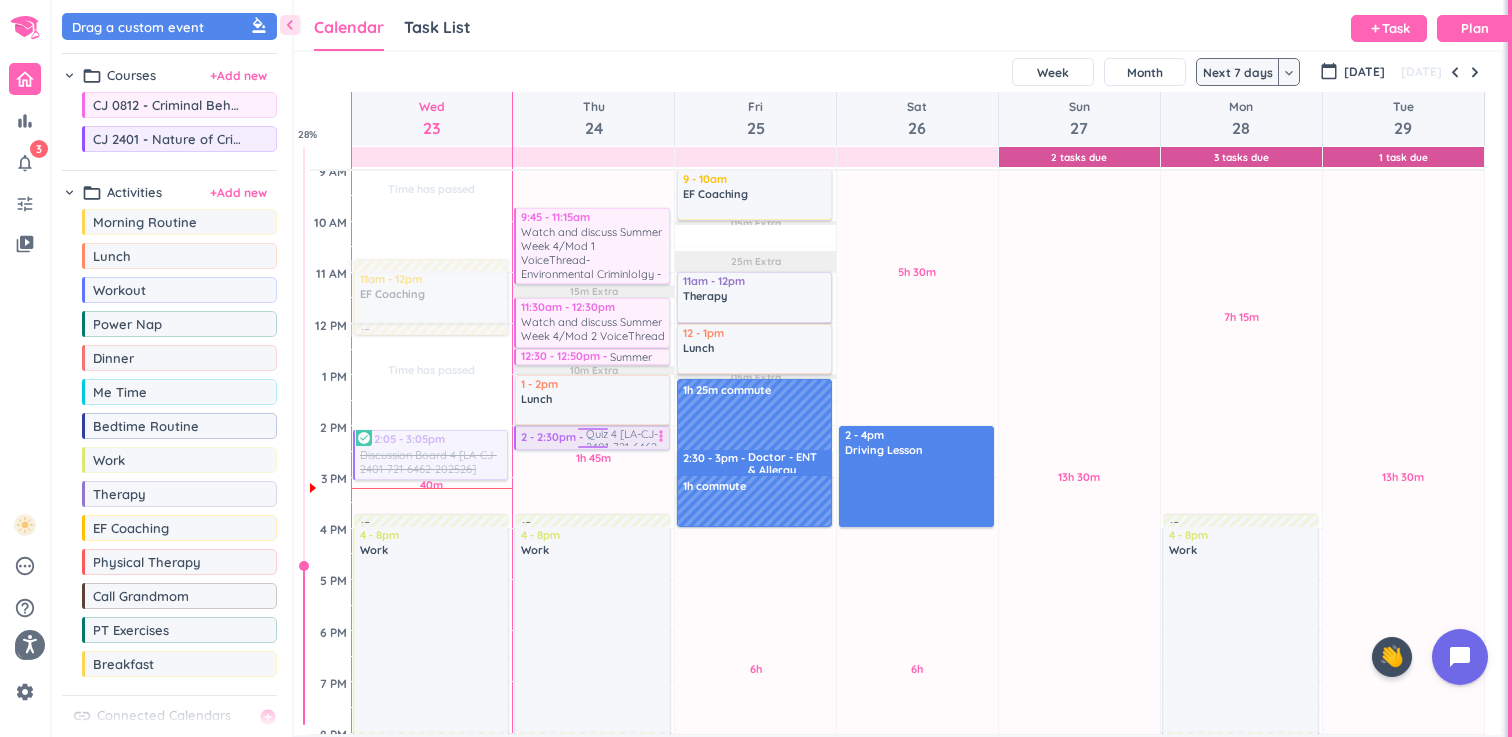 drag, startPoint x: 766, startPoint y: 235, endPoint x: 579, endPoint y: 437, distance: 275.26895 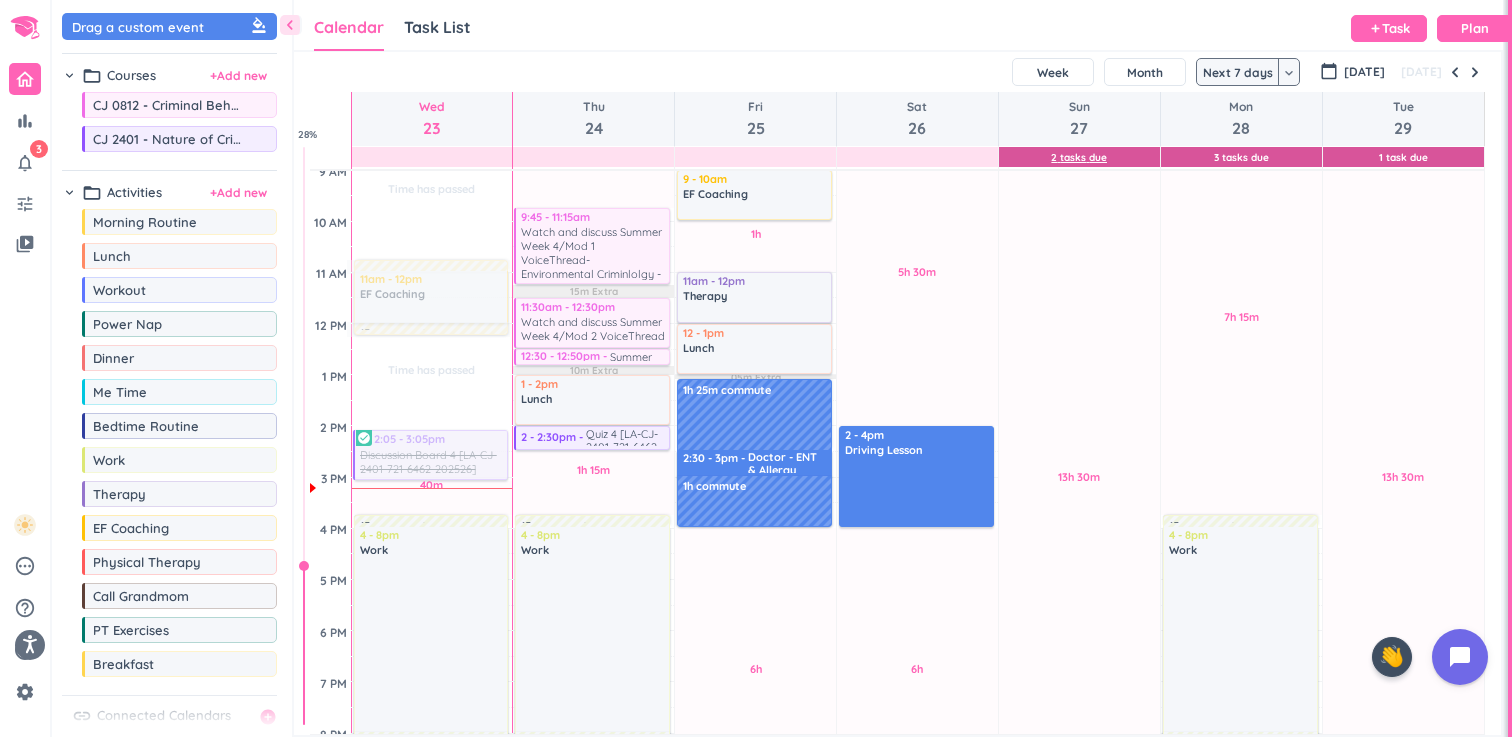 click on "2   Tasks   Due" at bounding box center [1079, 157] 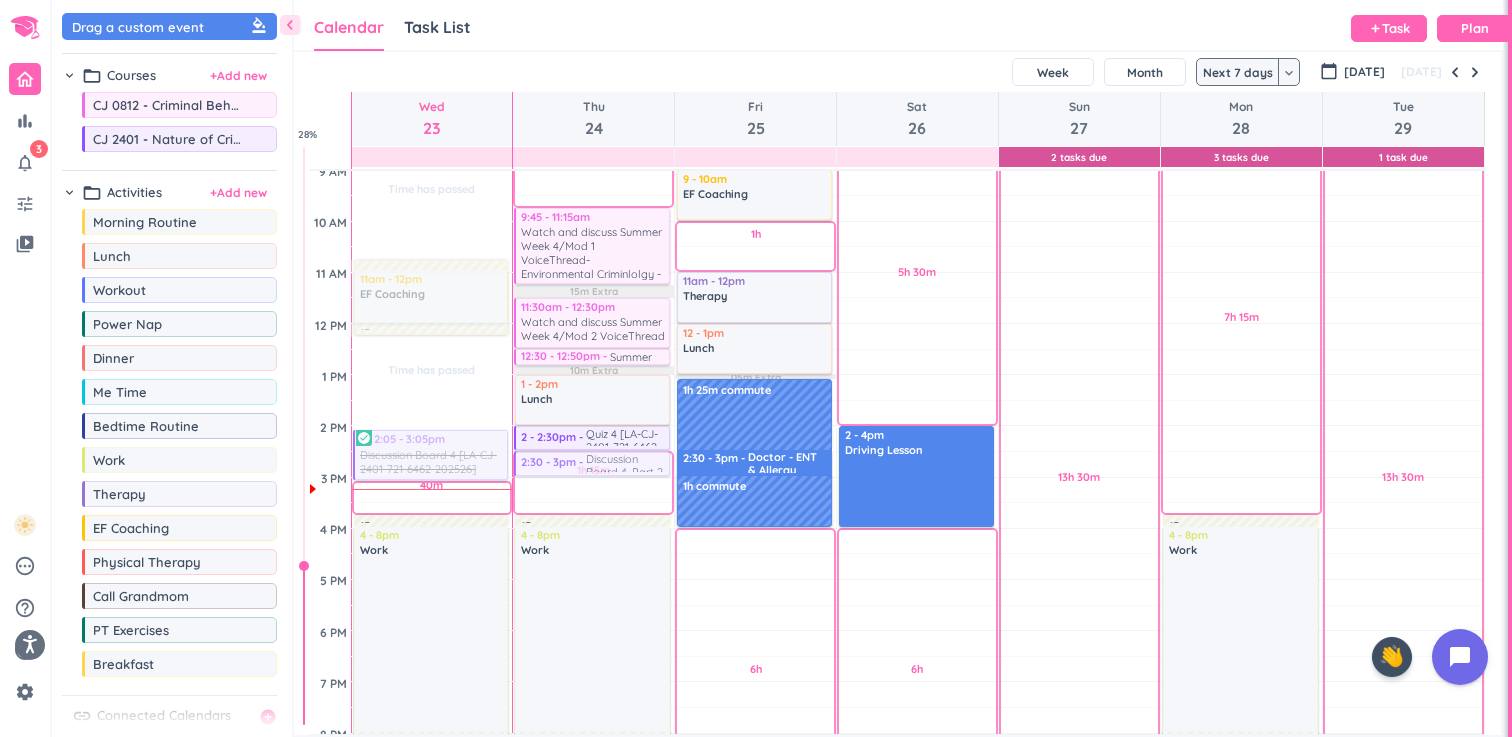 drag, startPoint x: 1342, startPoint y: 250, endPoint x: 593, endPoint y: 455, distance: 776.5475 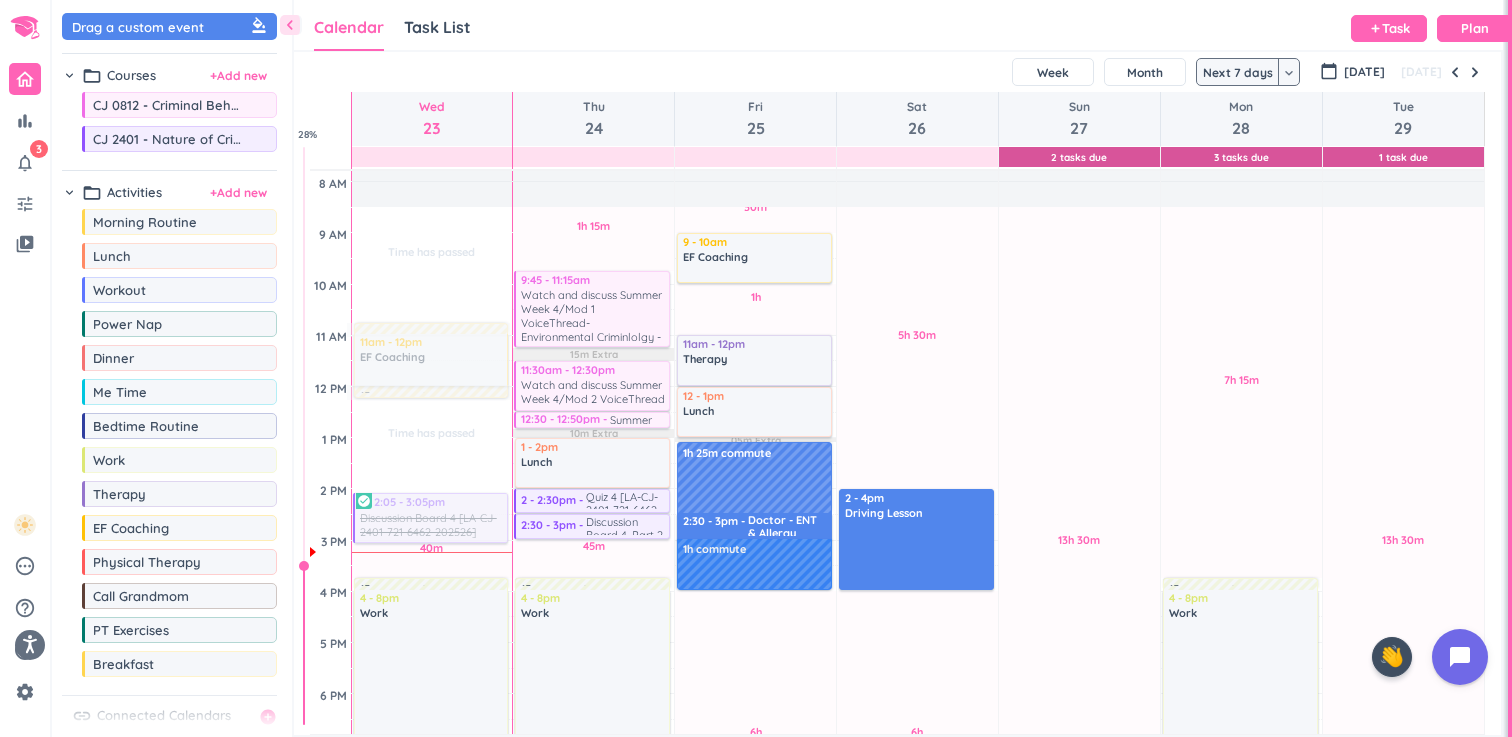 scroll, scrollTop: 226, scrollLeft: 0, axis: vertical 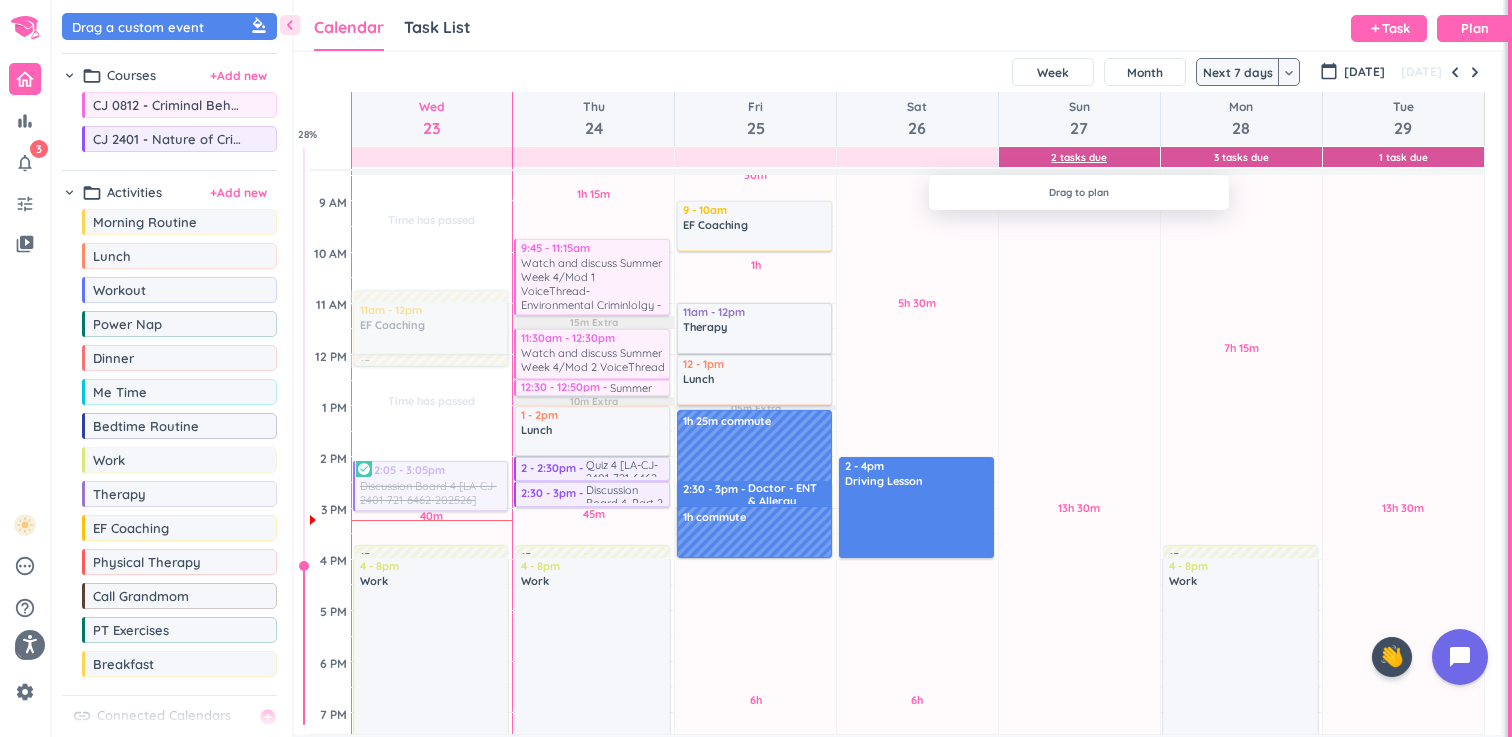 click on "2   Tasks   Due" at bounding box center [1079, 157] 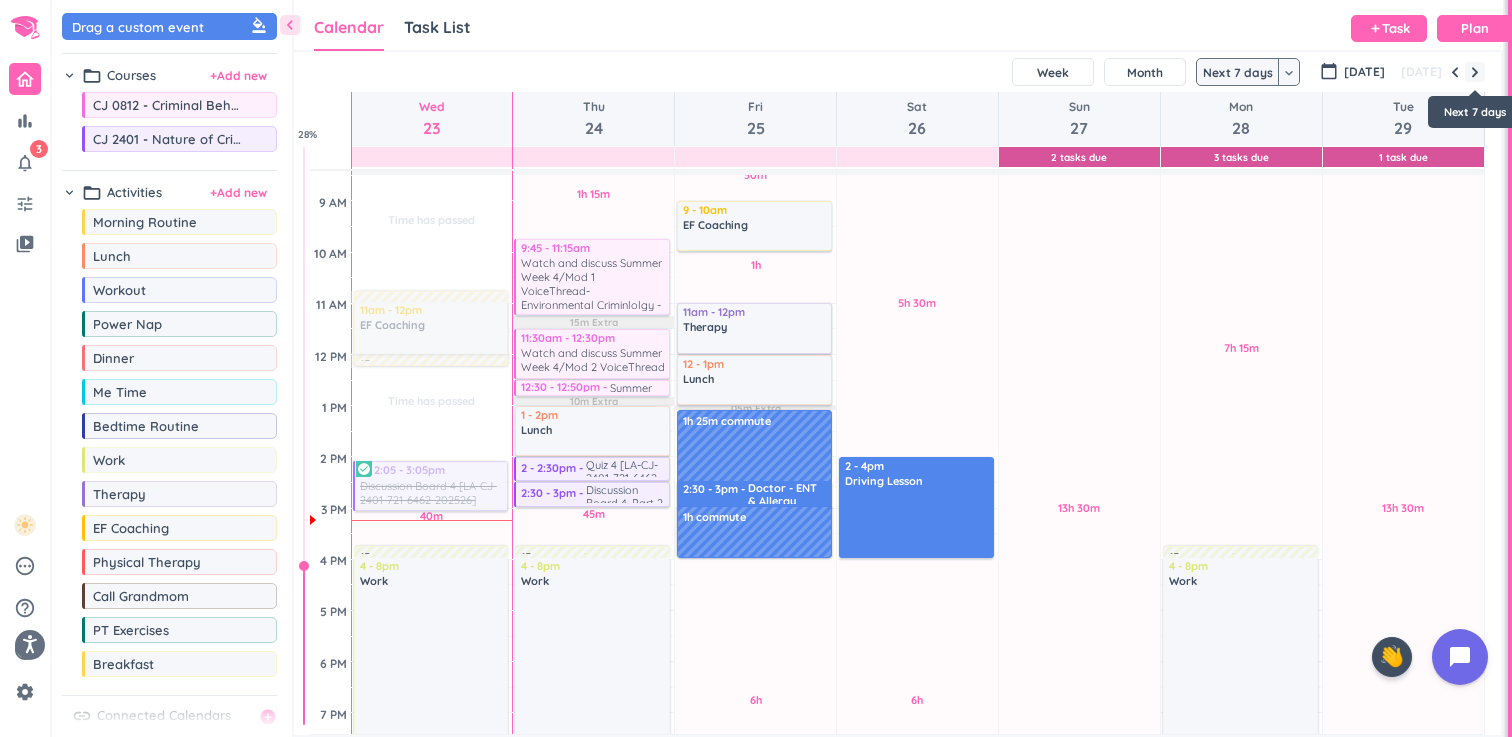 click at bounding box center [1475, 72] 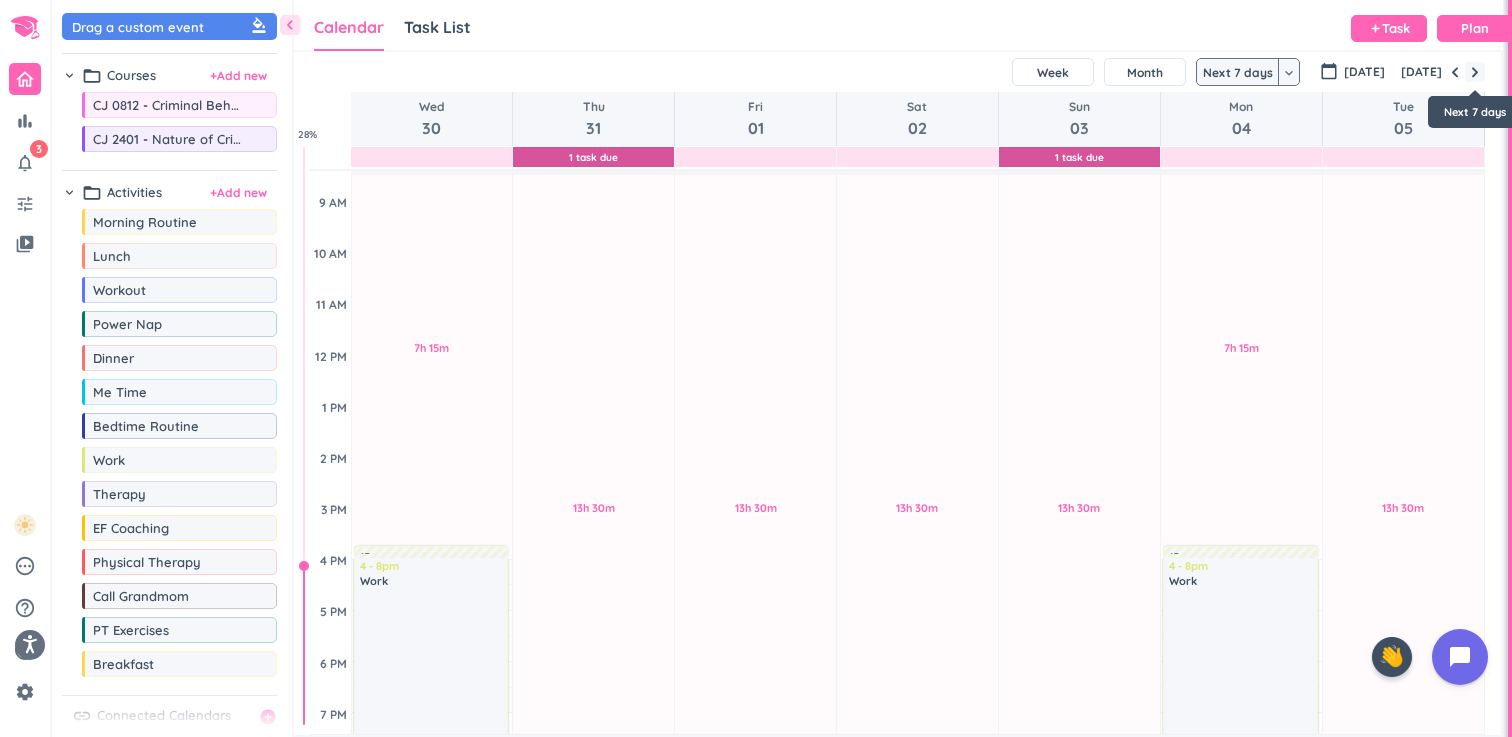 scroll, scrollTop: 257, scrollLeft: 0, axis: vertical 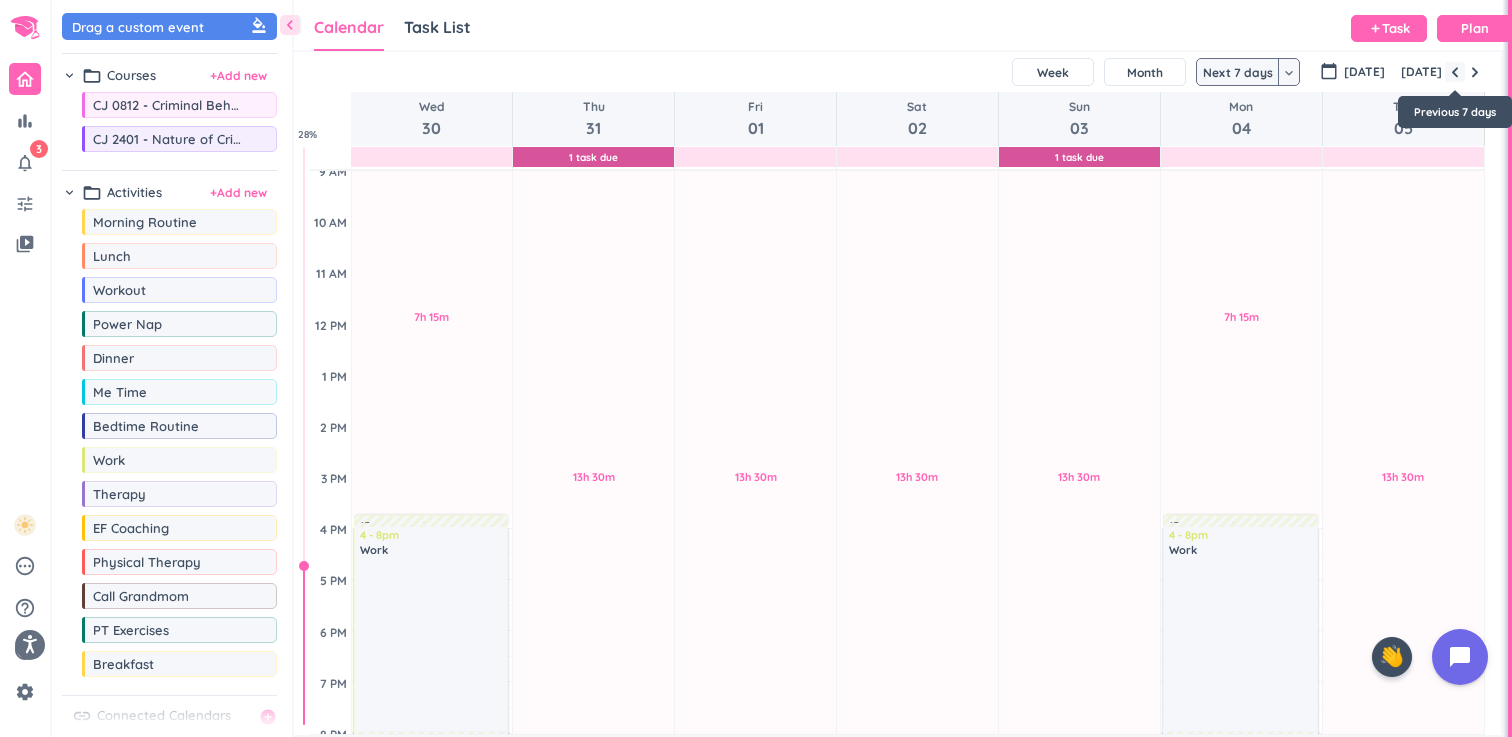 click at bounding box center (1455, 72) 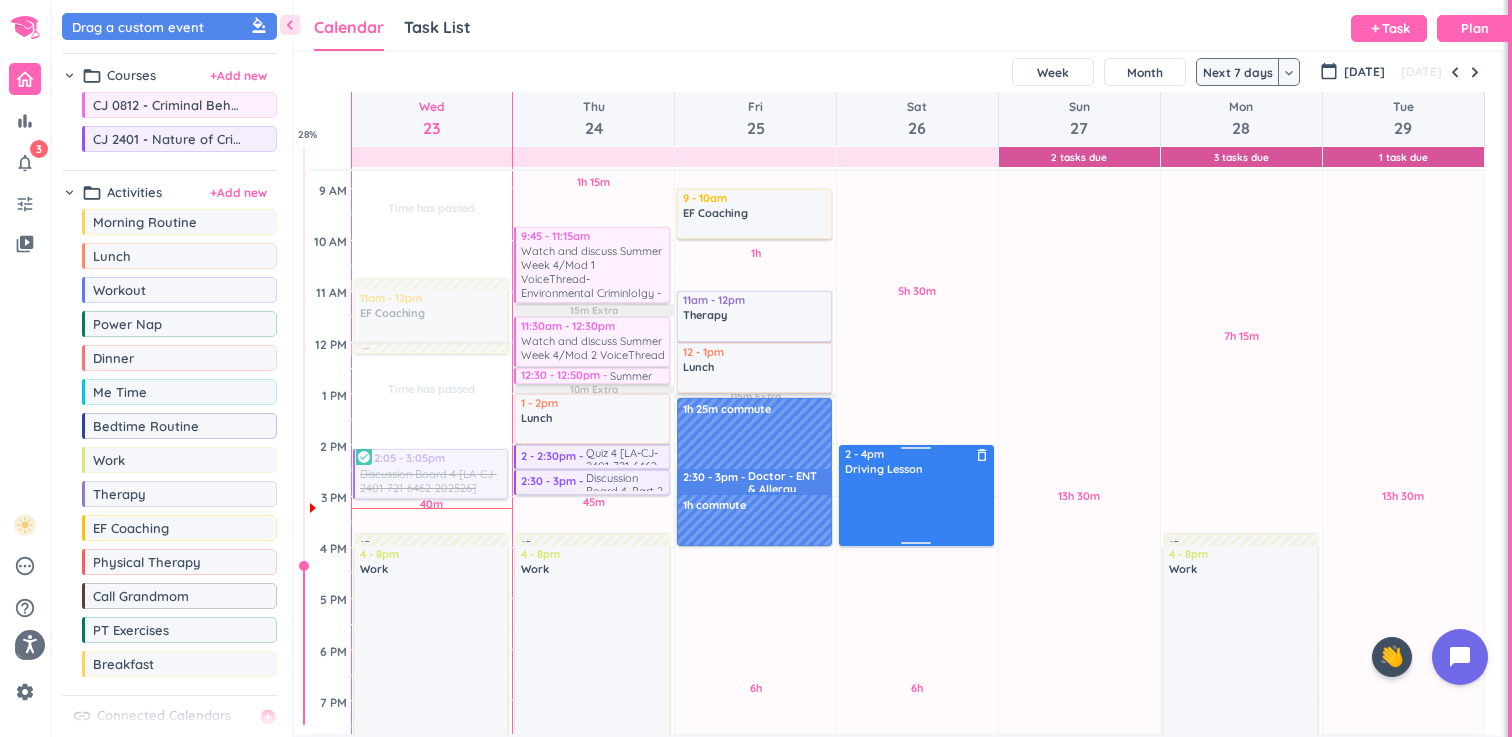 scroll, scrollTop: 229, scrollLeft: 0, axis: vertical 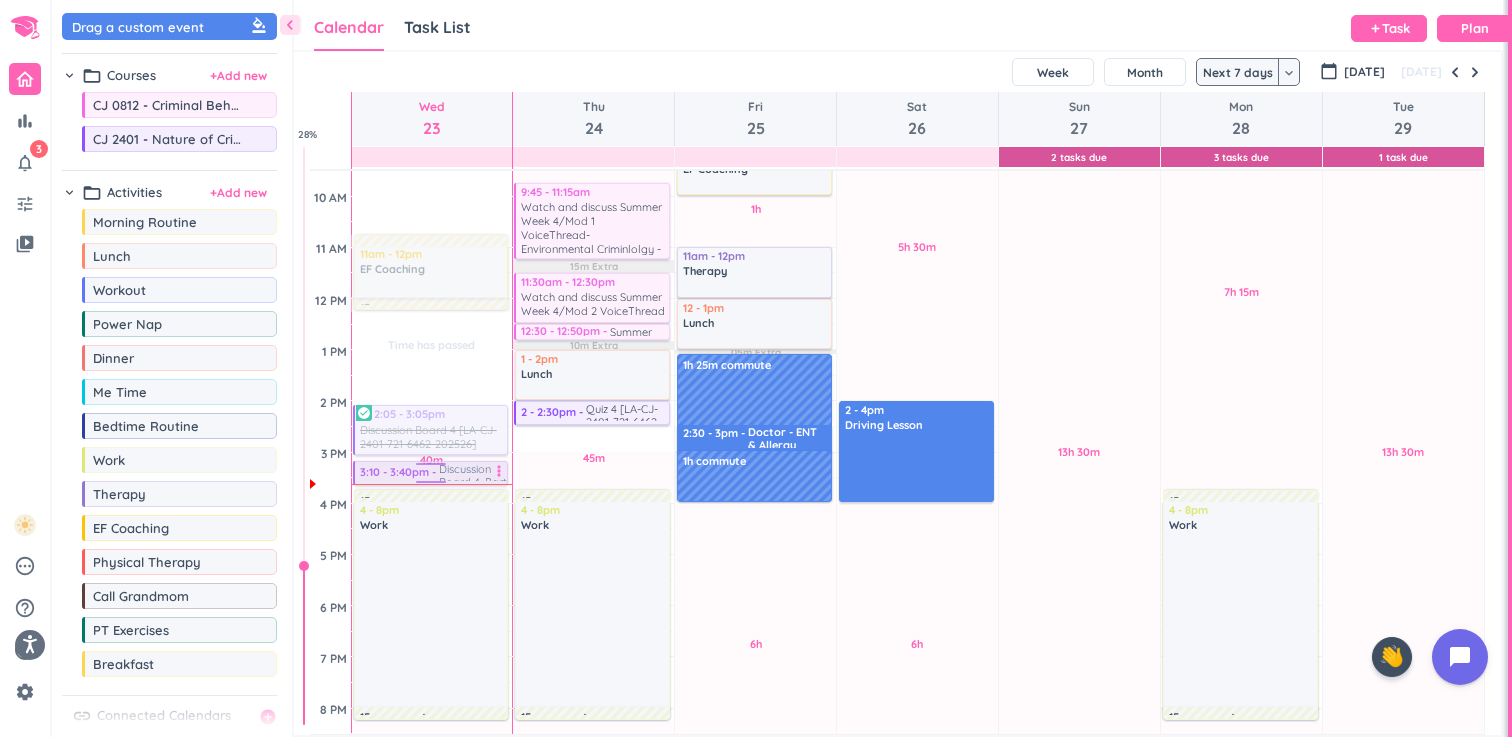 drag, startPoint x: 597, startPoint y: 440, endPoint x: 423, endPoint y: 476, distance: 177.68512 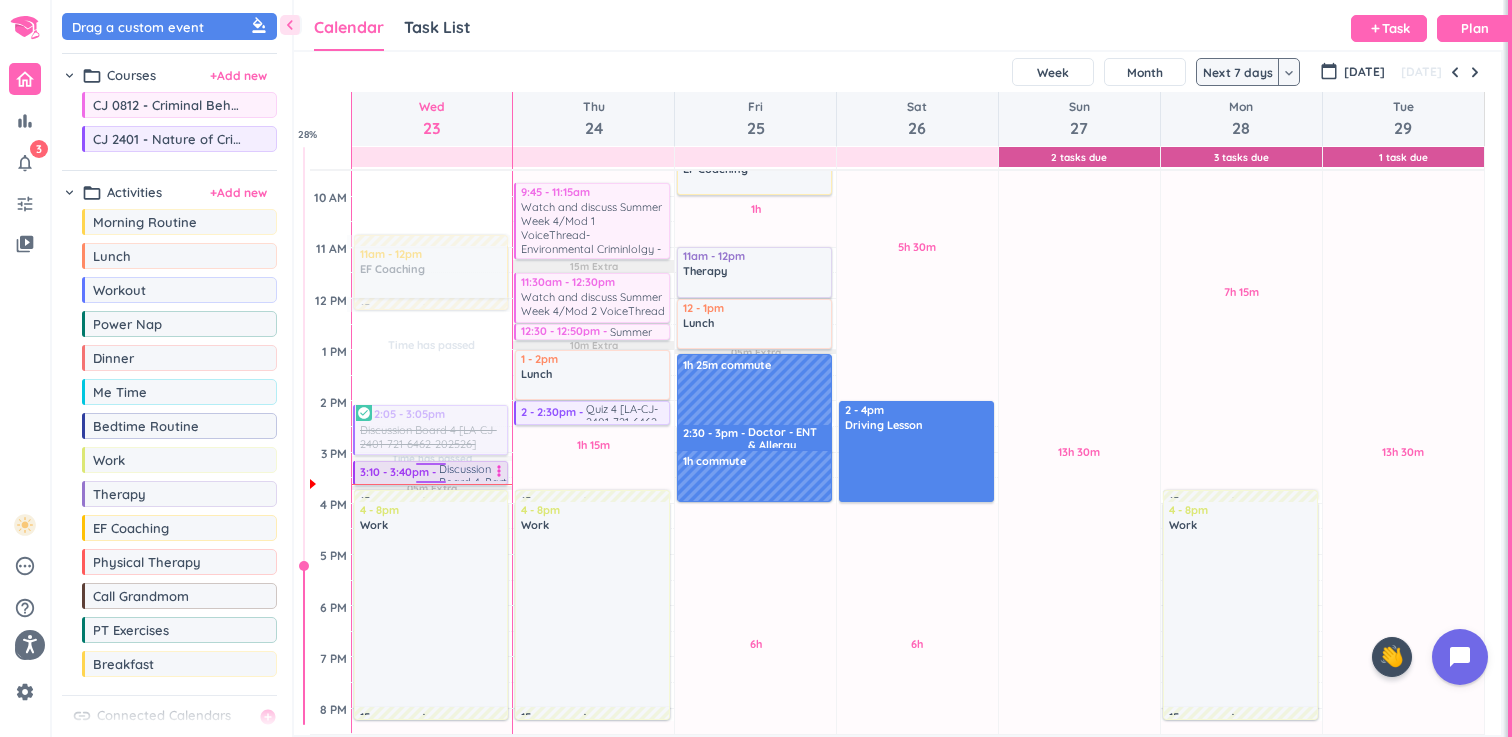 click on "Discussion Board 4, Part 2" at bounding box center [473, 472] 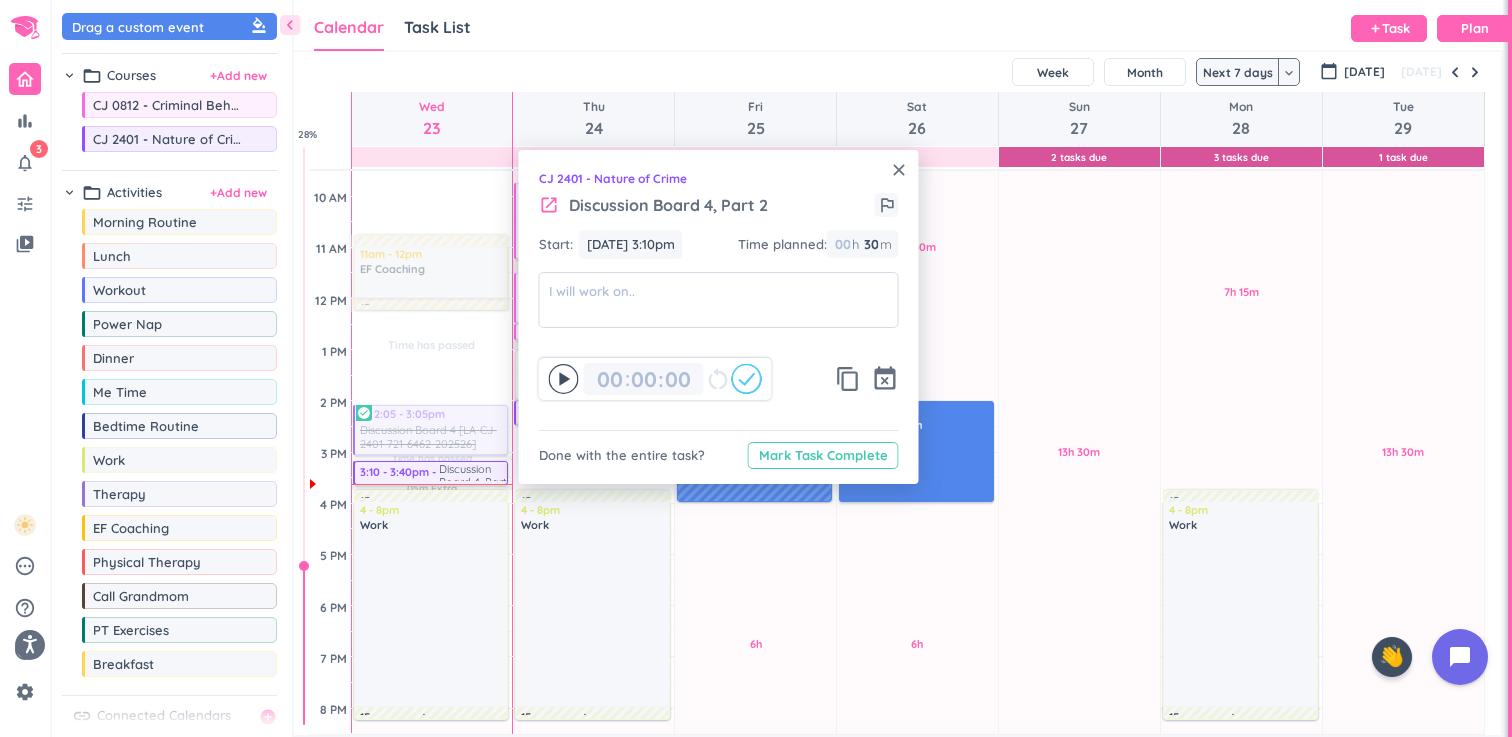 click on "Mark Task Complete" at bounding box center [823, 455] 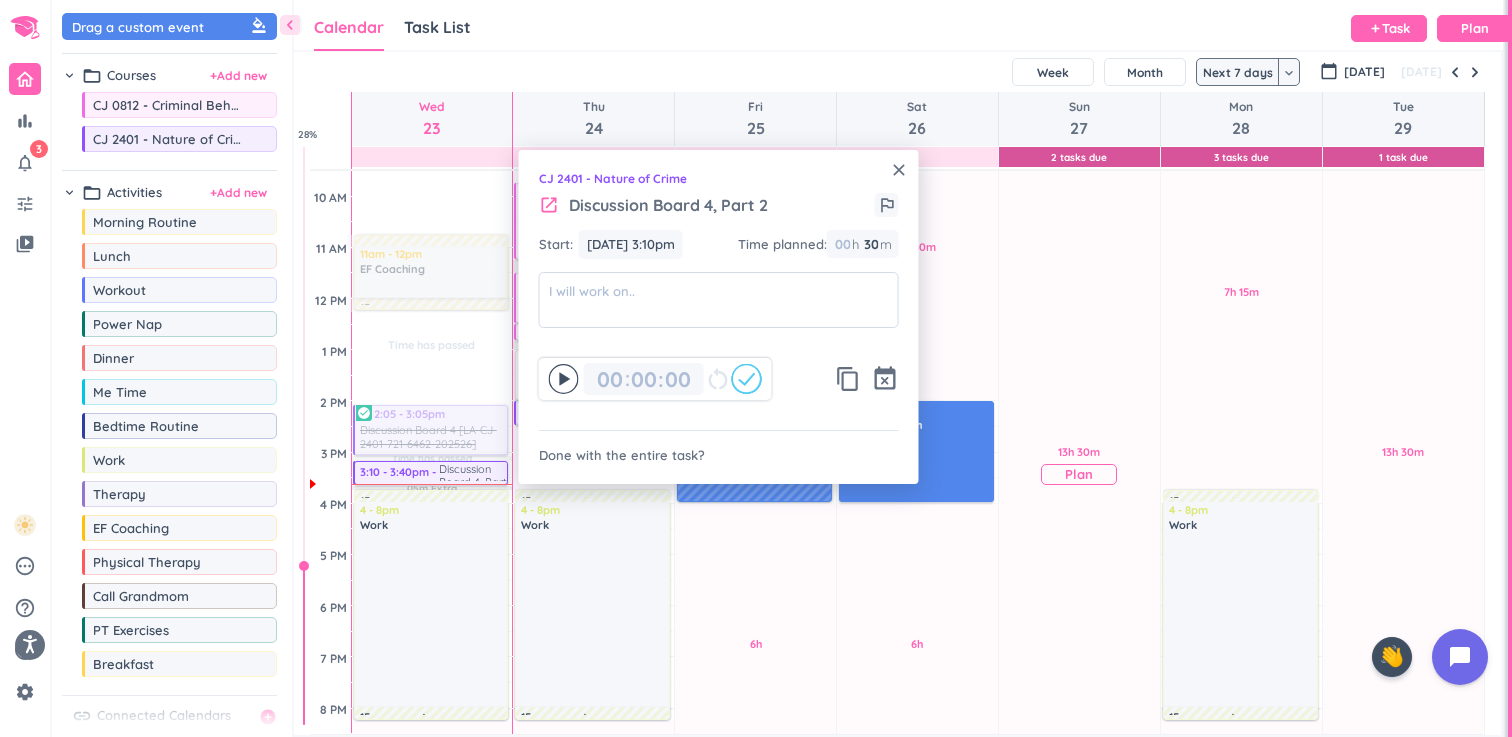 type on "00" 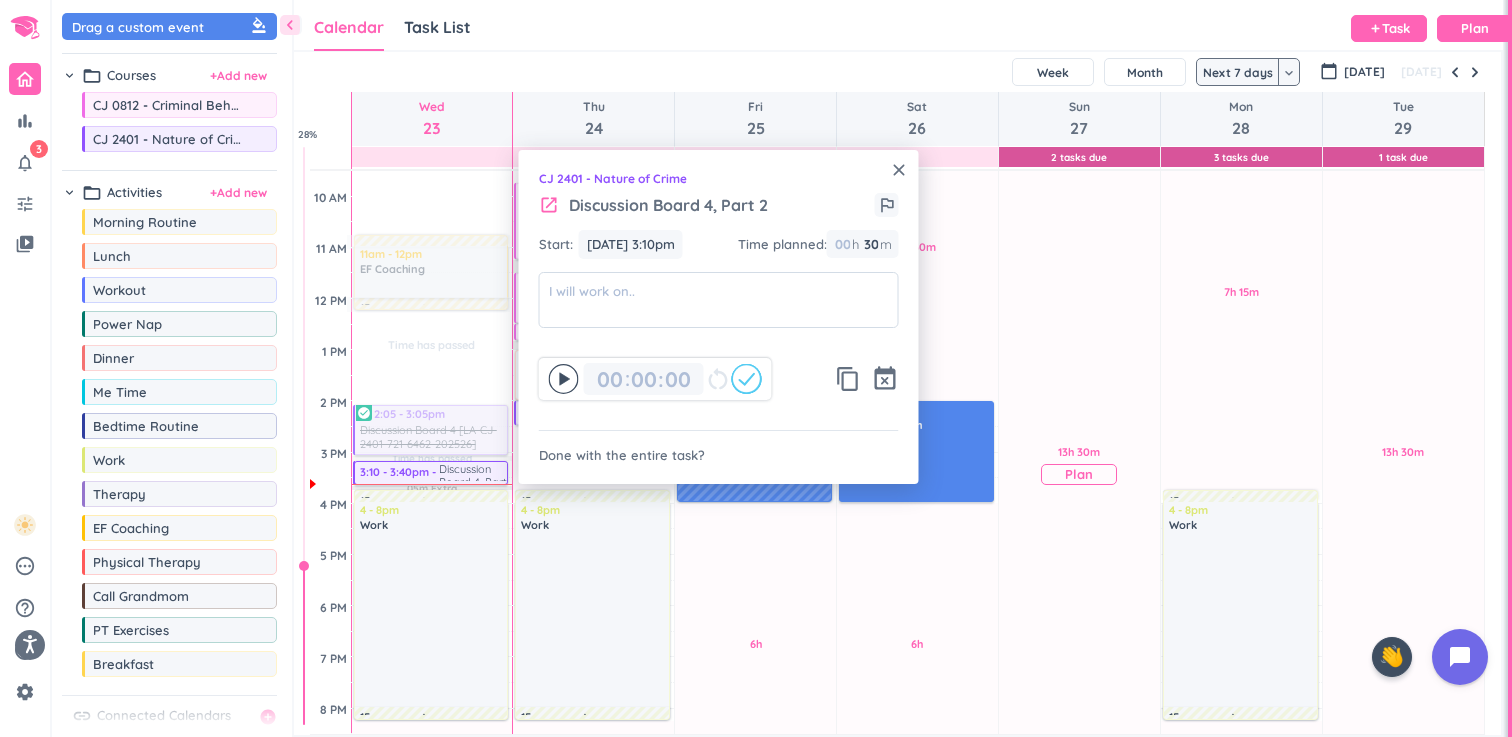 type on "30" 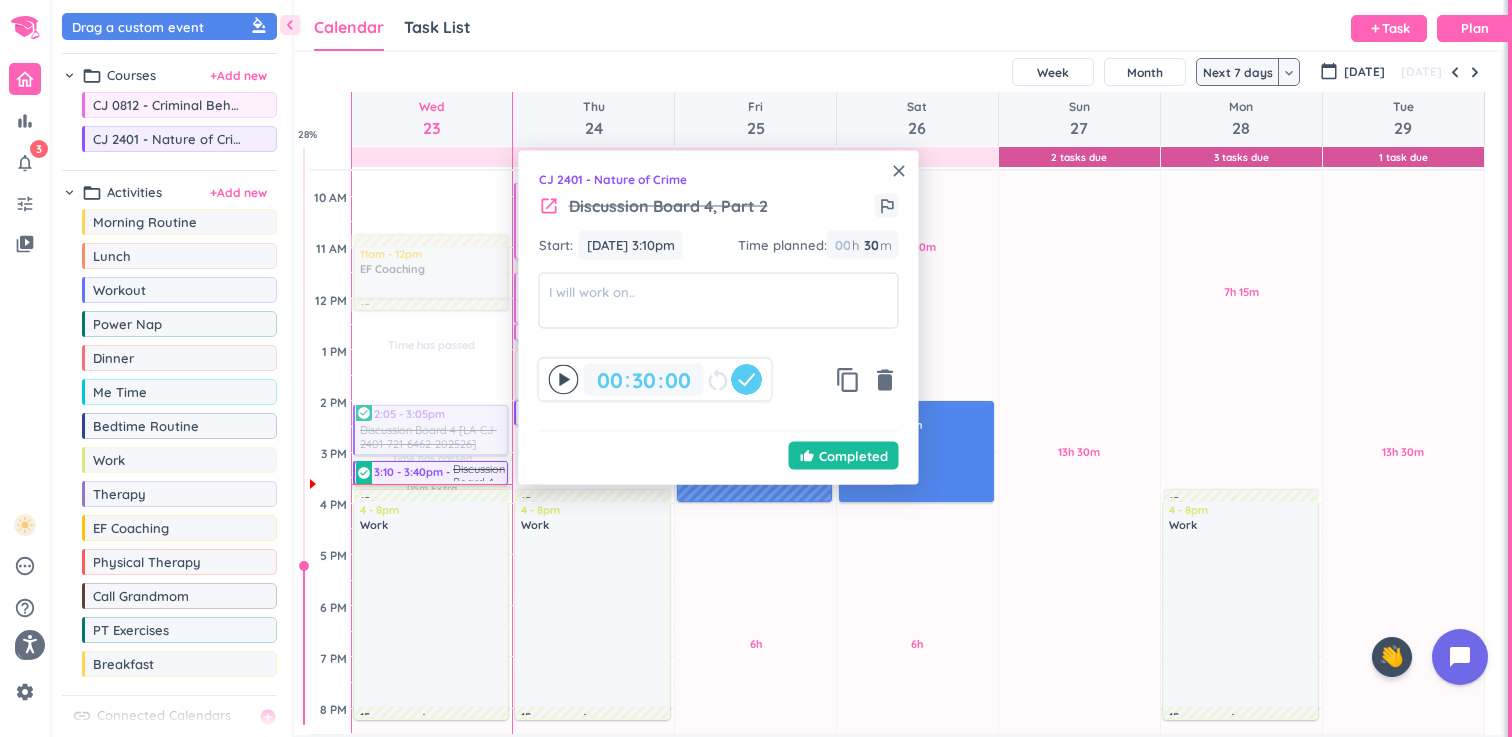click on "close" at bounding box center (899, 171) 